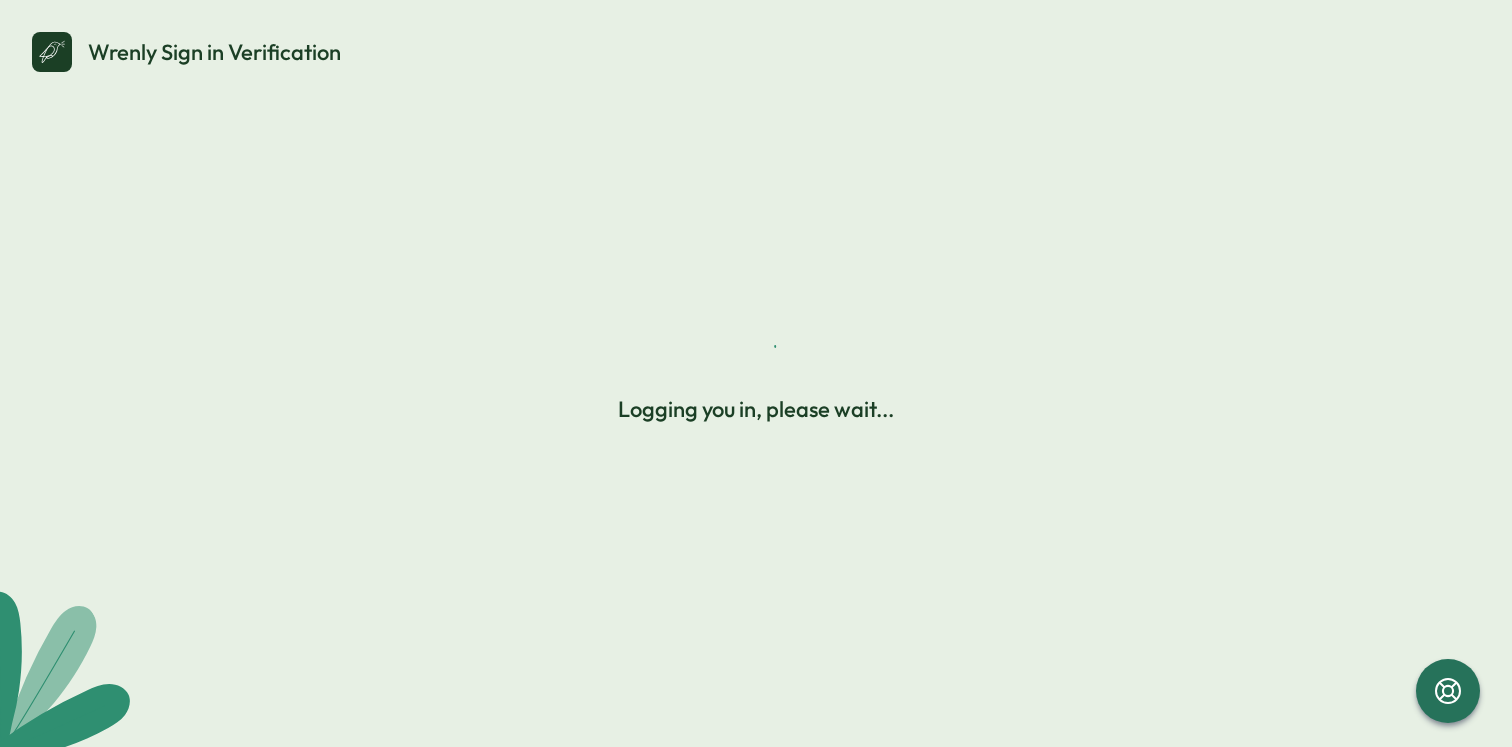 scroll, scrollTop: 0, scrollLeft: 0, axis: both 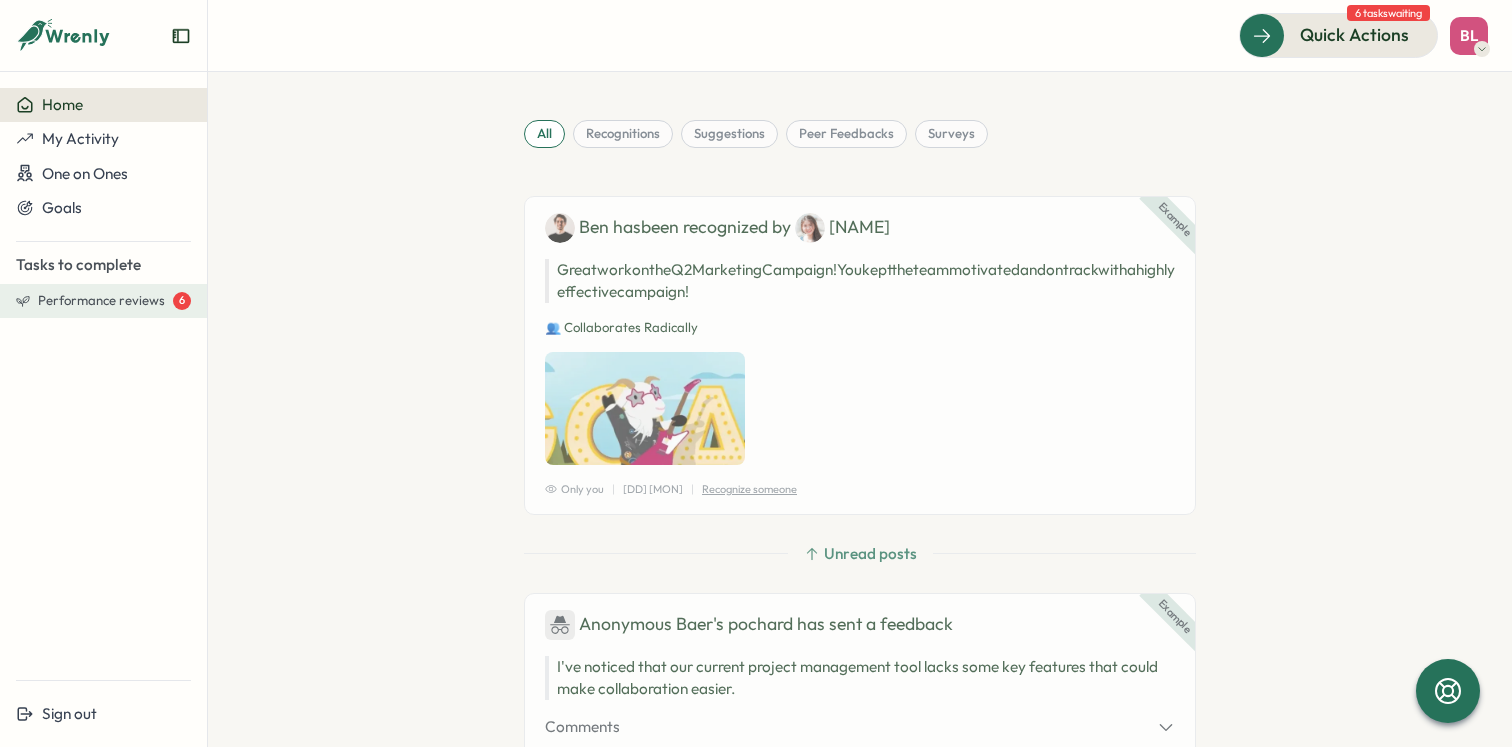 click on "Performance reviews" at bounding box center (101, 301) 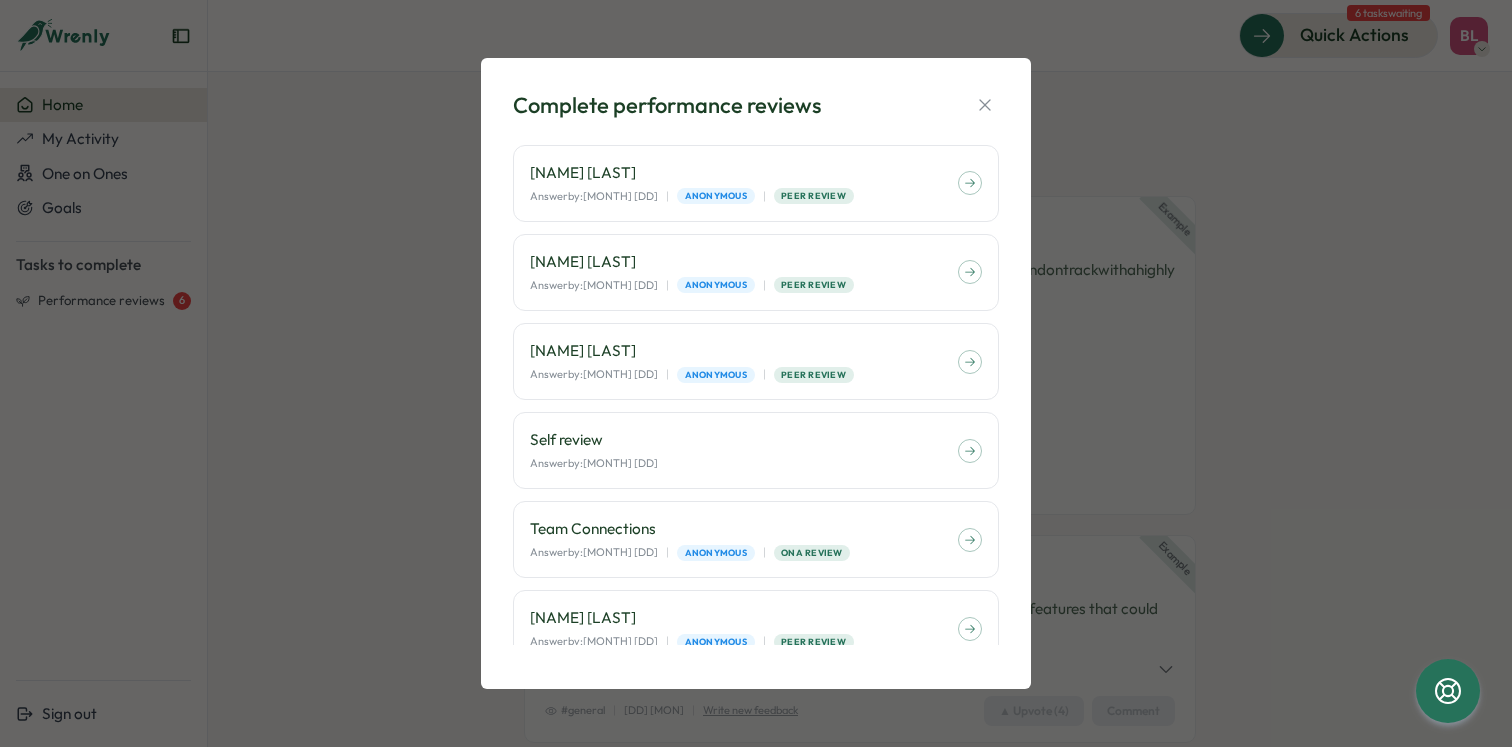 scroll, scrollTop: 22, scrollLeft: 0, axis: vertical 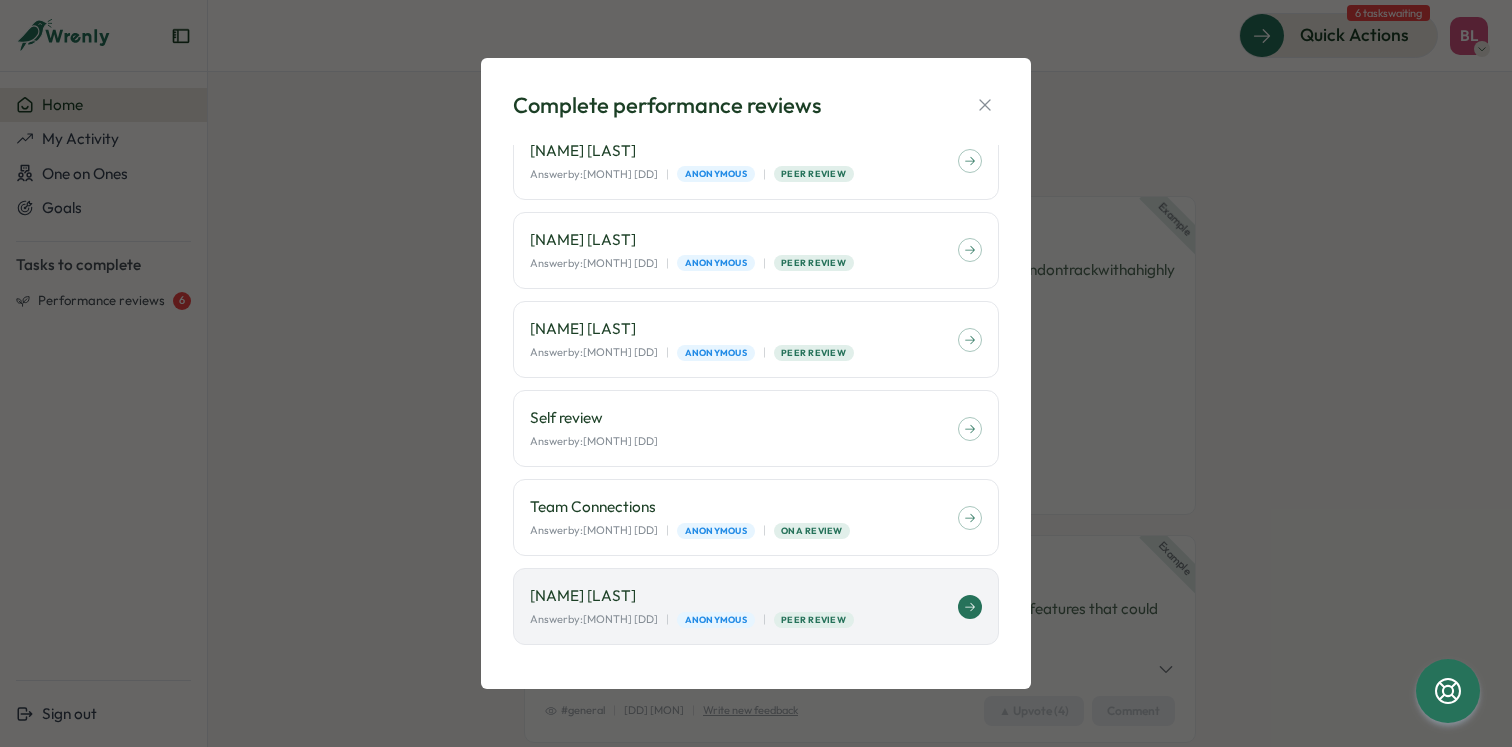 click at bounding box center (970, 607) 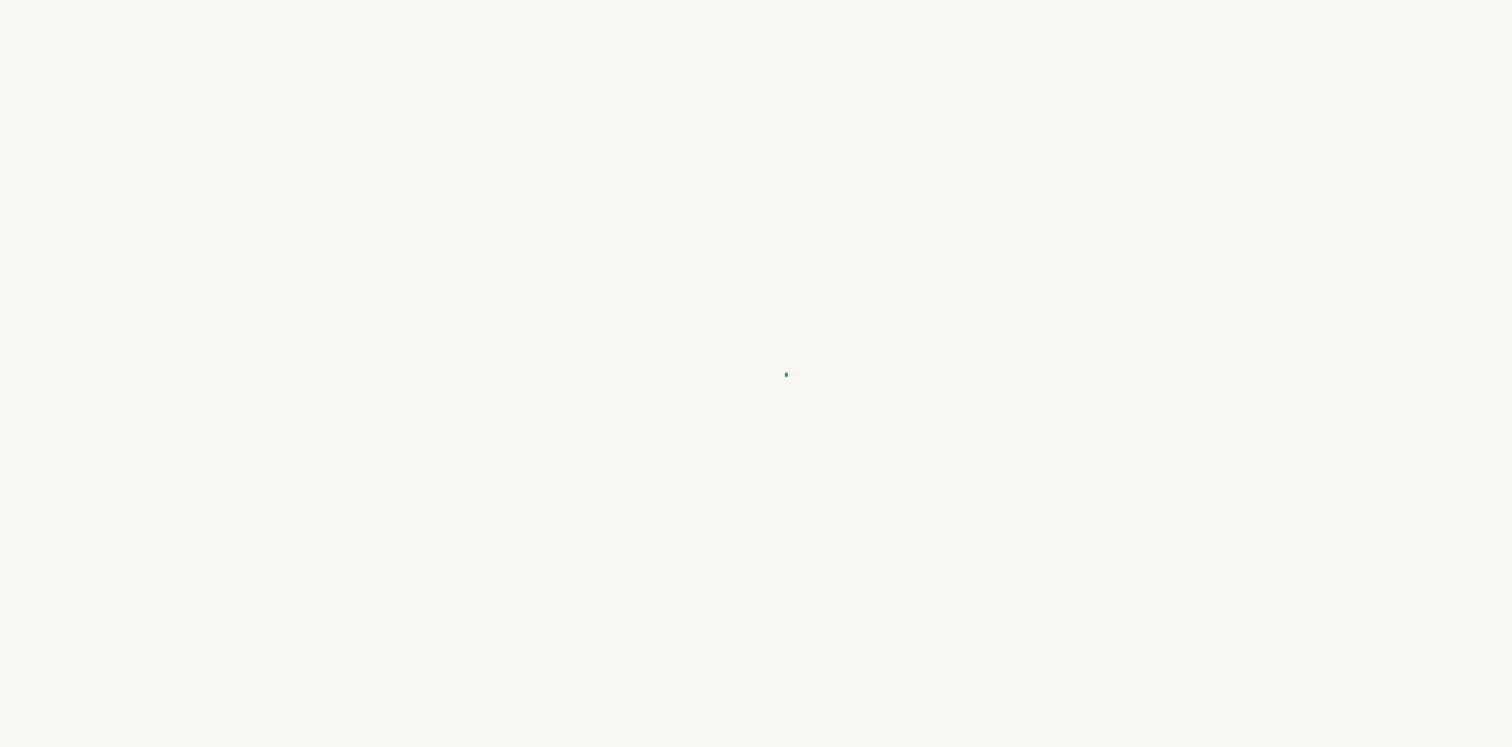 scroll, scrollTop: 0, scrollLeft: 0, axis: both 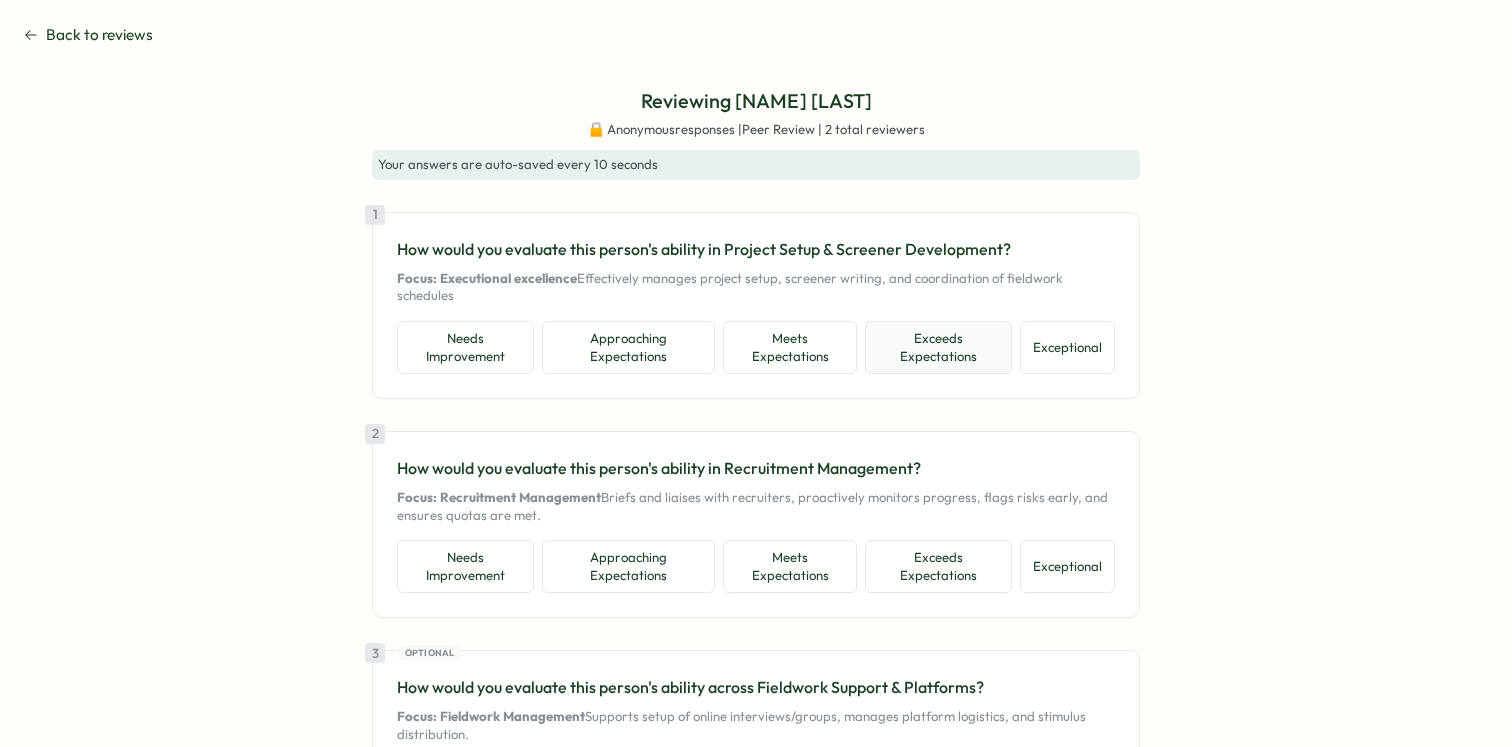 click on "Exceeds Expectations" at bounding box center (938, 347) 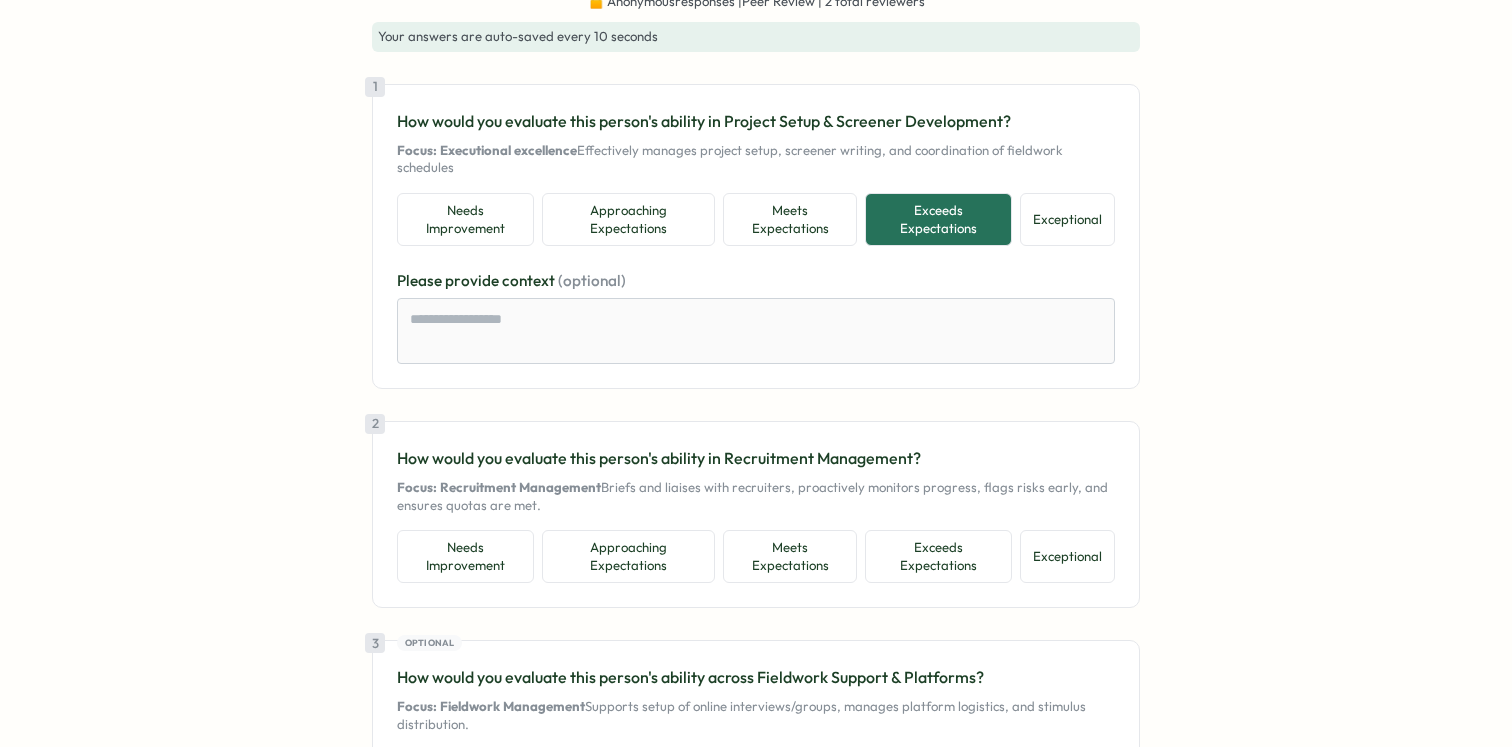 scroll, scrollTop: 184, scrollLeft: 0, axis: vertical 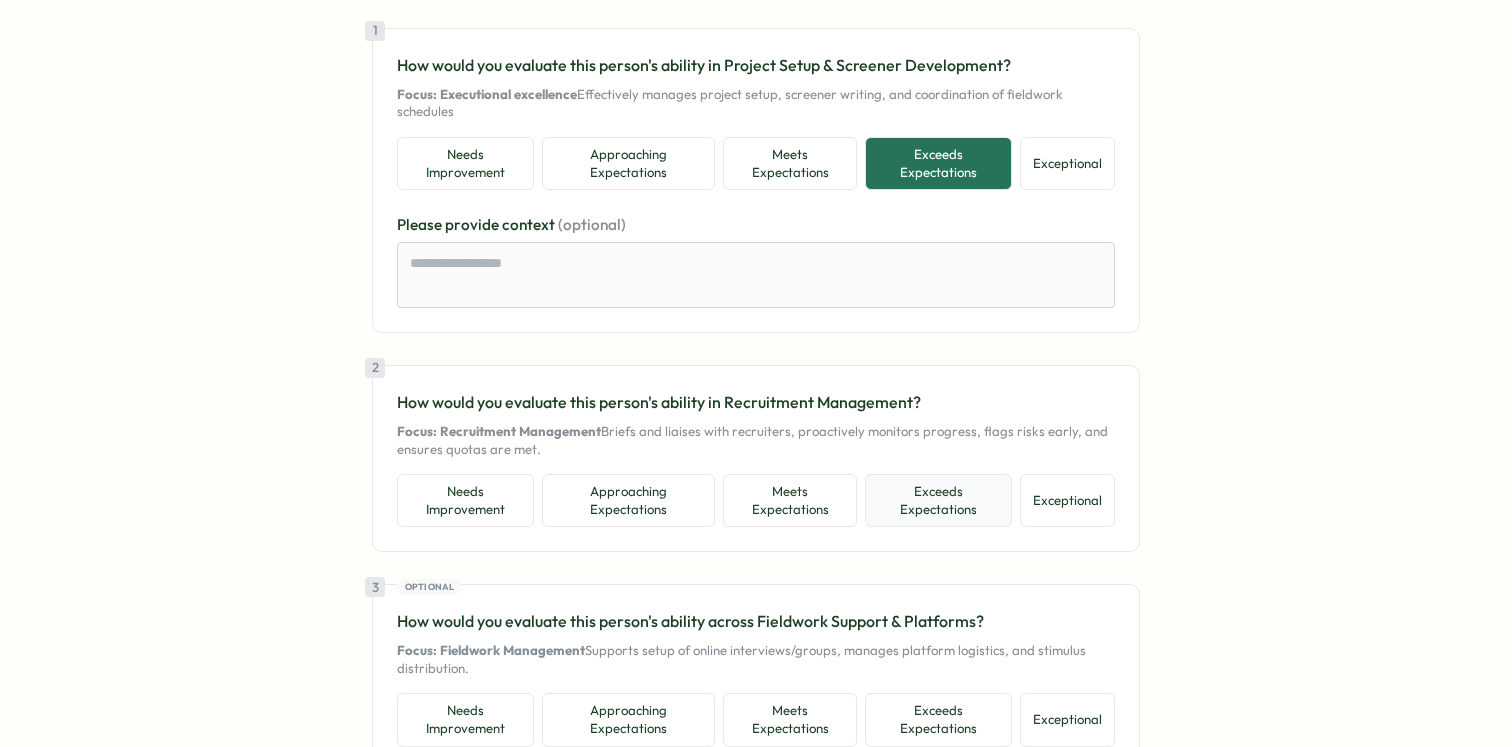 click on "Exceeds Expectations" at bounding box center (938, 500) 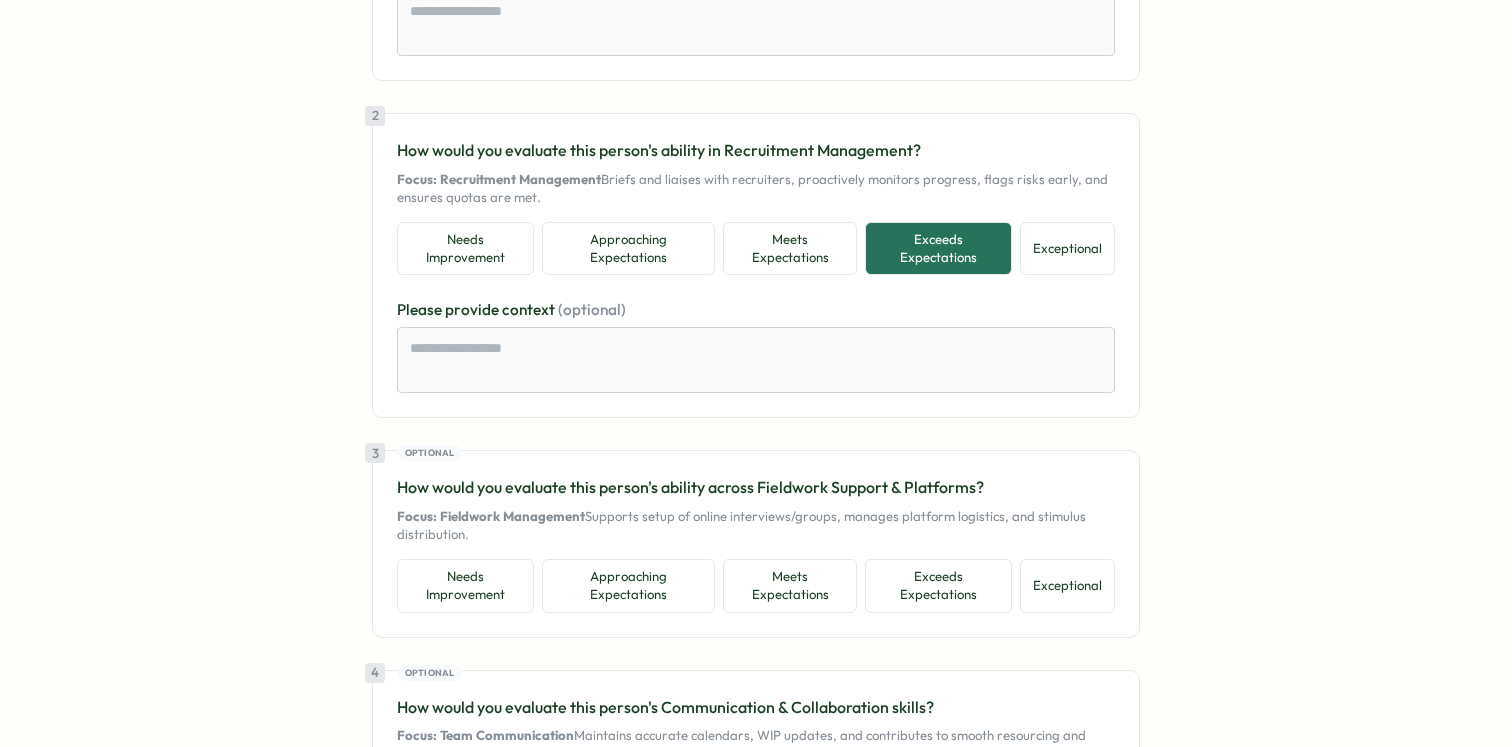 scroll, scrollTop: 447, scrollLeft: 0, axis: vertical 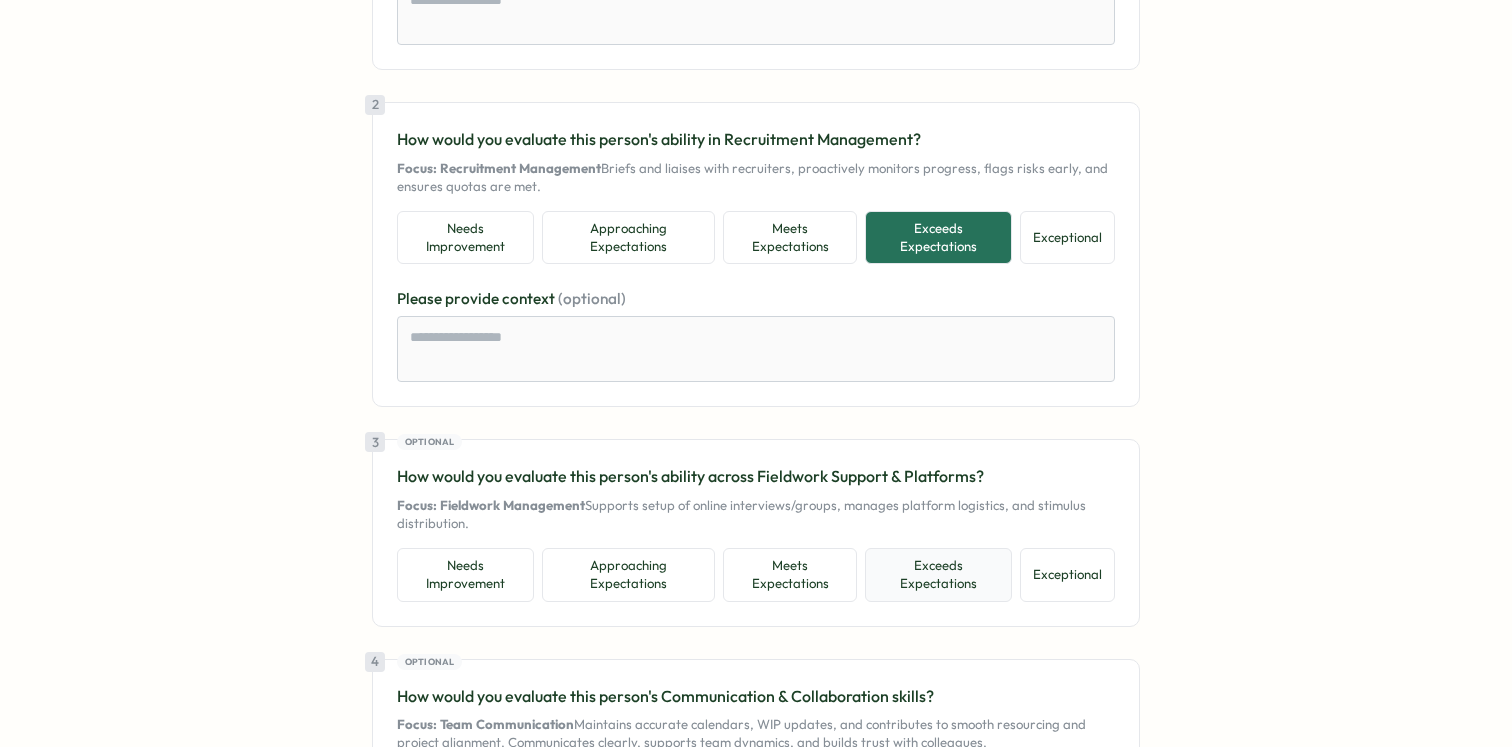 click on "Exceeds Expectations" at bounding box center (938, 574) 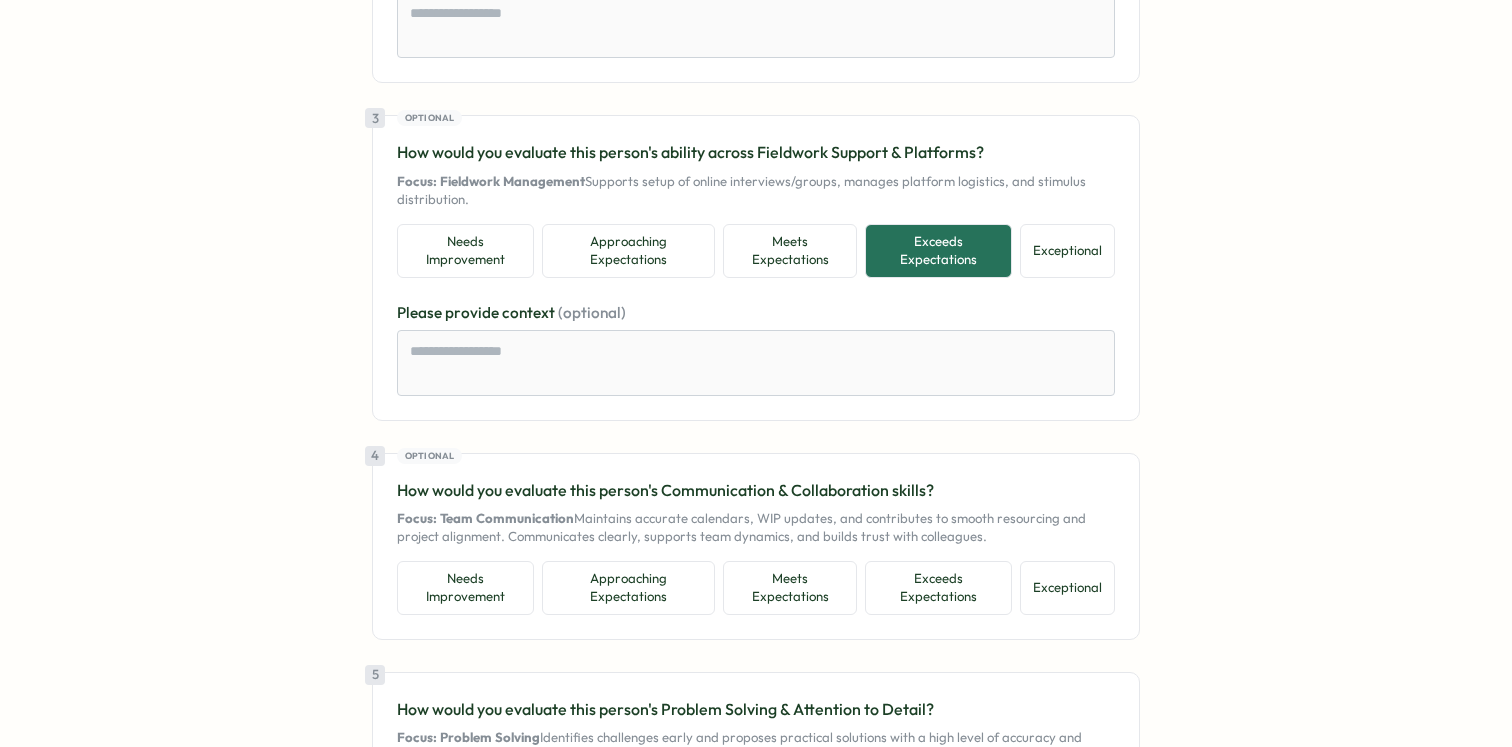 scroll, scrollTop: 781, scrollLeft: 0, axis: vertical 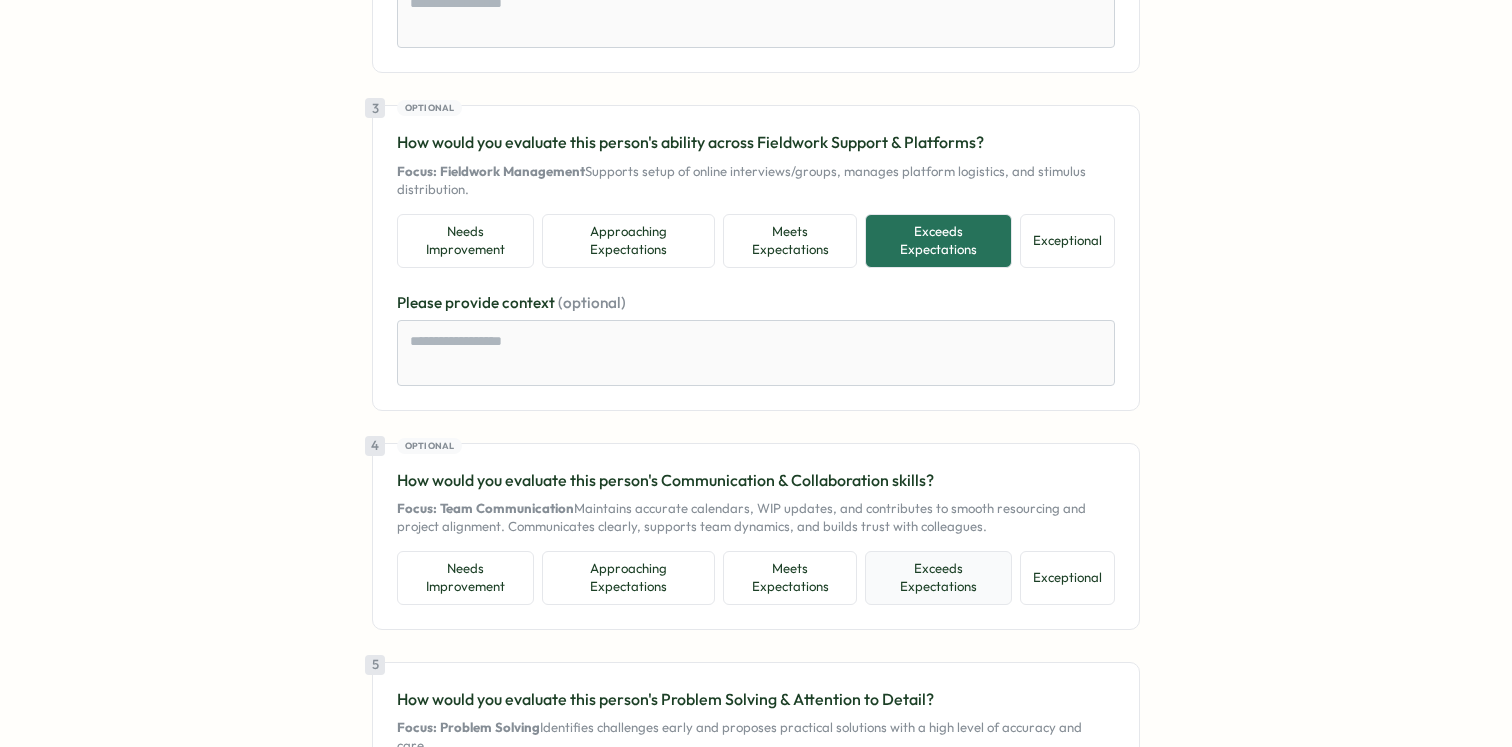 click on "Exceeds Expectations" at bounding box center (938, 577) 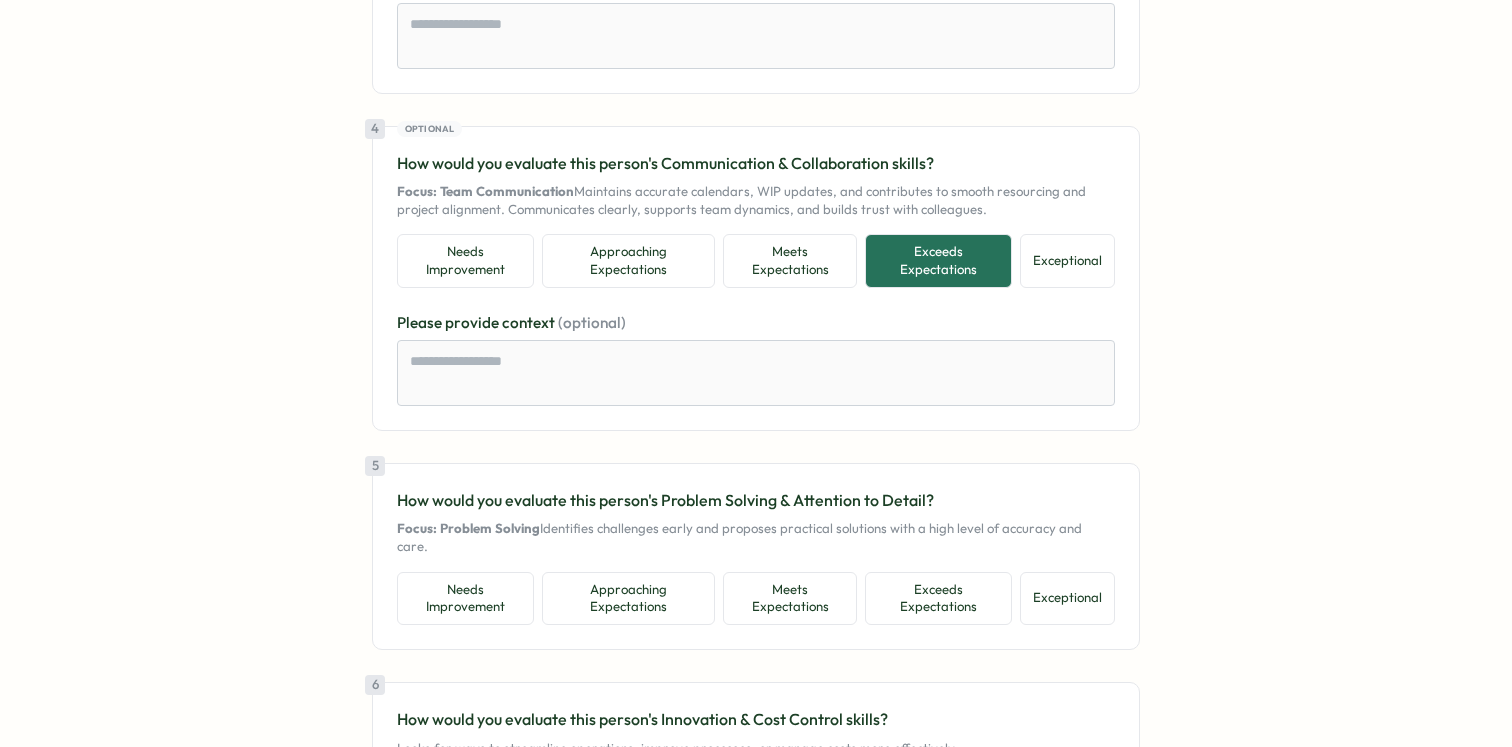 scroll, scrollTop: 1118, scrollLeft: 0, axis: vertical 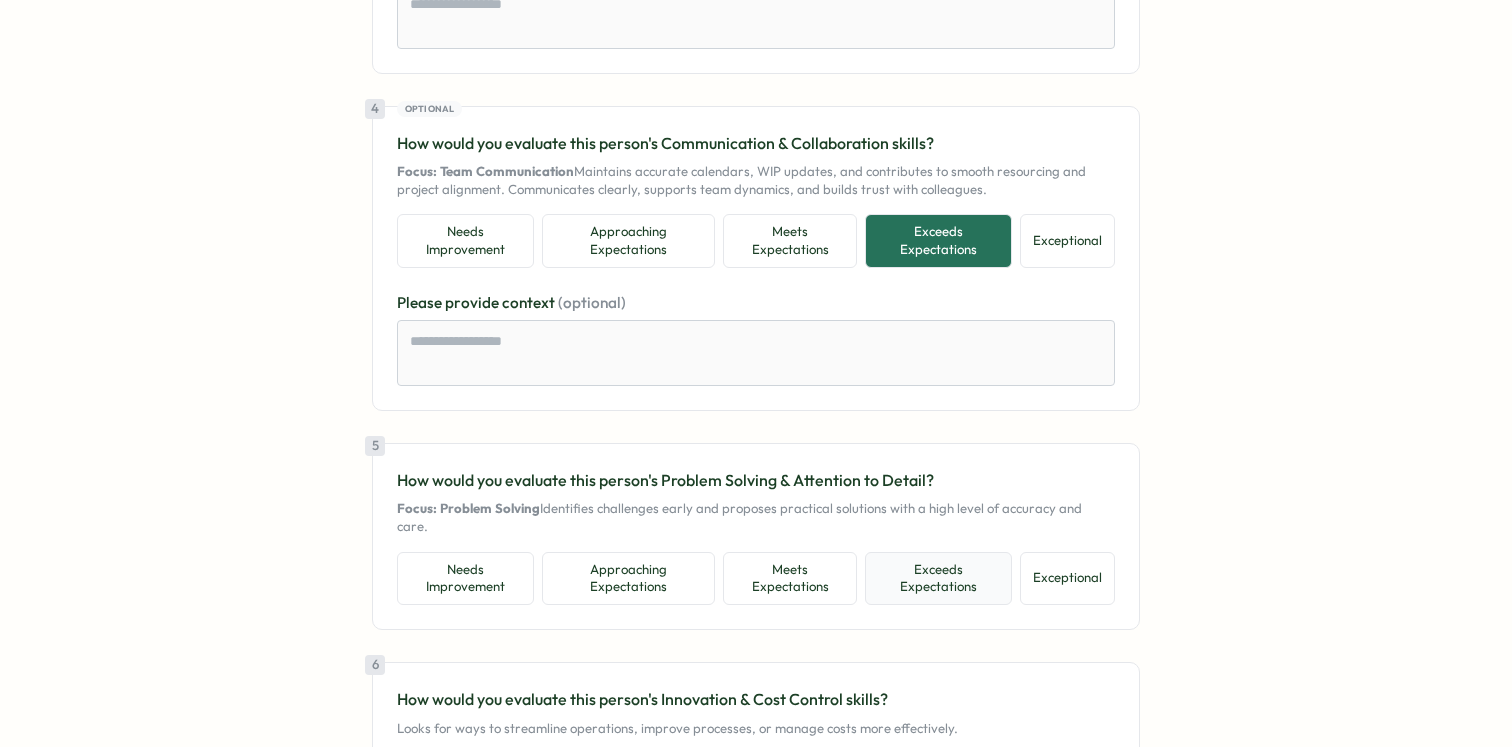 click on "Exceeds Expectations" at bounding box center [938, 578] 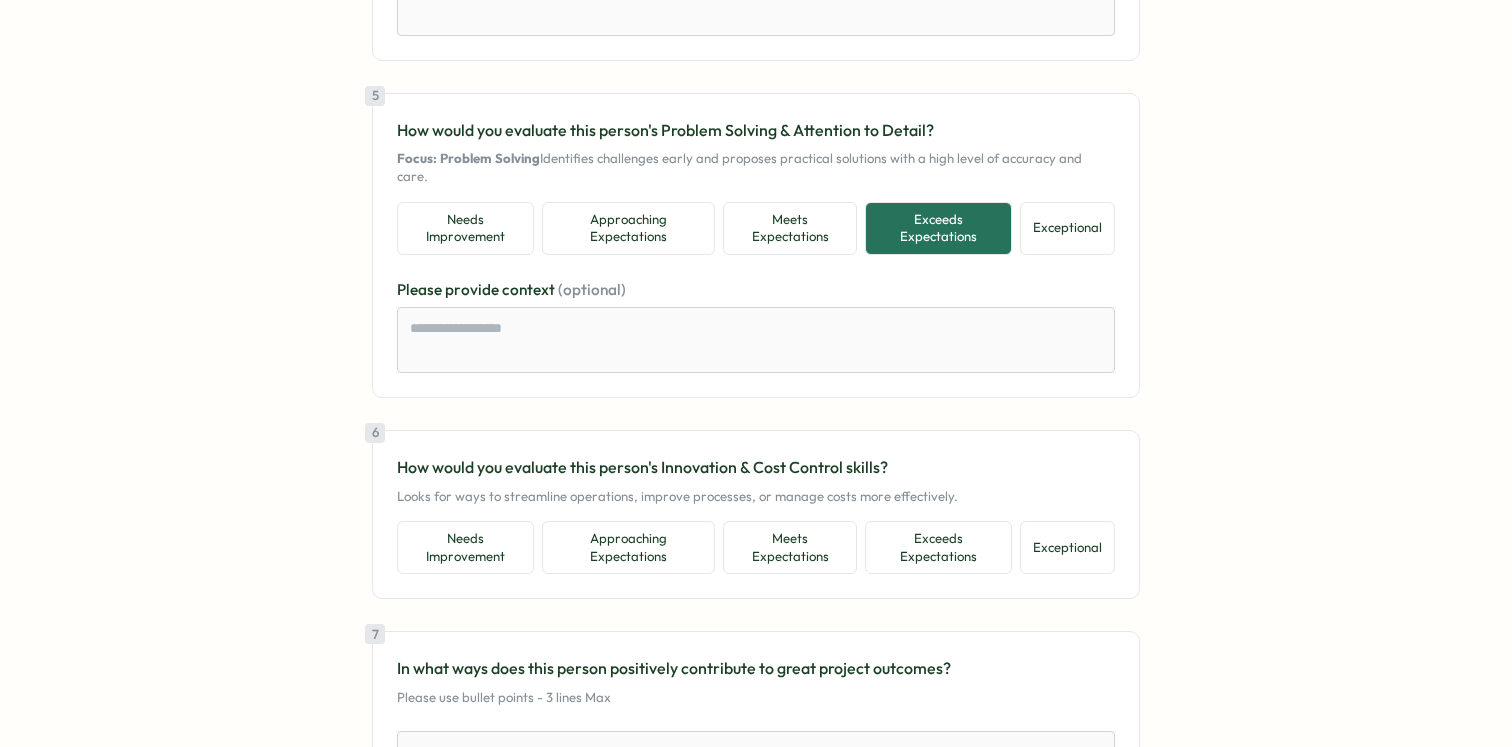 scroll, scrollTop: 1471, scrollLeft: 0, axis: vertical 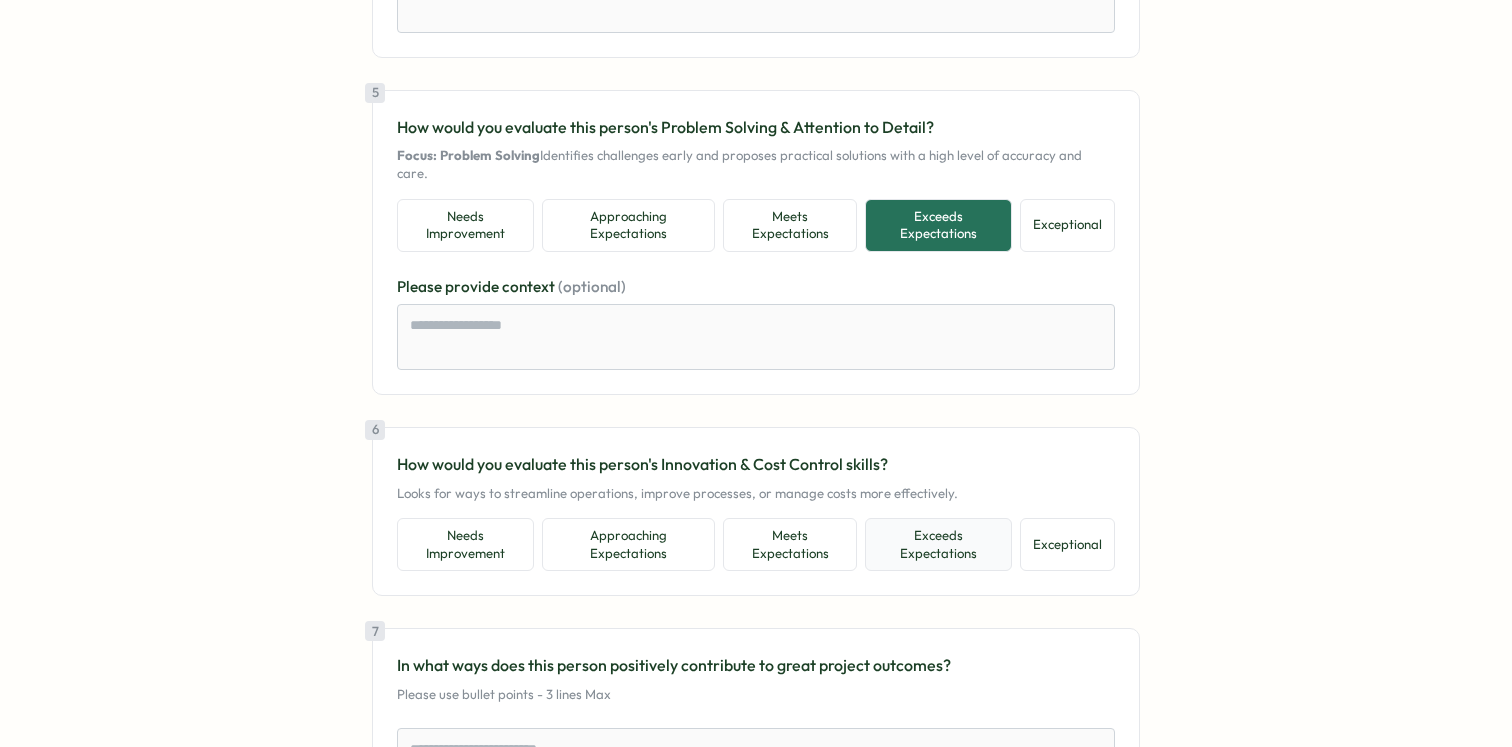 click on "Exceeds Expectations" at bounding box center [938, 544] 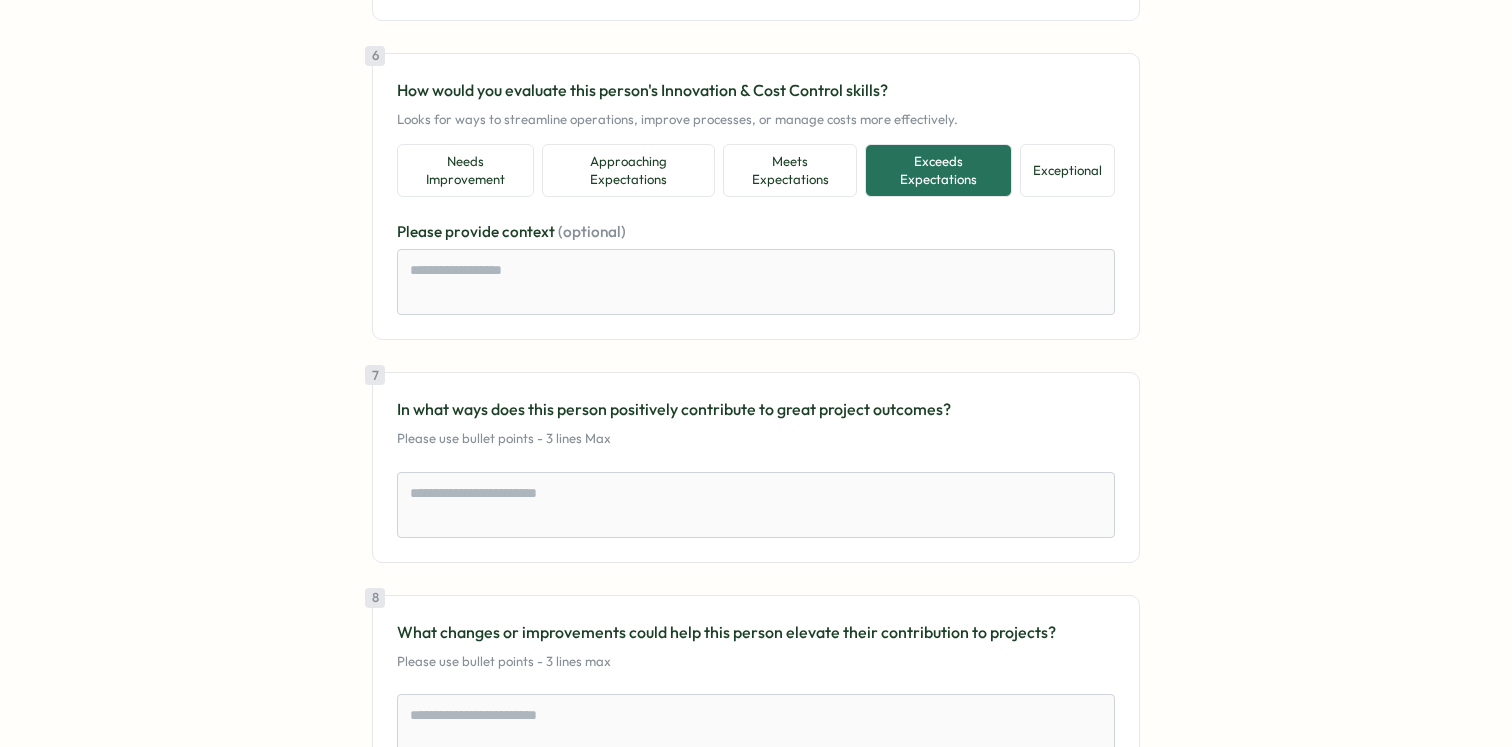 scroll, scrollTop: 1846, scrollLeft: 0, axis: vertical 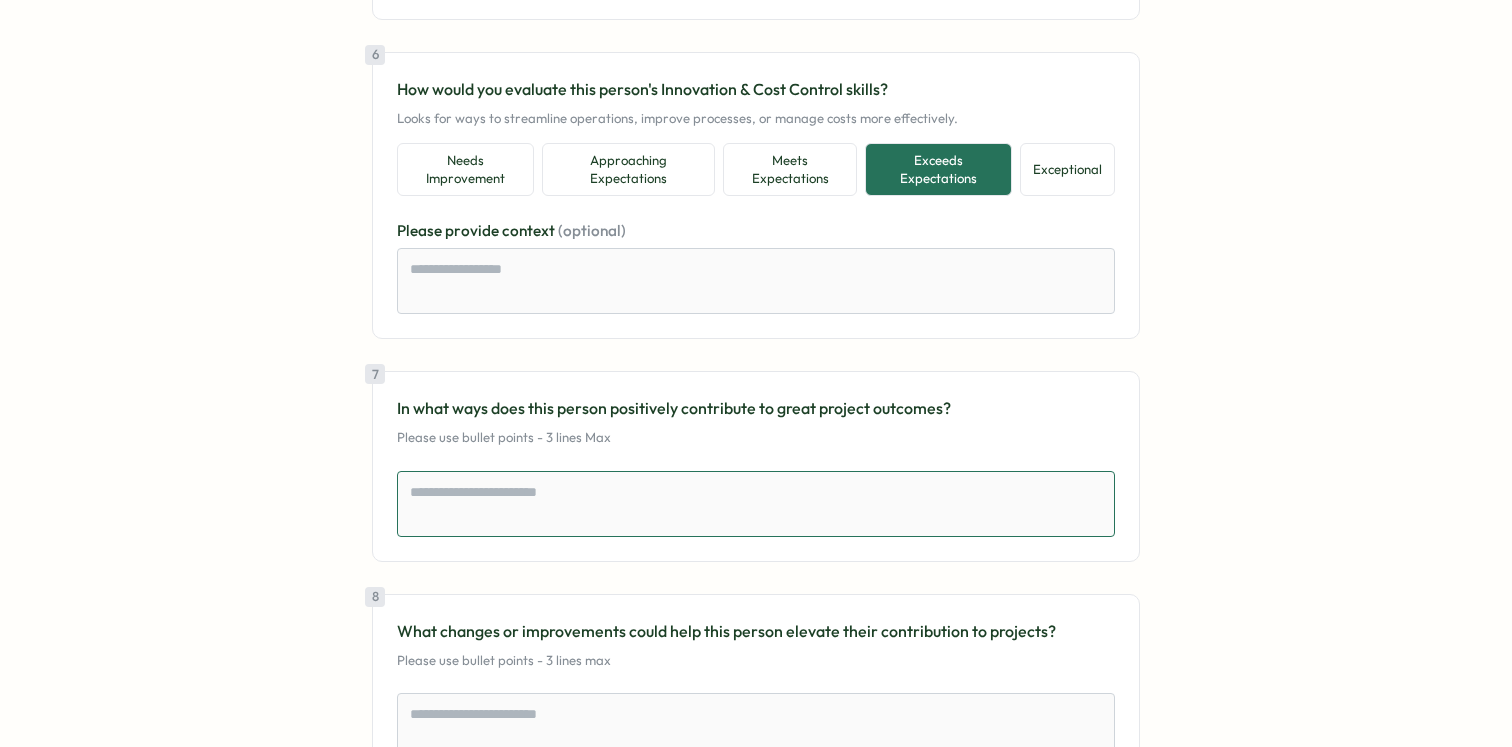 click at bounding box center (756, 504) 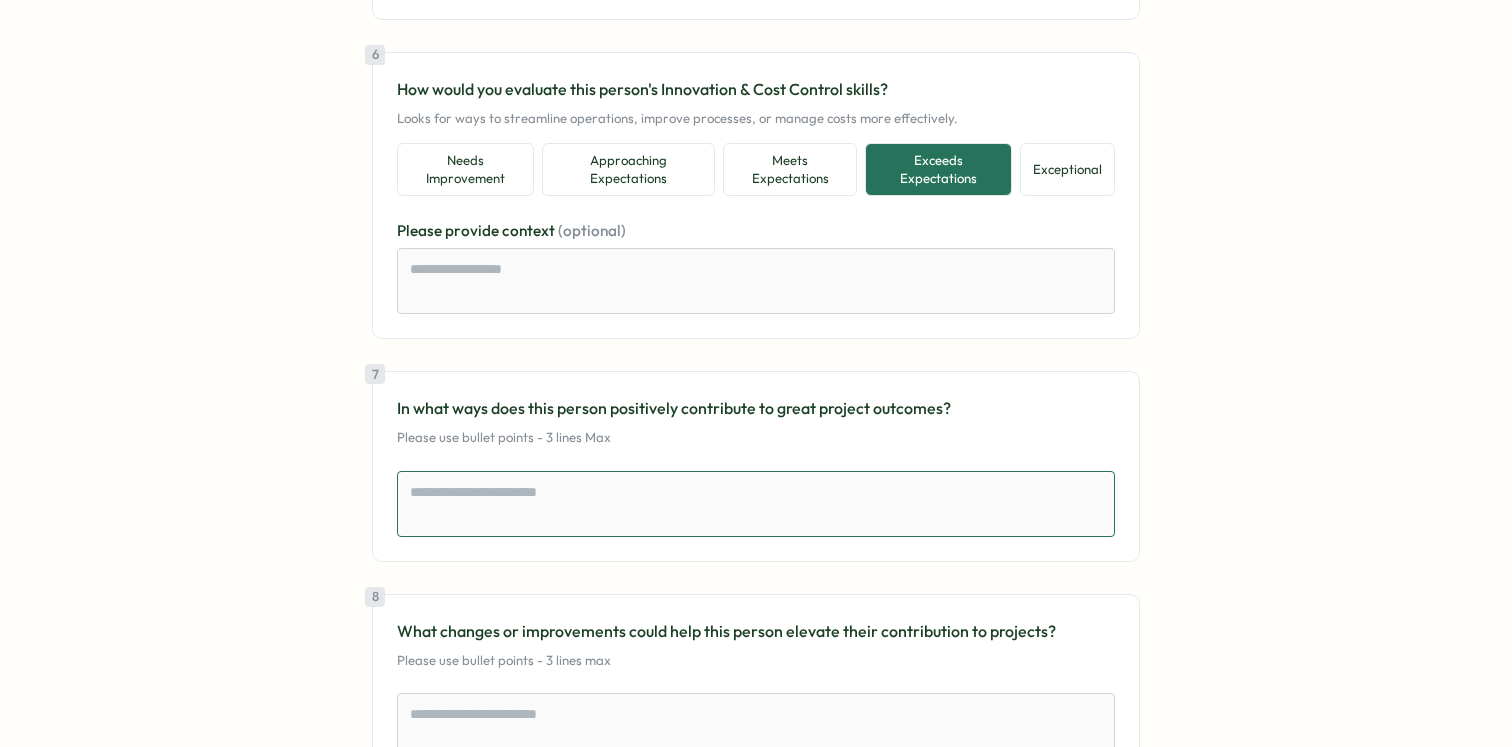 type on "*" 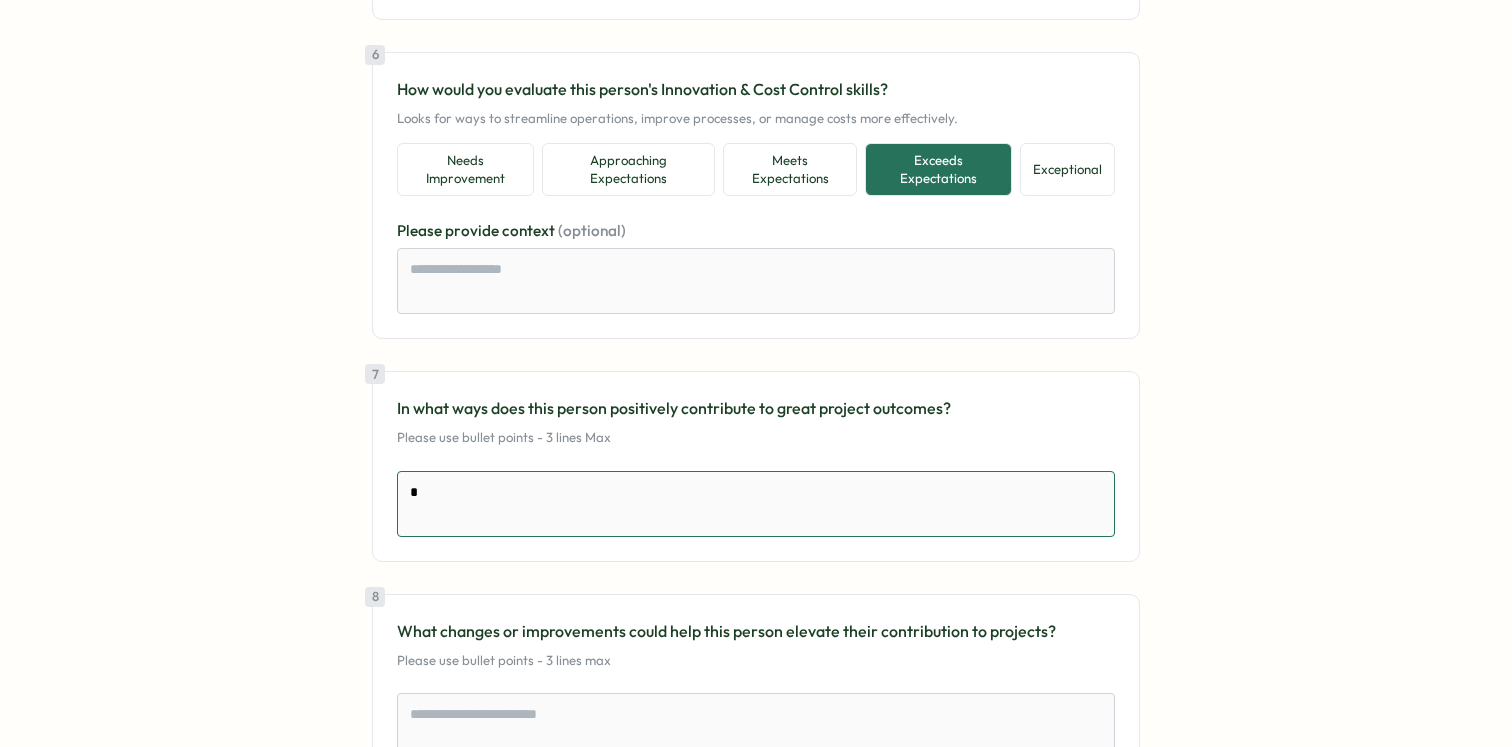 type on "*" 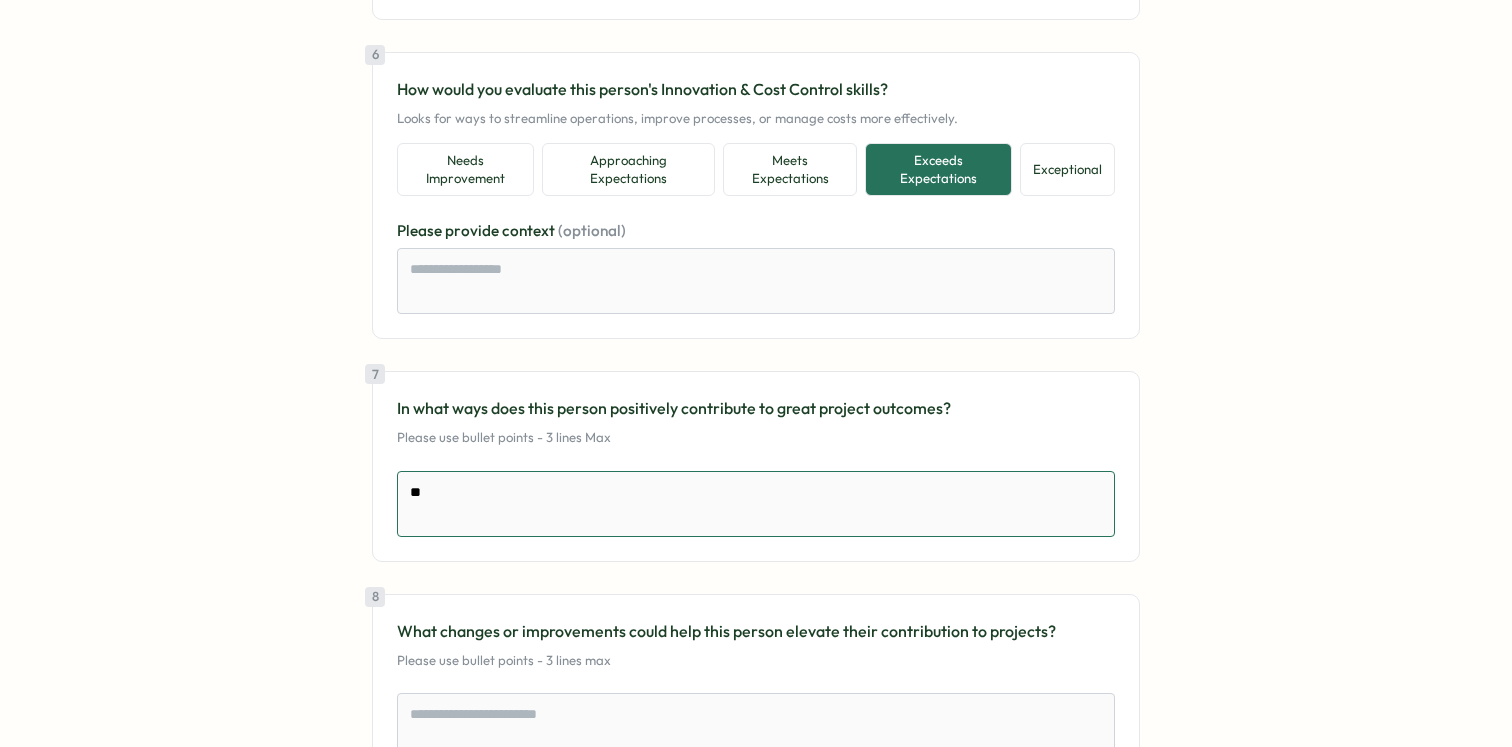 type on "*" 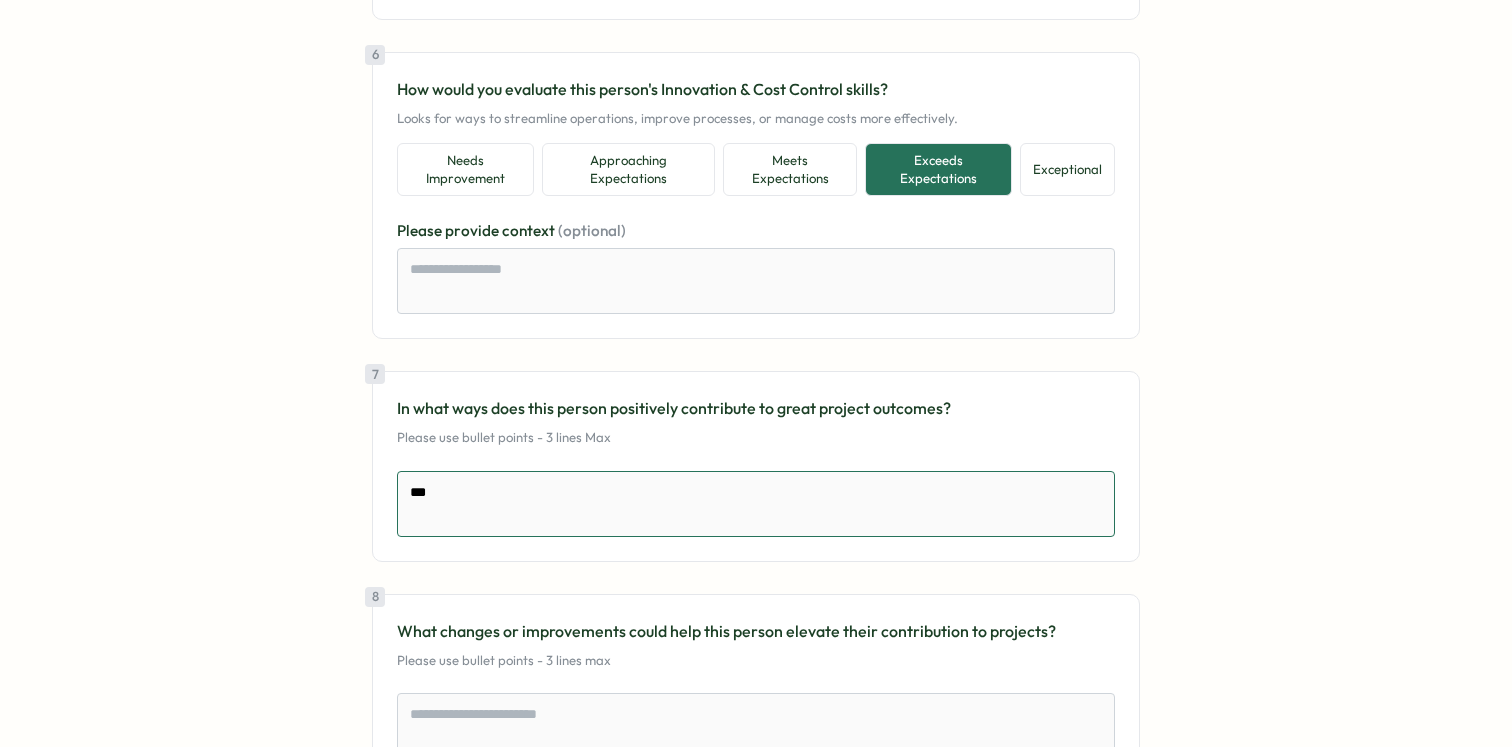 type on "*" 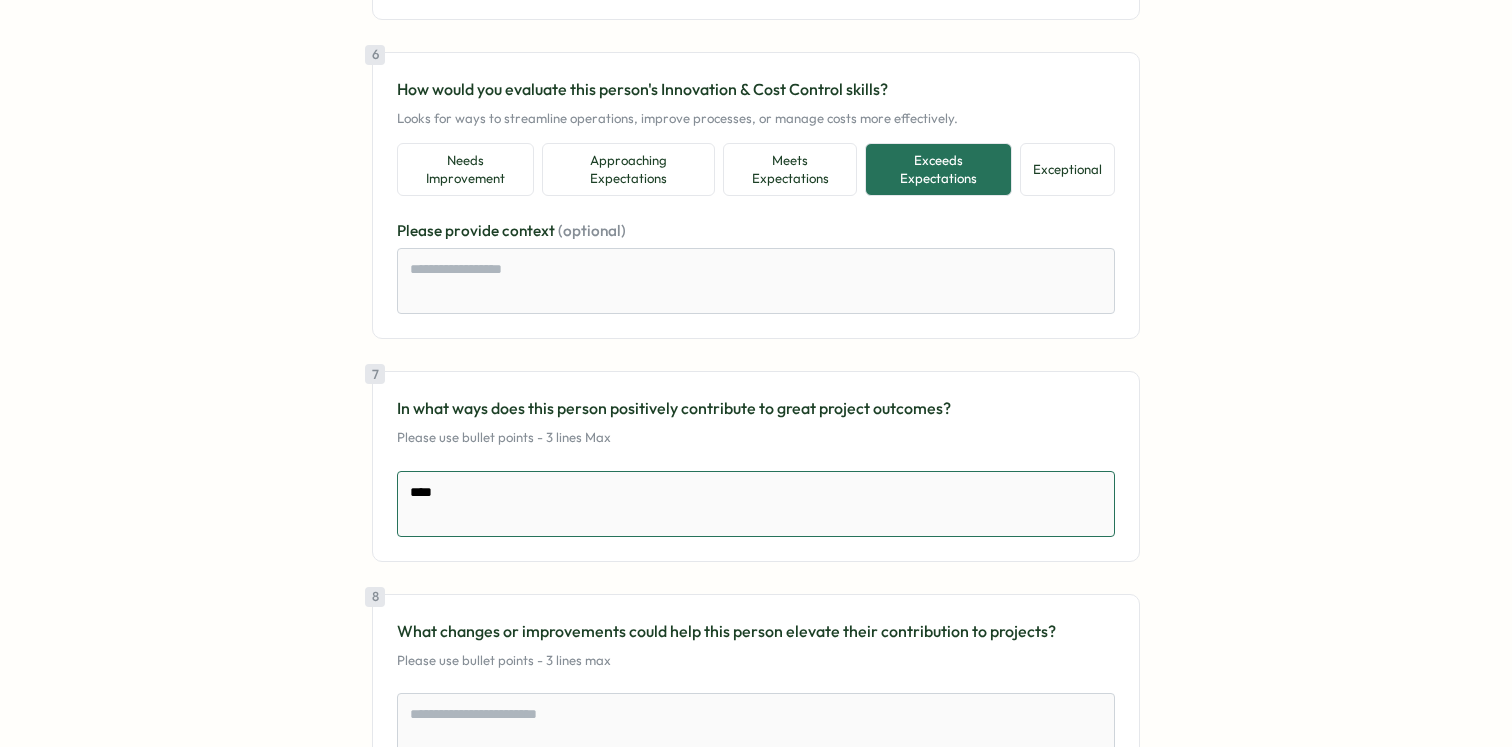type on "*" 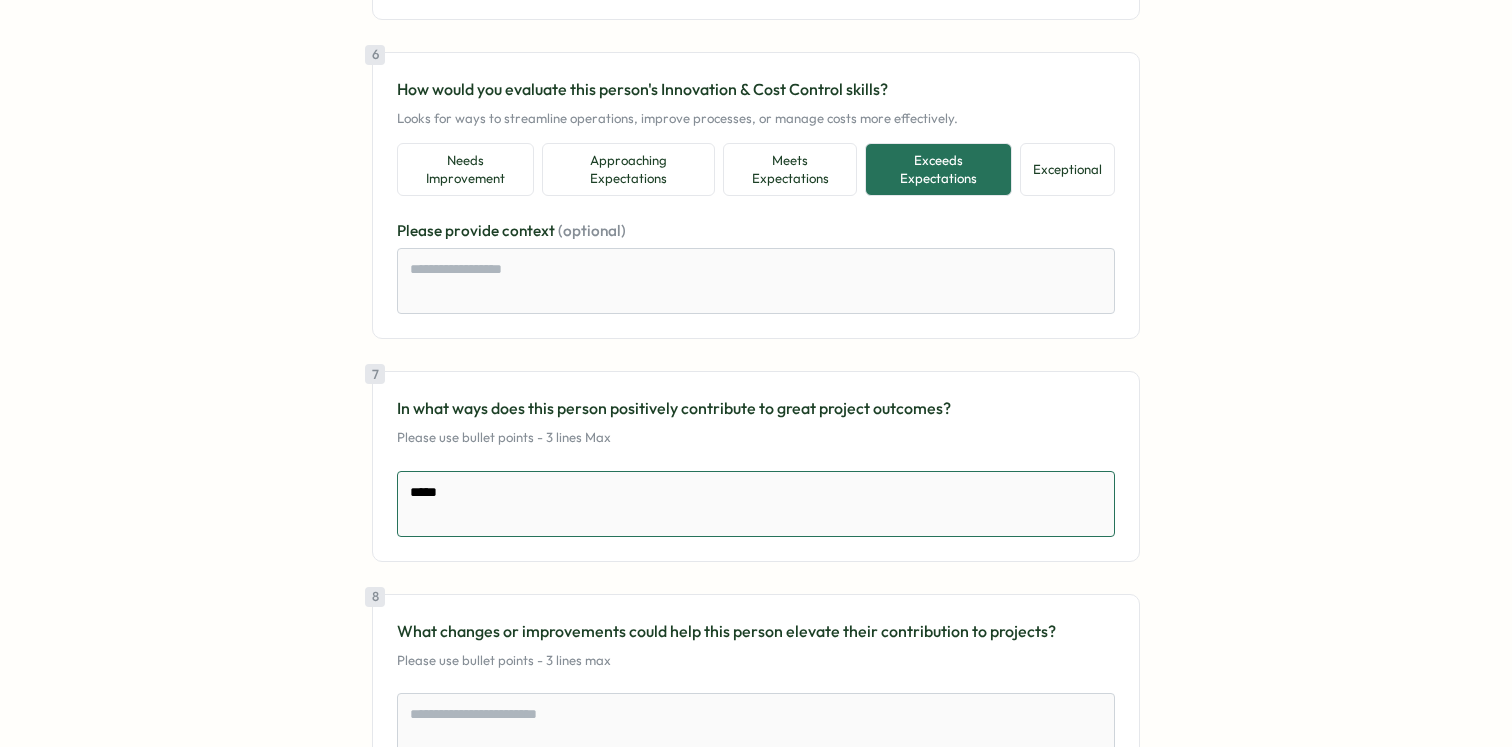 type on "*" 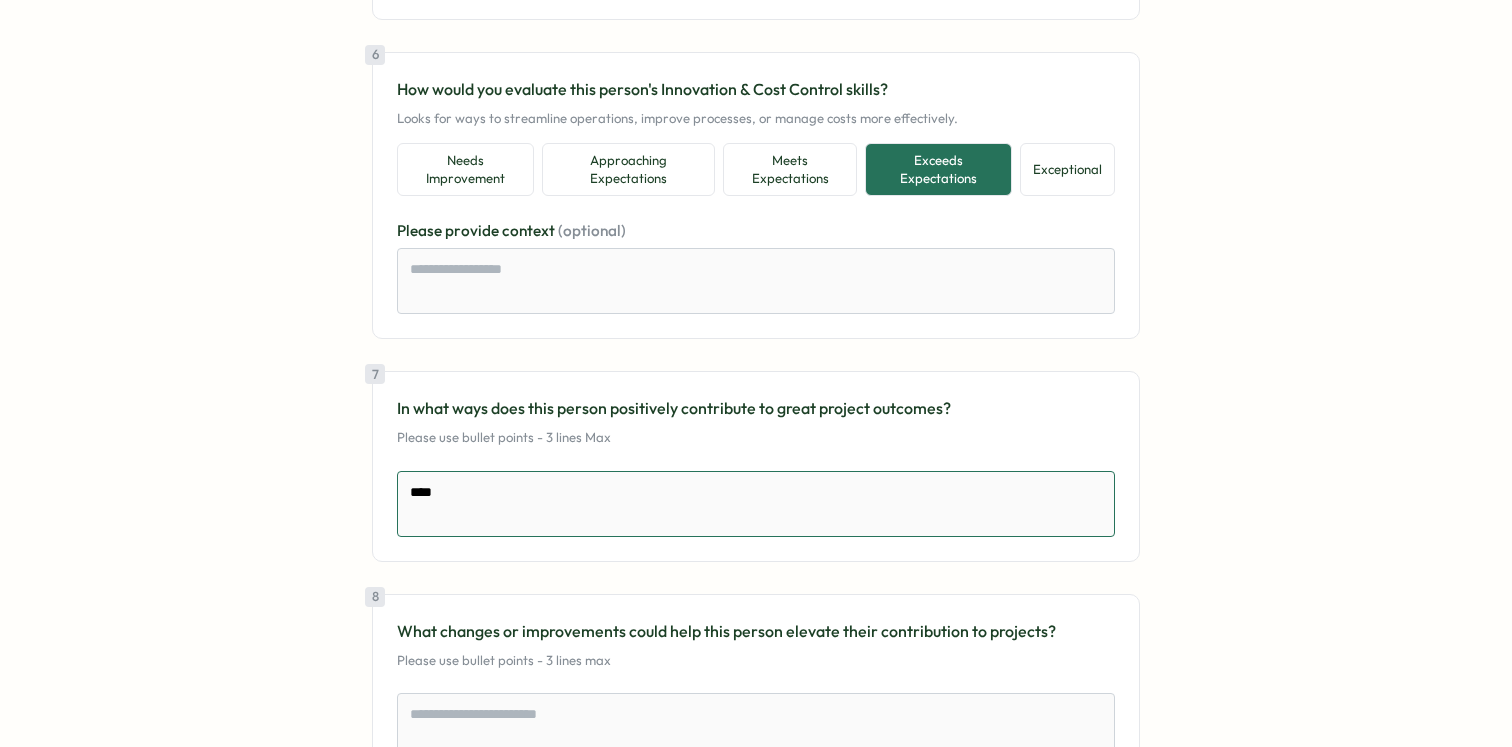 type on "*" 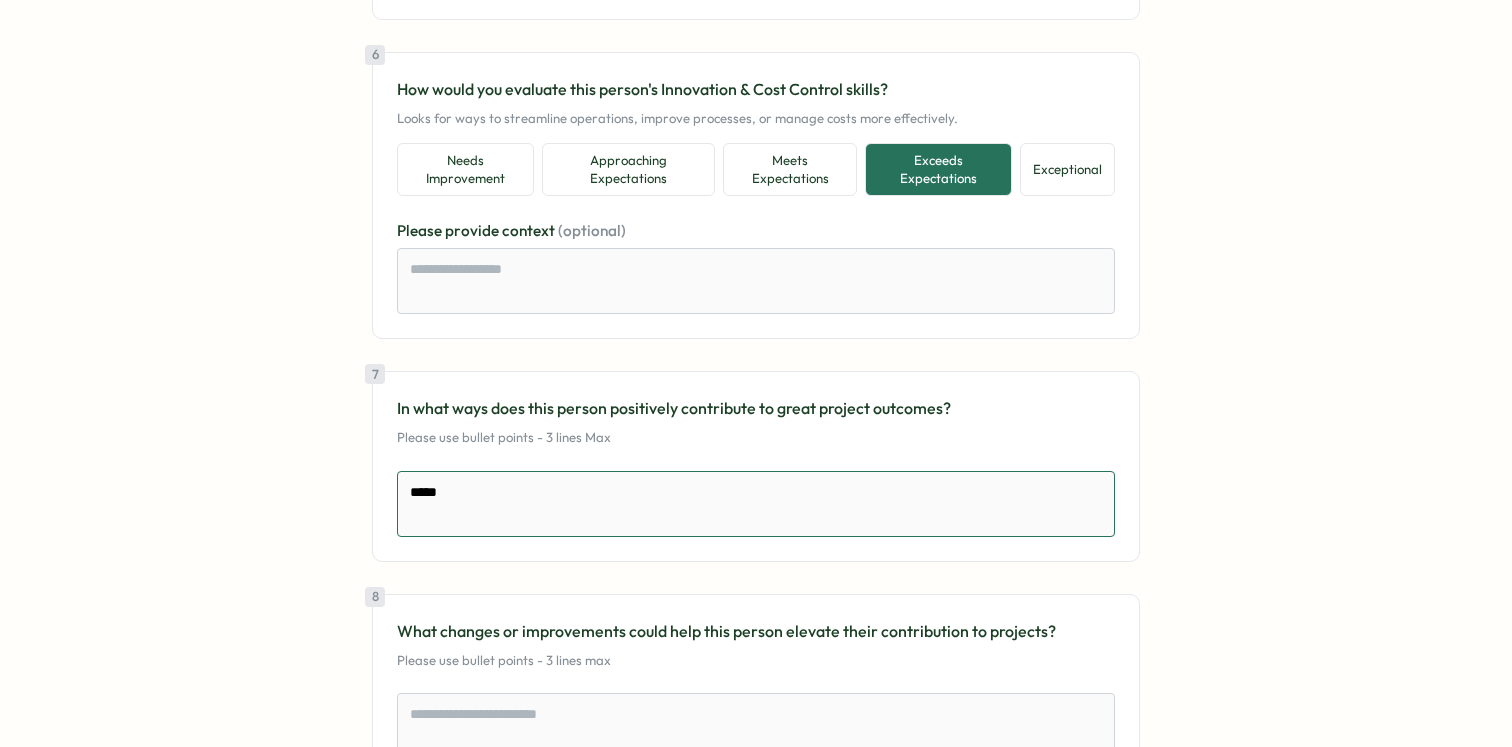 type on "*" 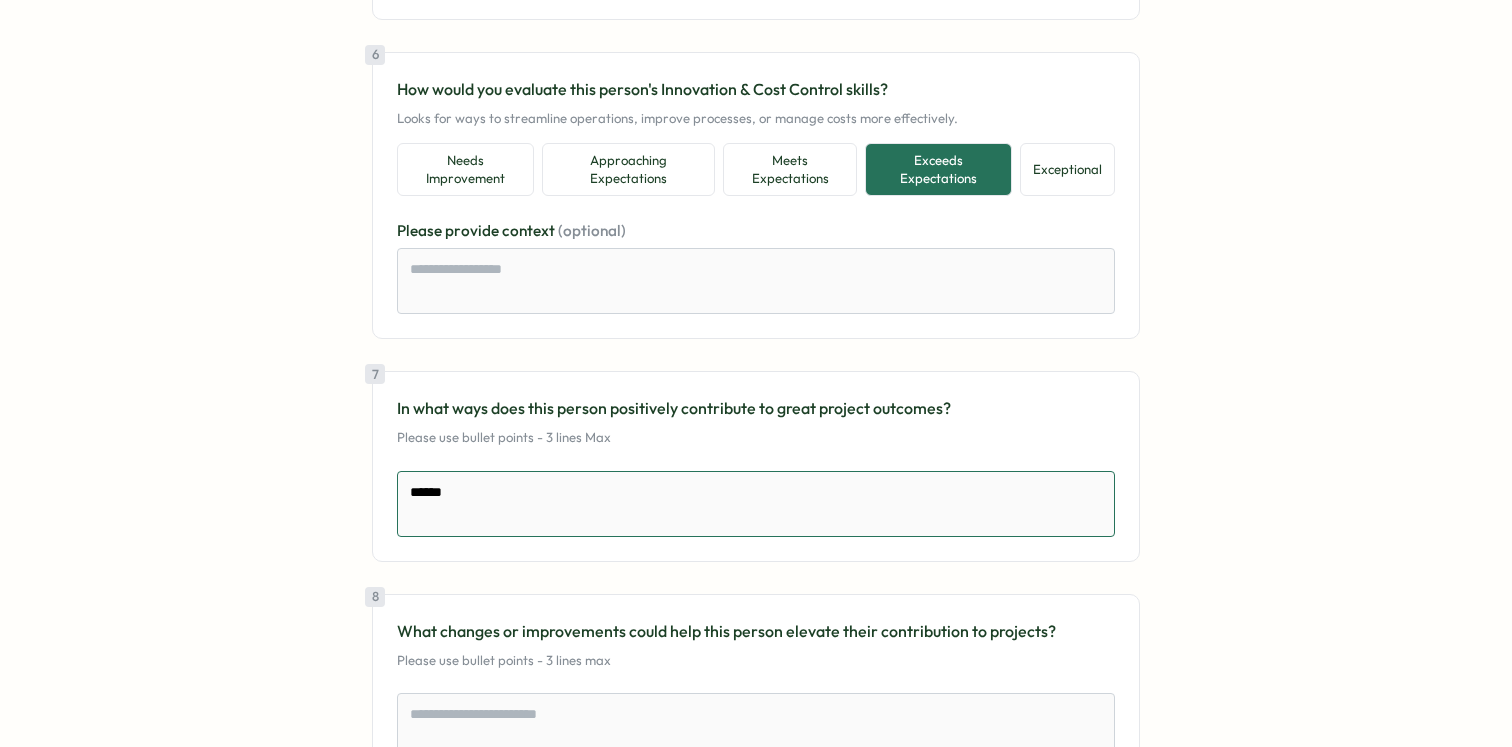 type on "*" 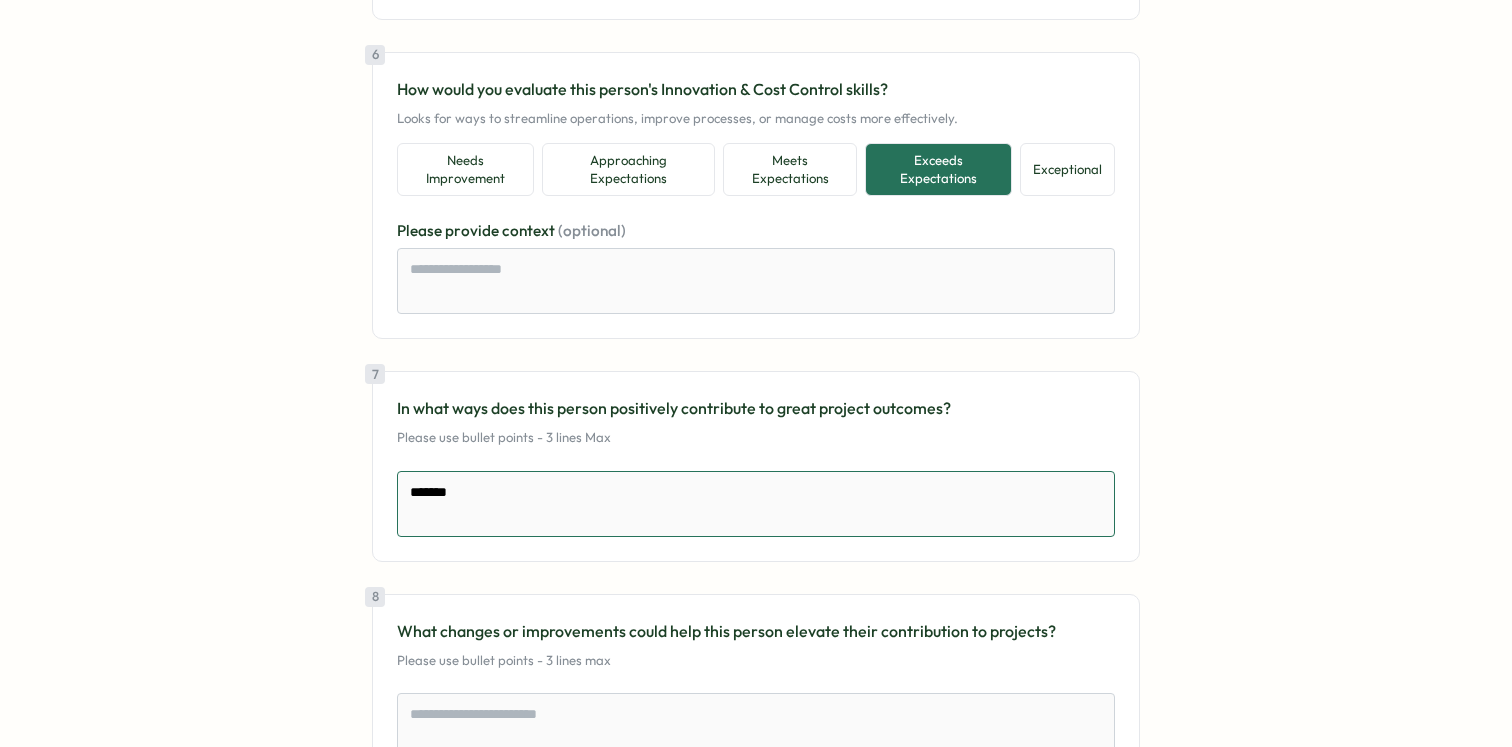 type on "*" 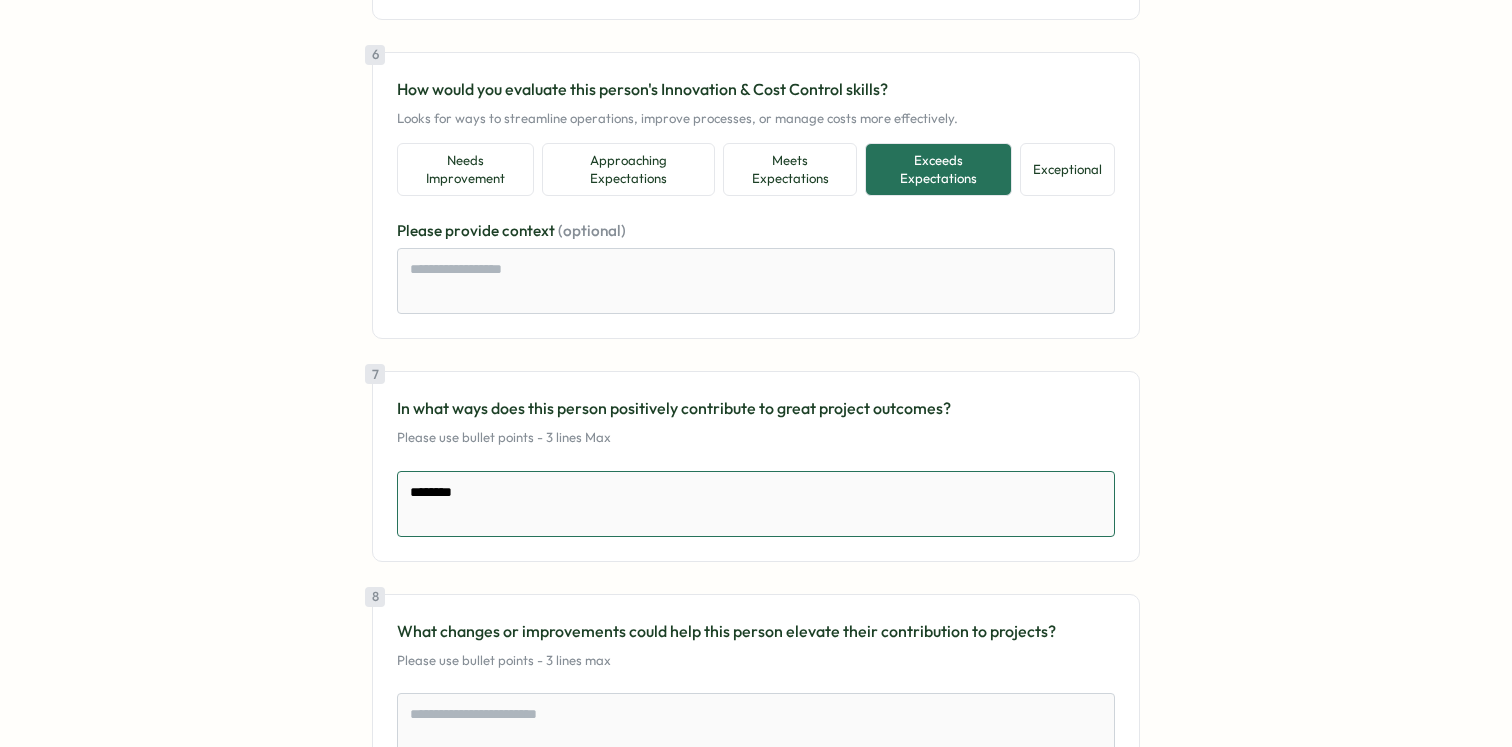 type on "*" 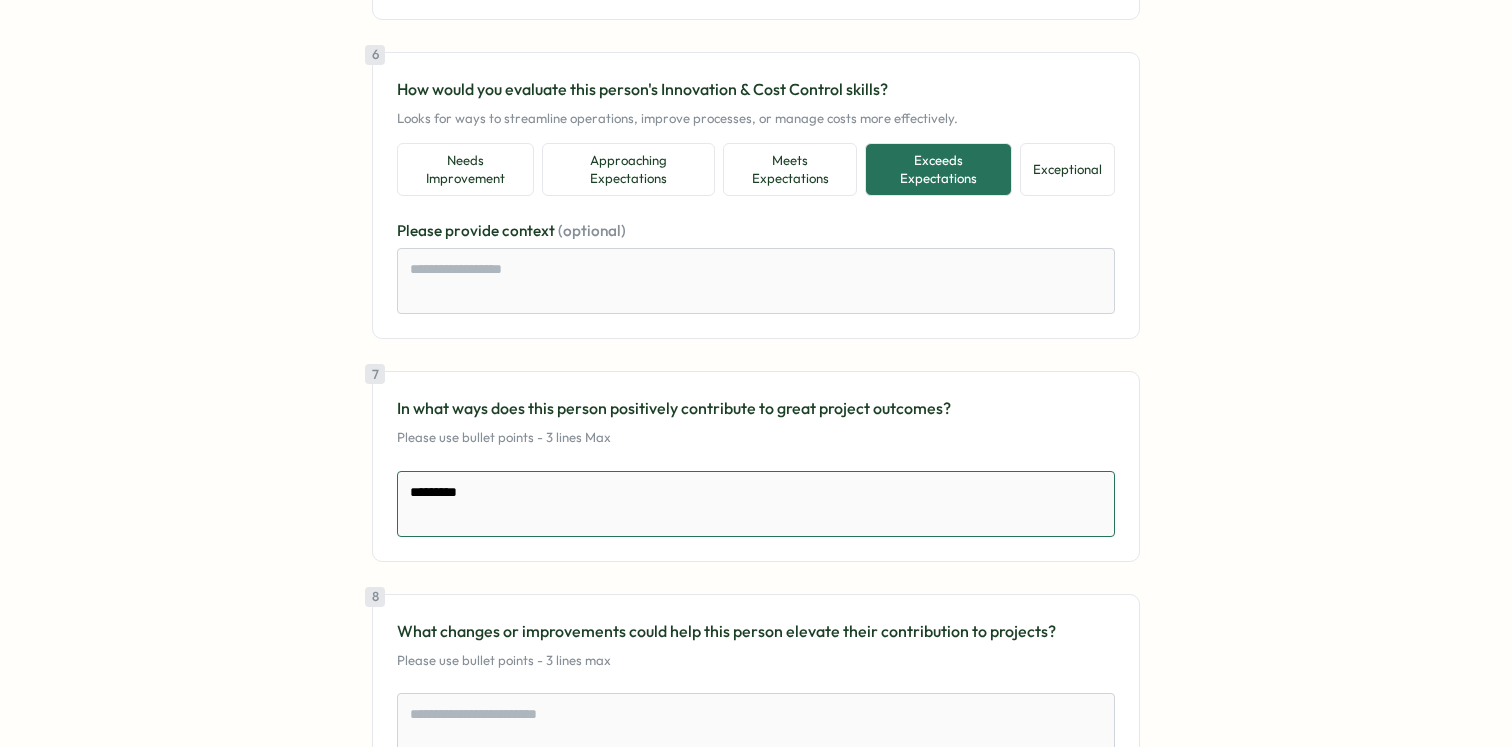 type on "**********" 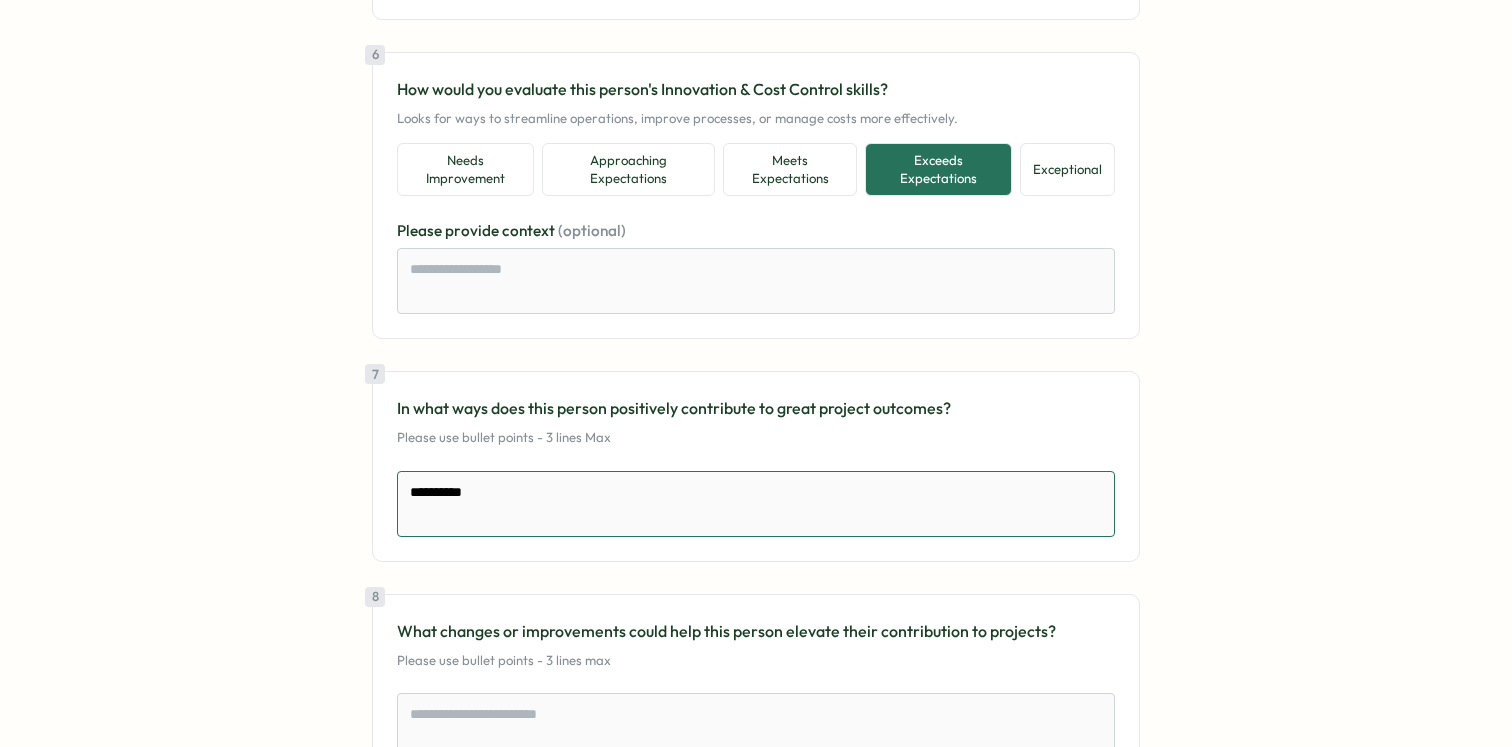 type on "*" 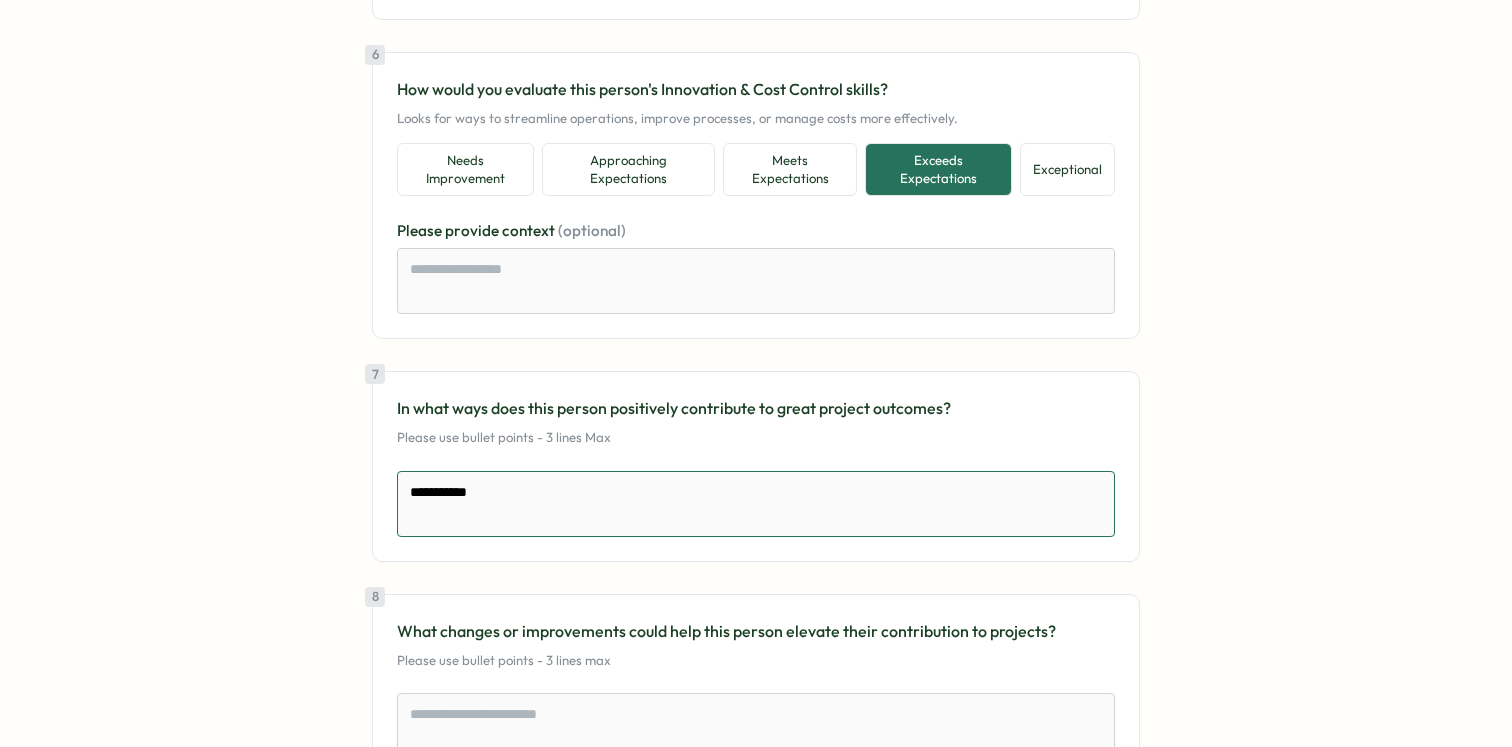 type on "*" 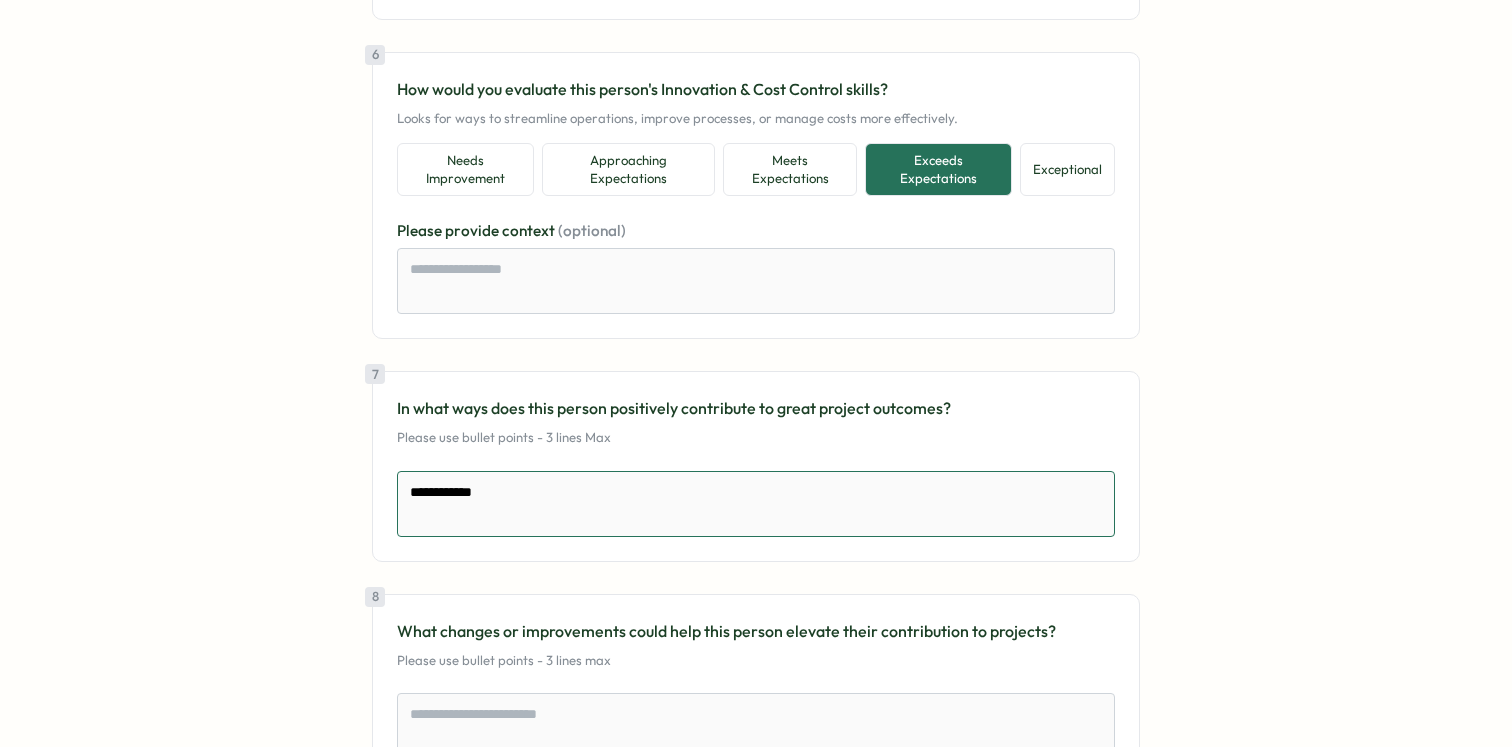 type on "*" 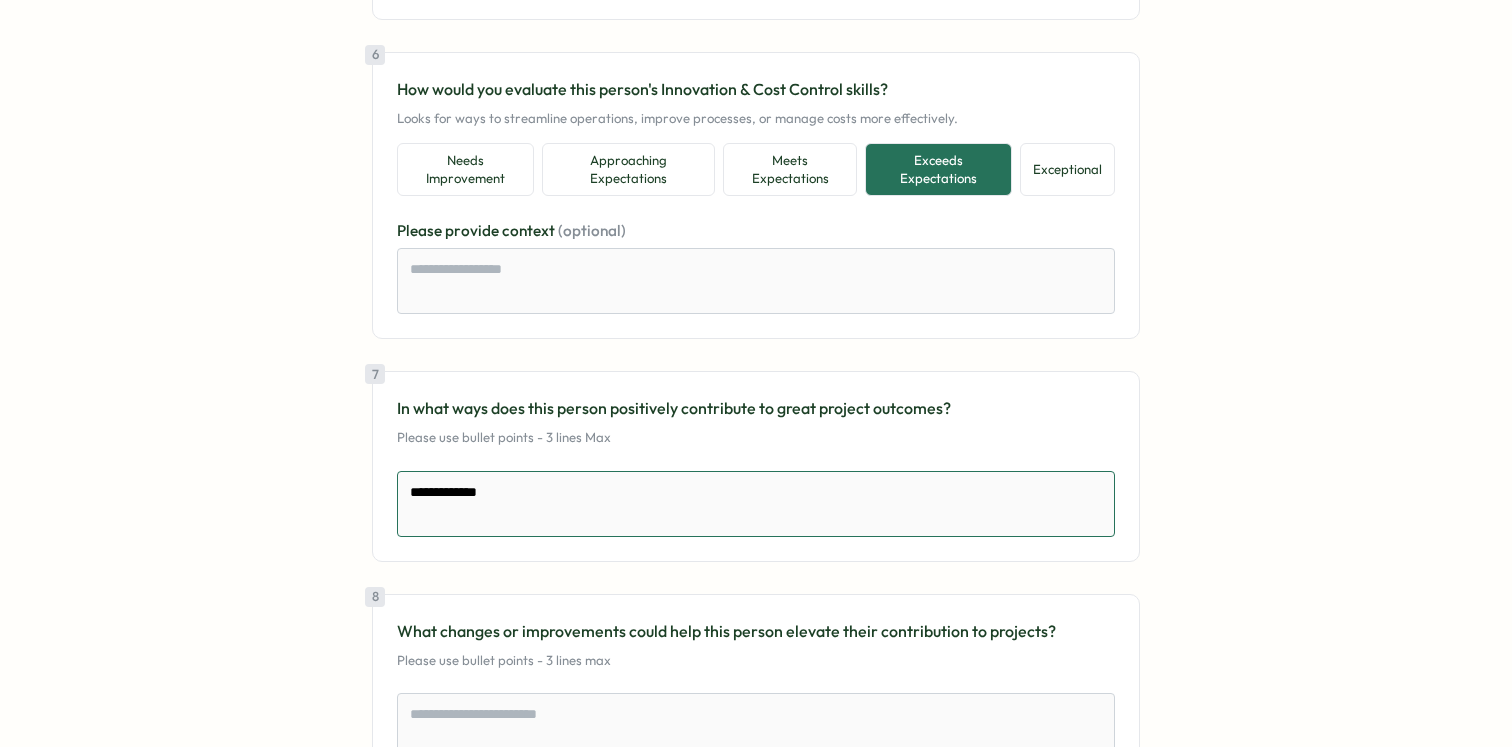 type on "*" 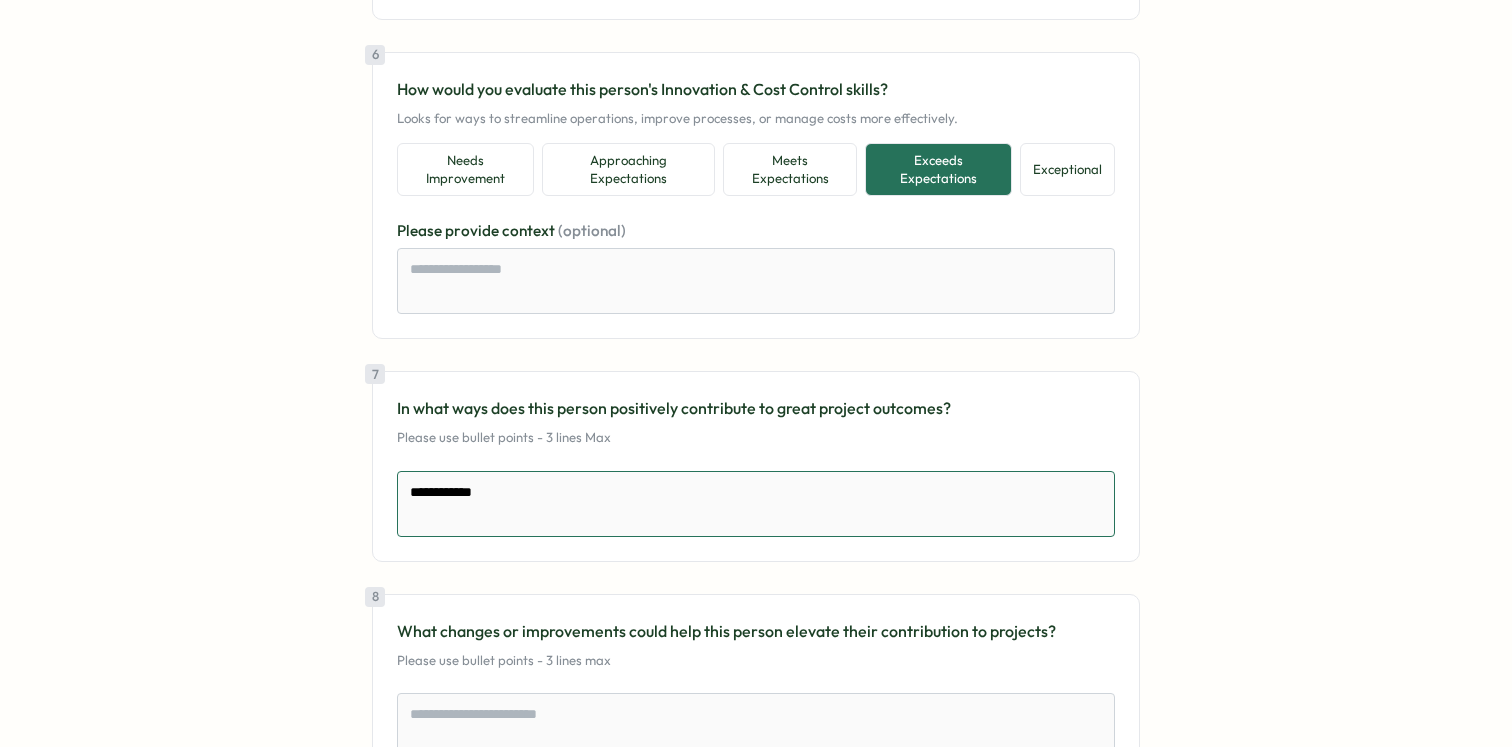 type on "*" 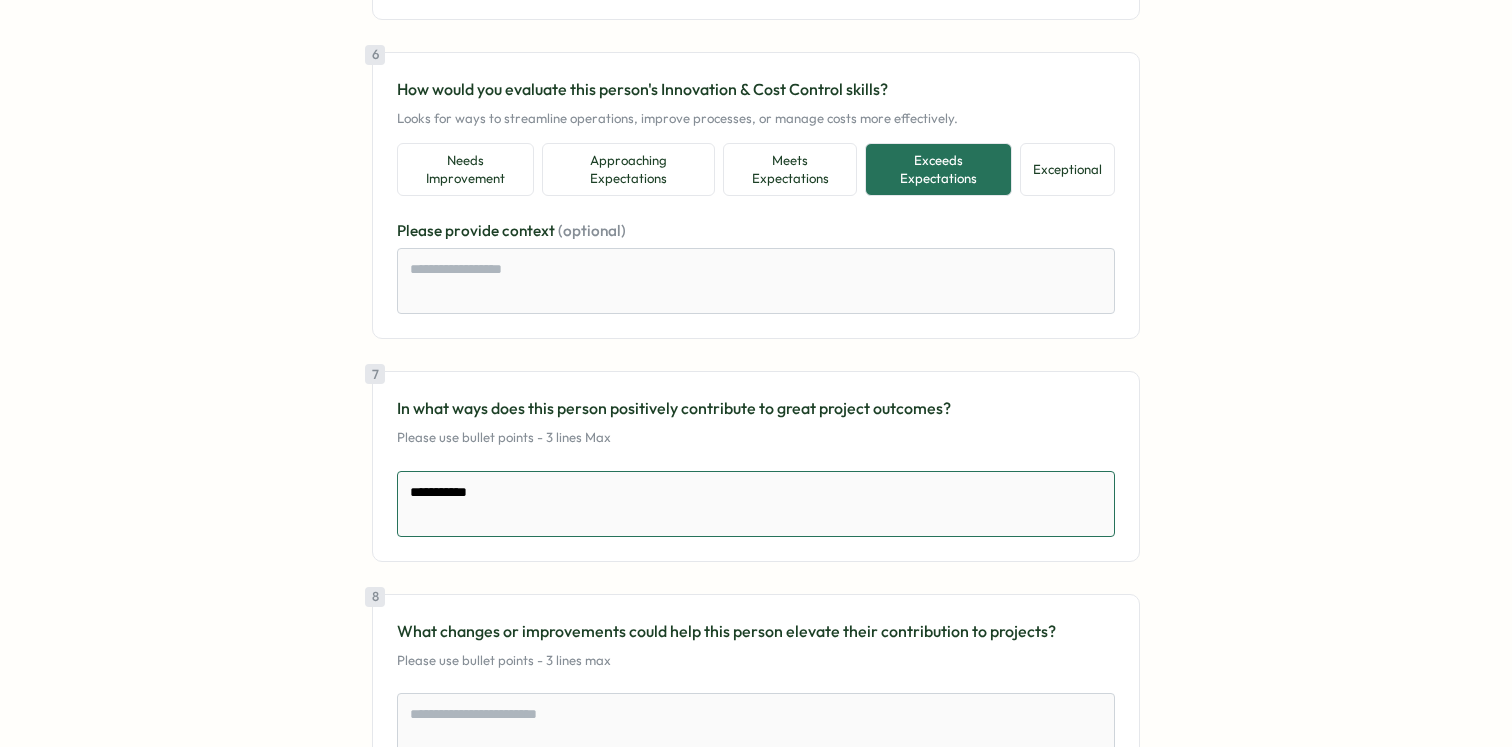type on "*" 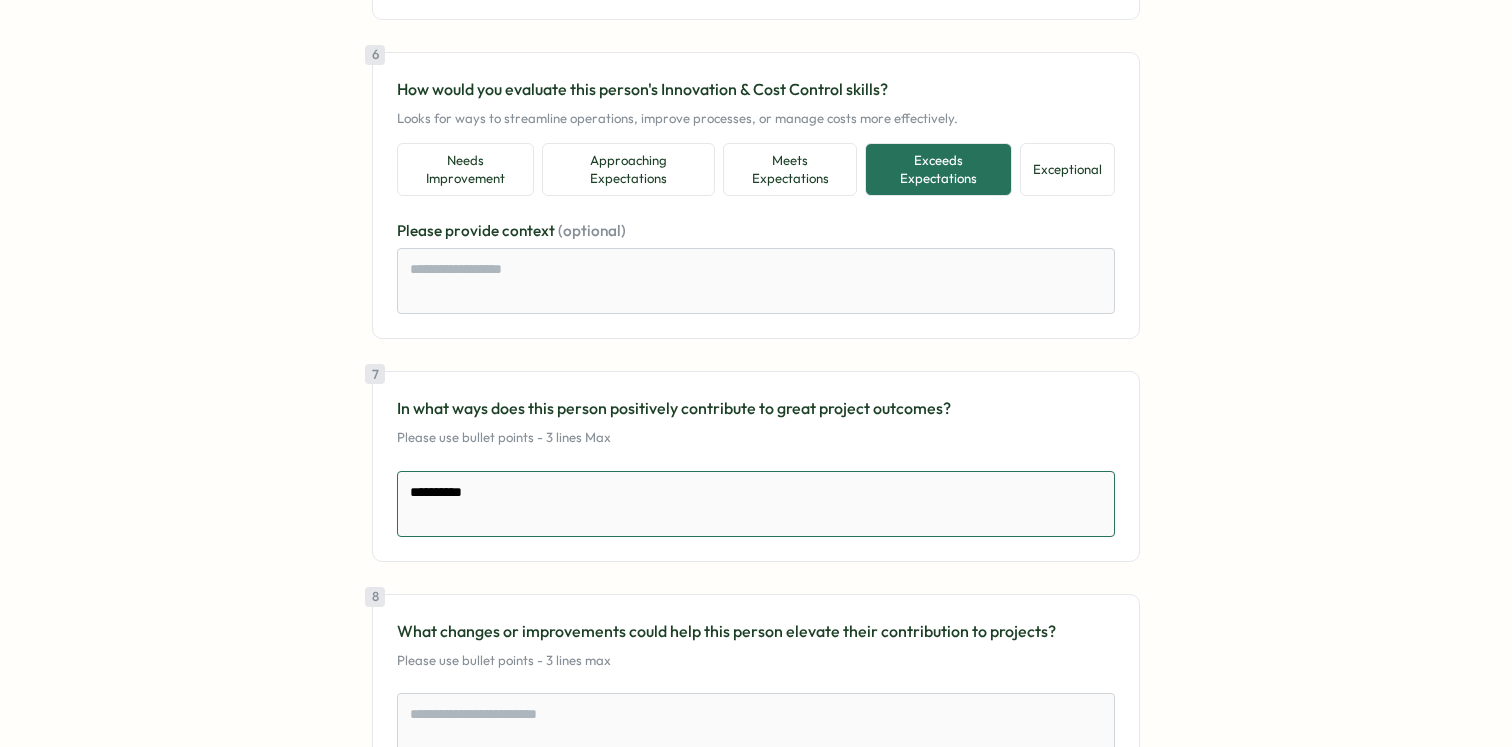 type on "*" 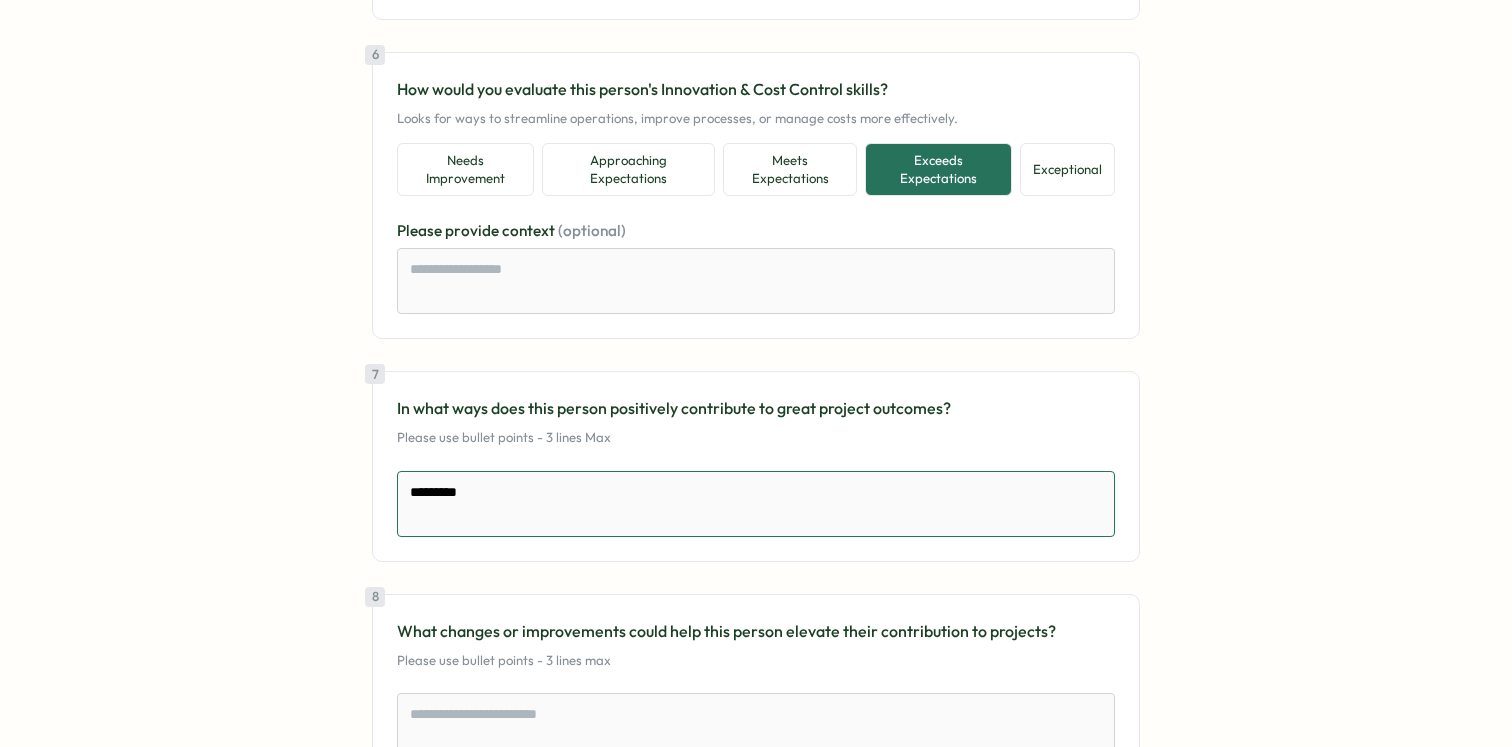 type on "*" 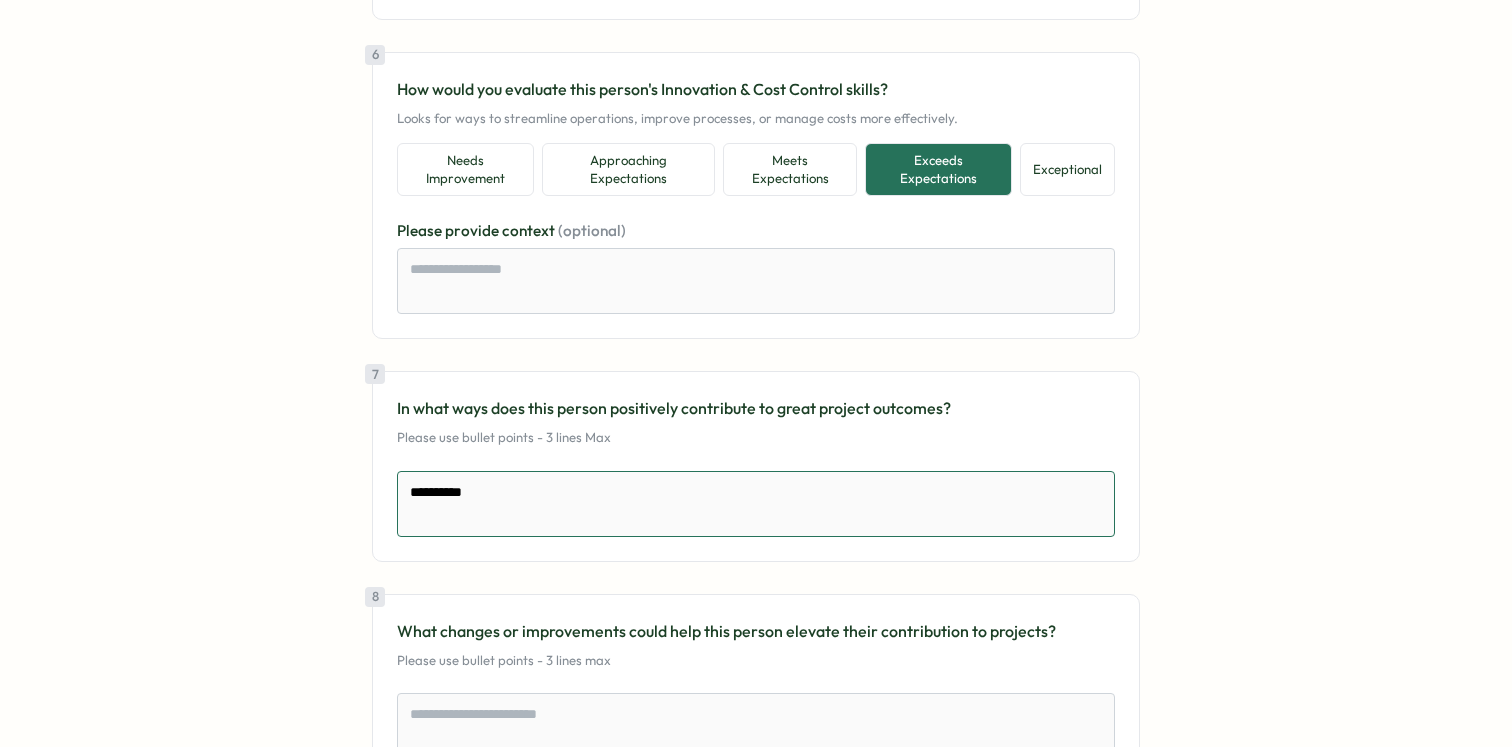 type on "*" 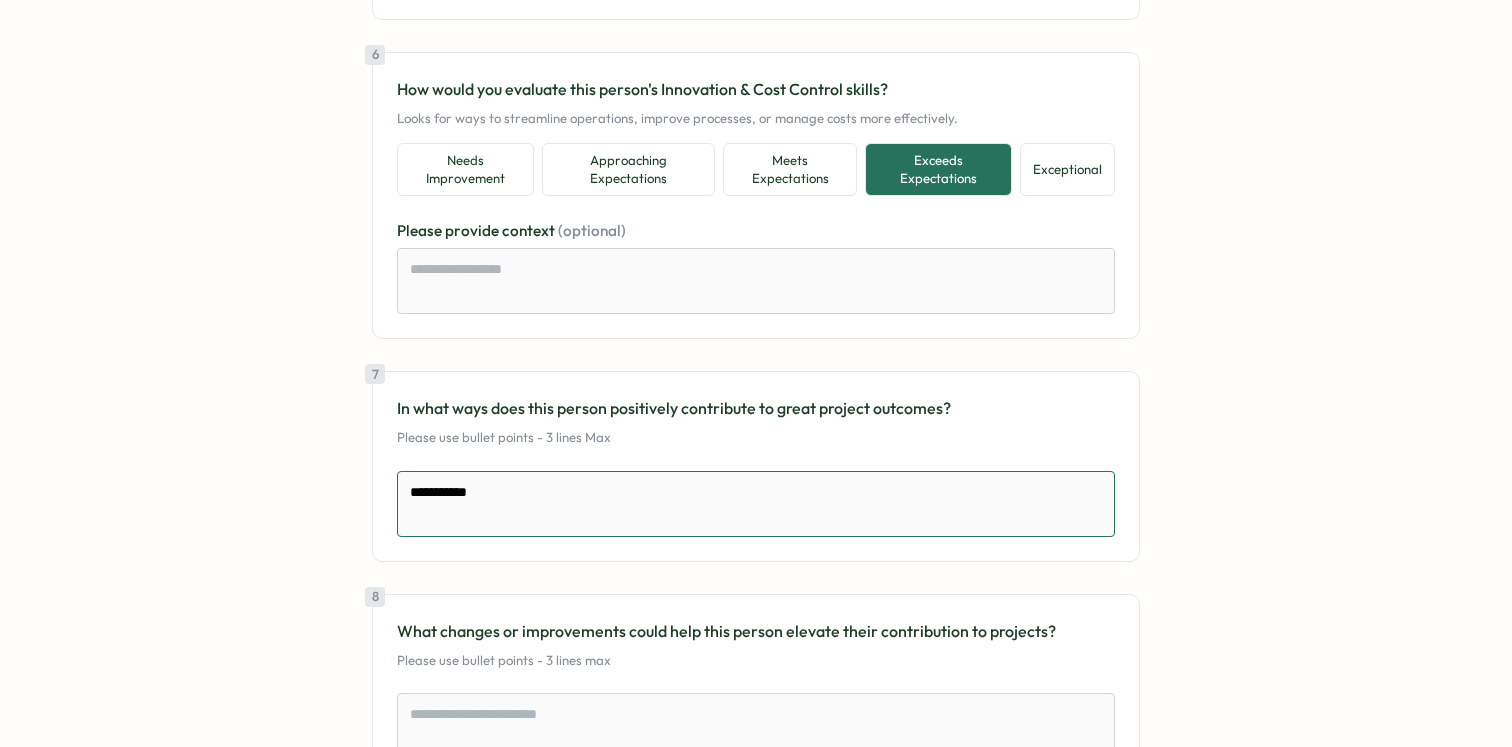 type on "*" 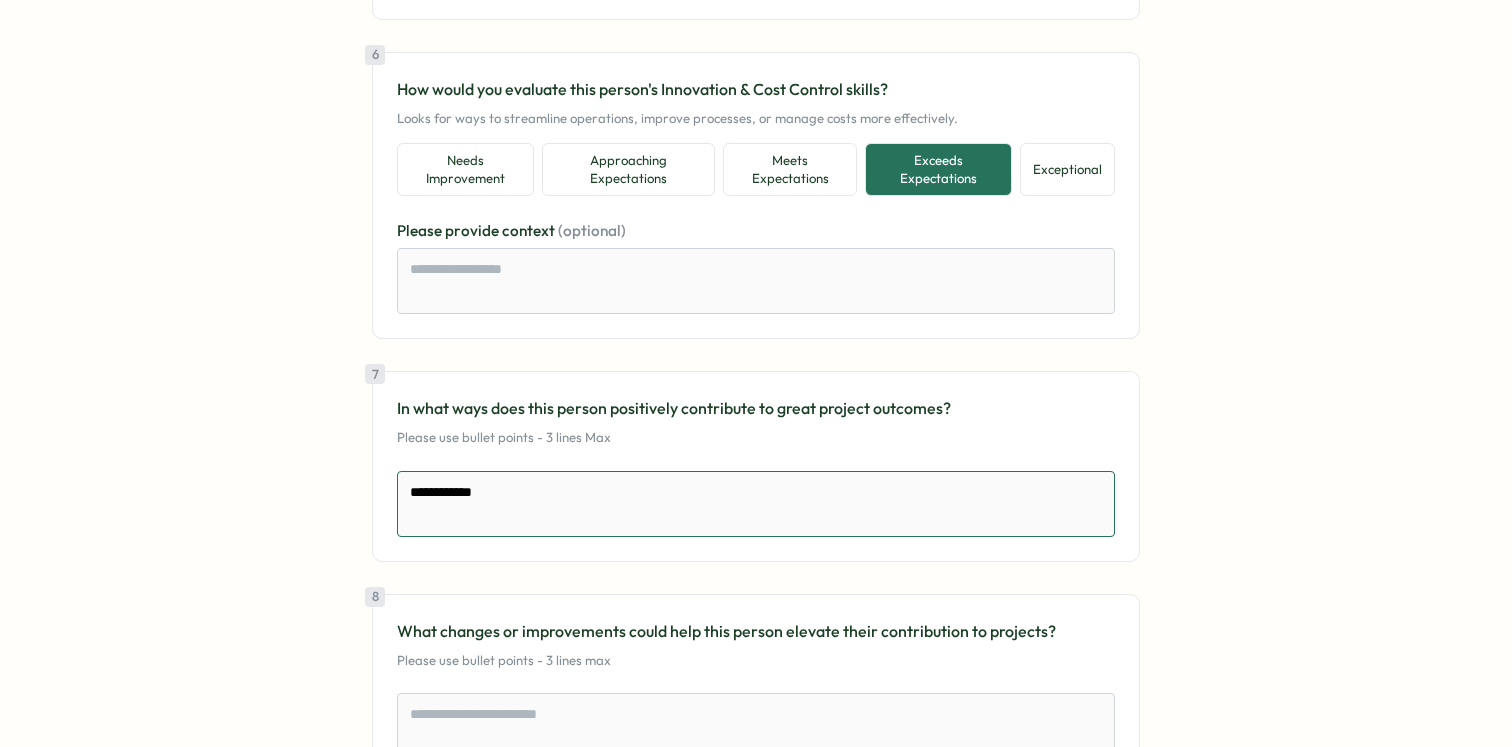 type on "*" 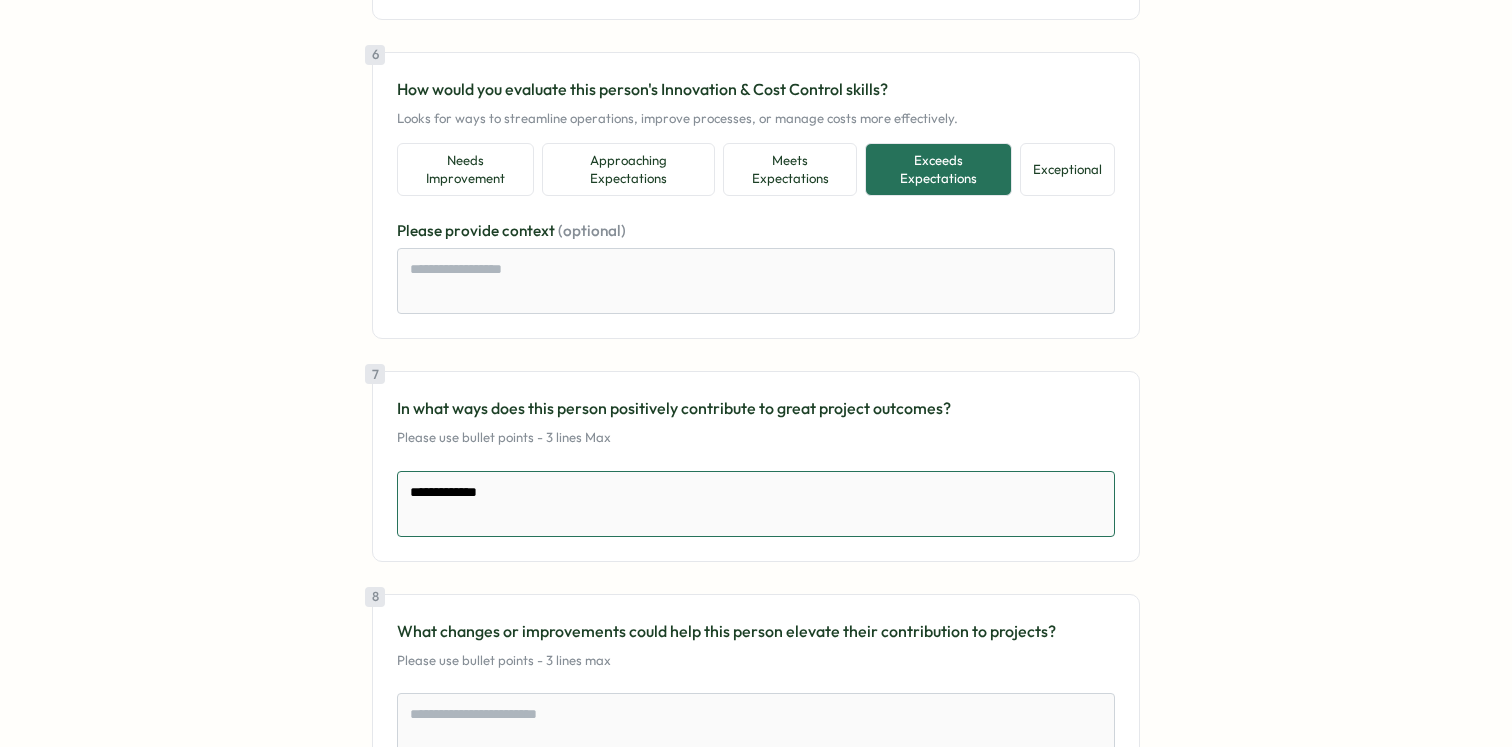 type on "*" 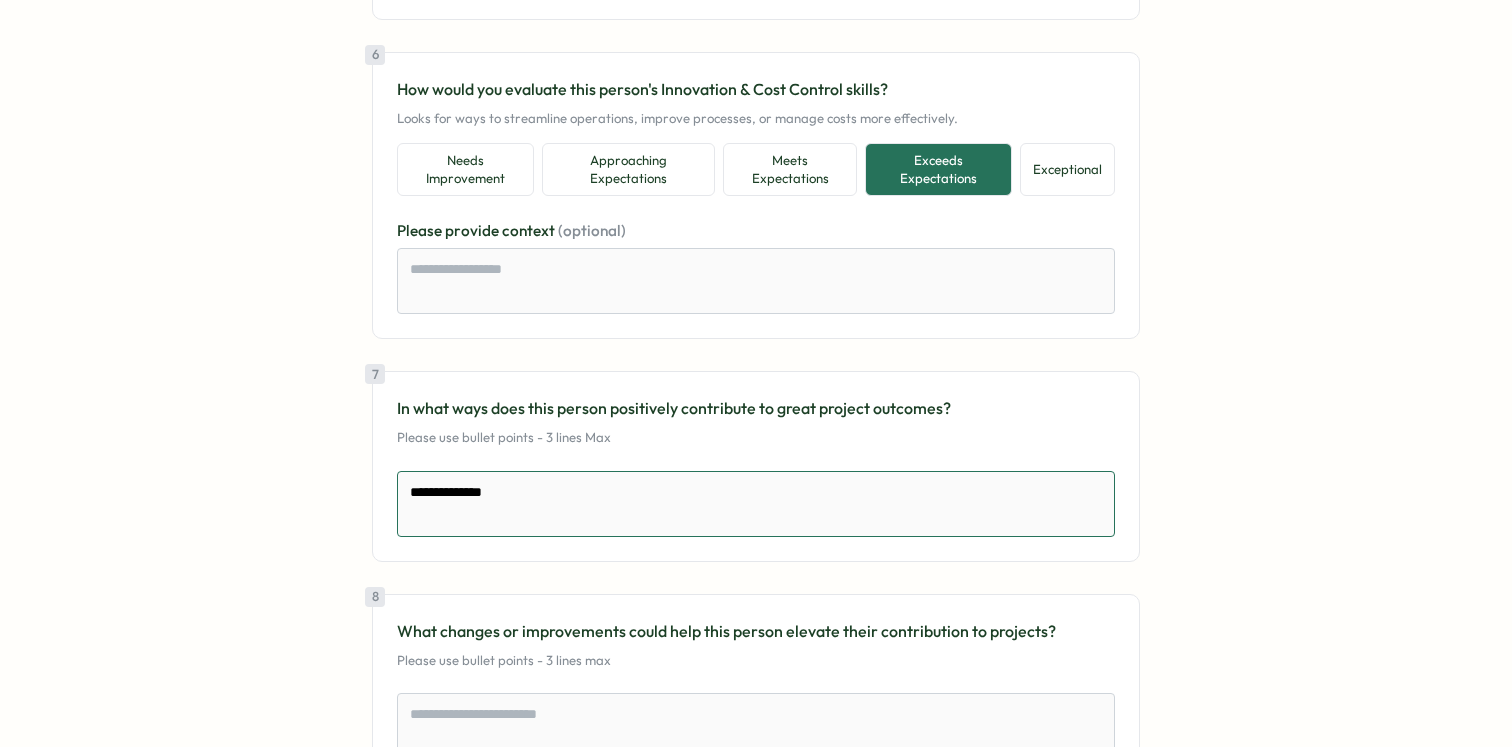 type on "*" 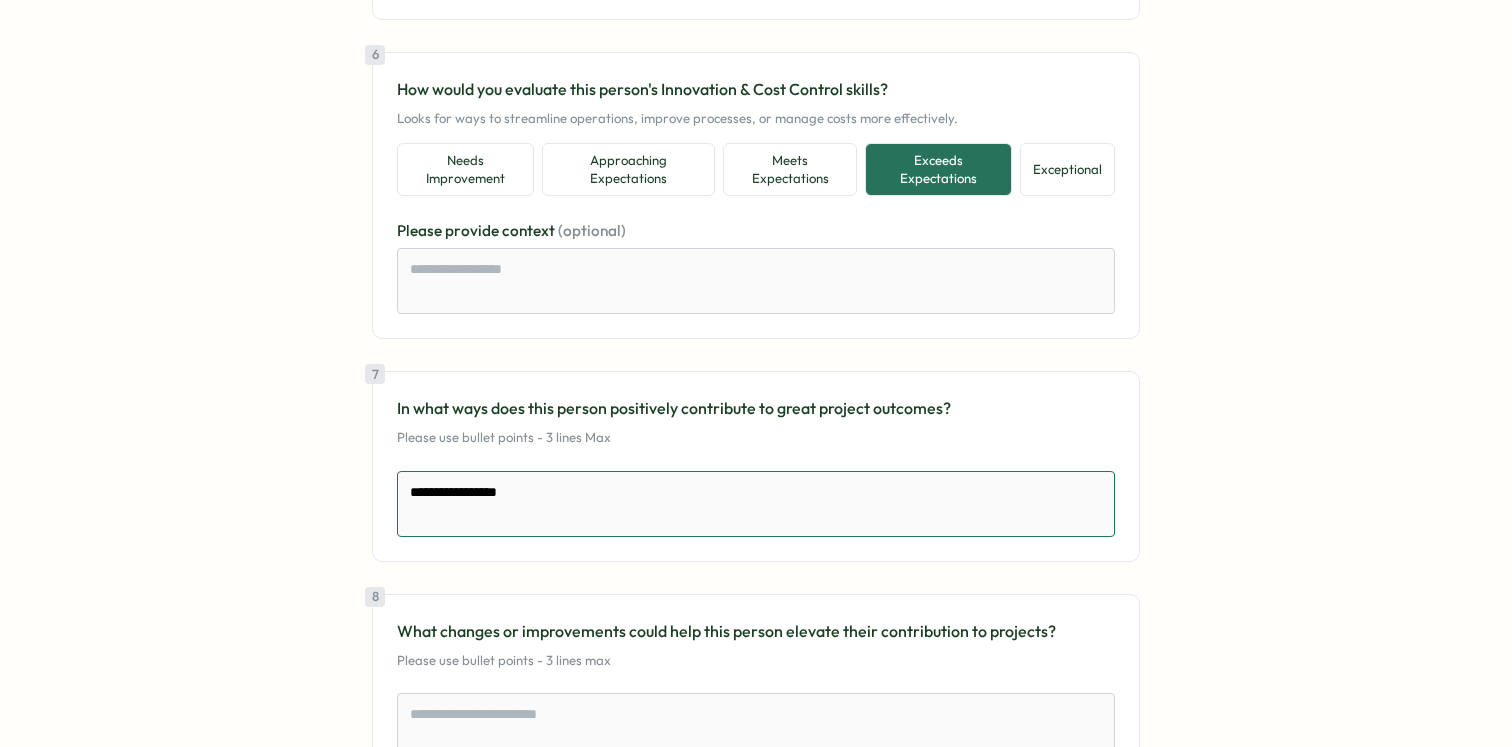 type on "**********" 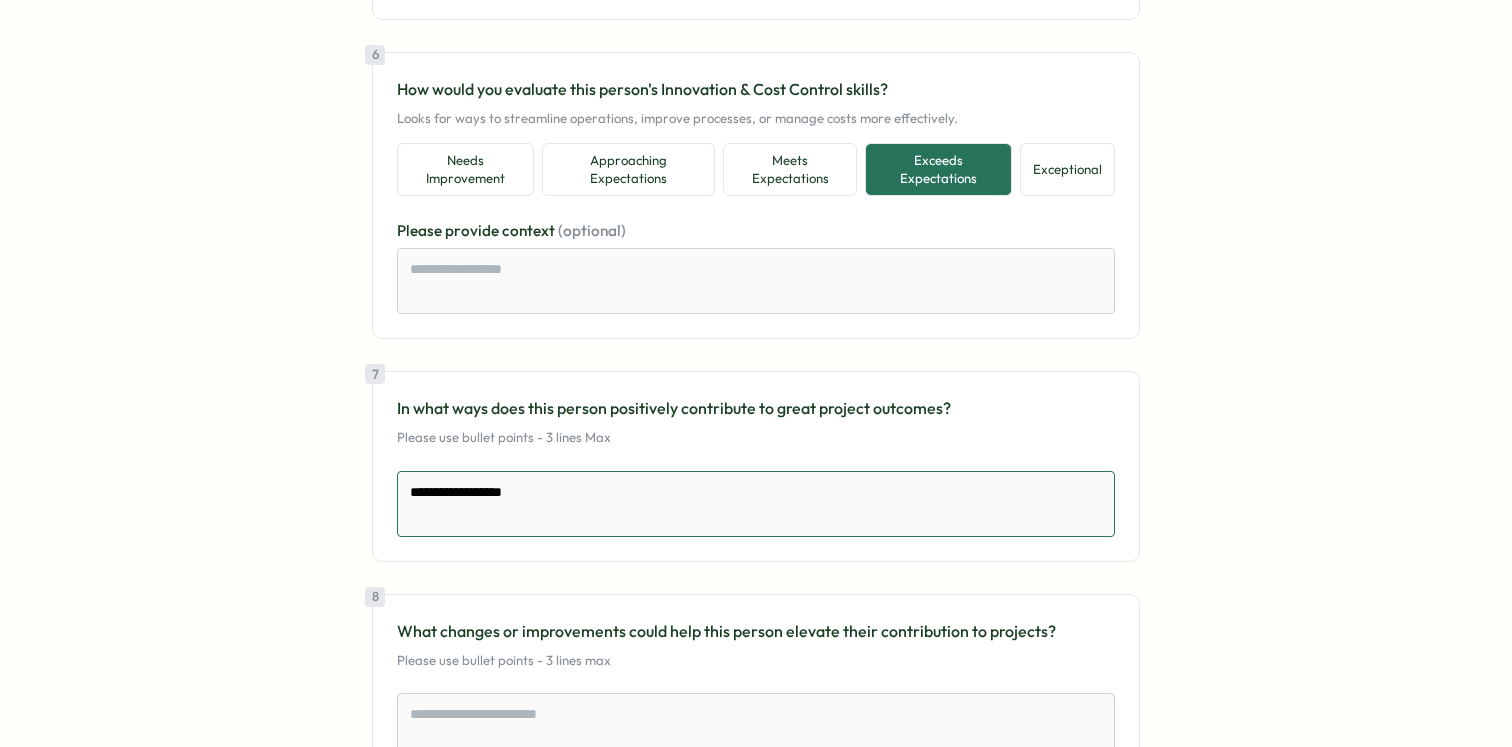type on "*" 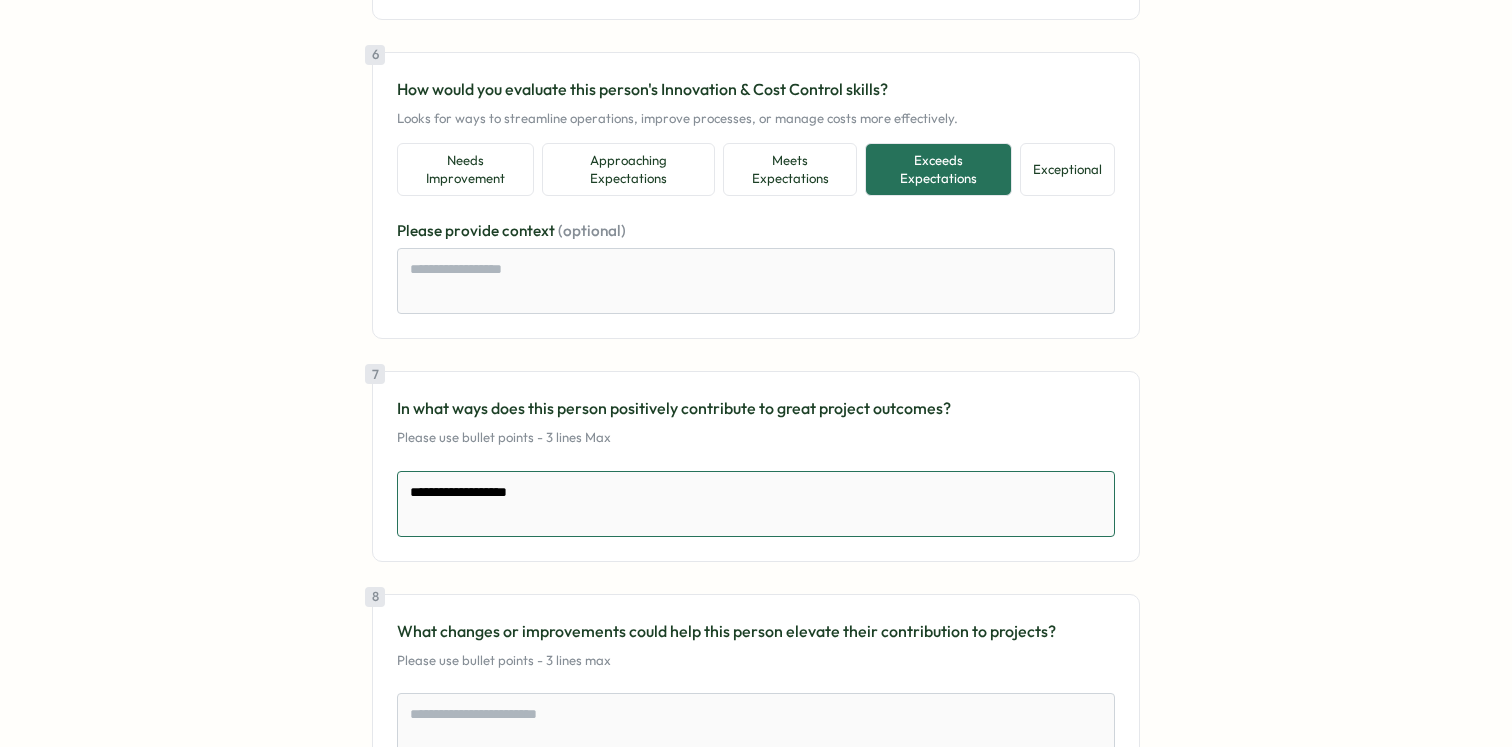 type on "*" 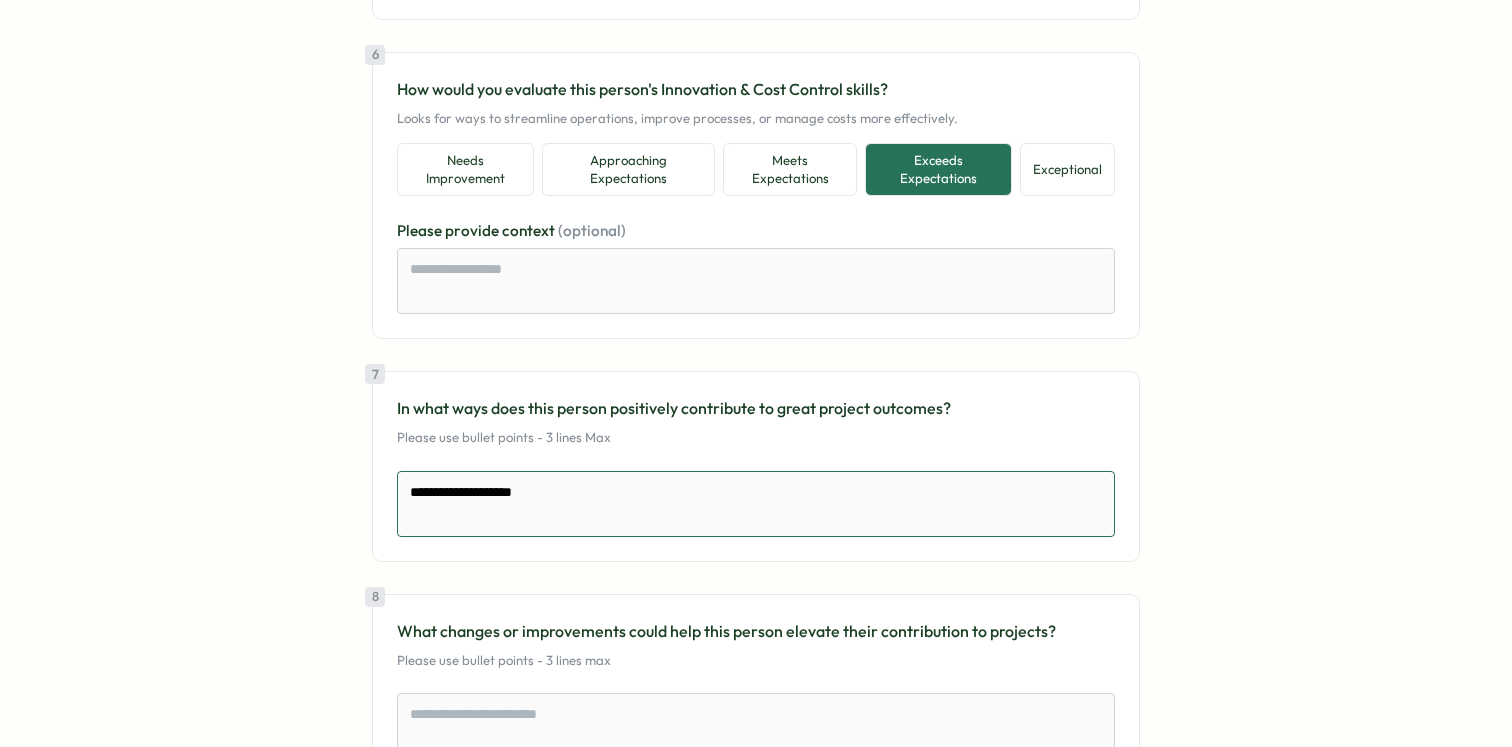 type on "*" 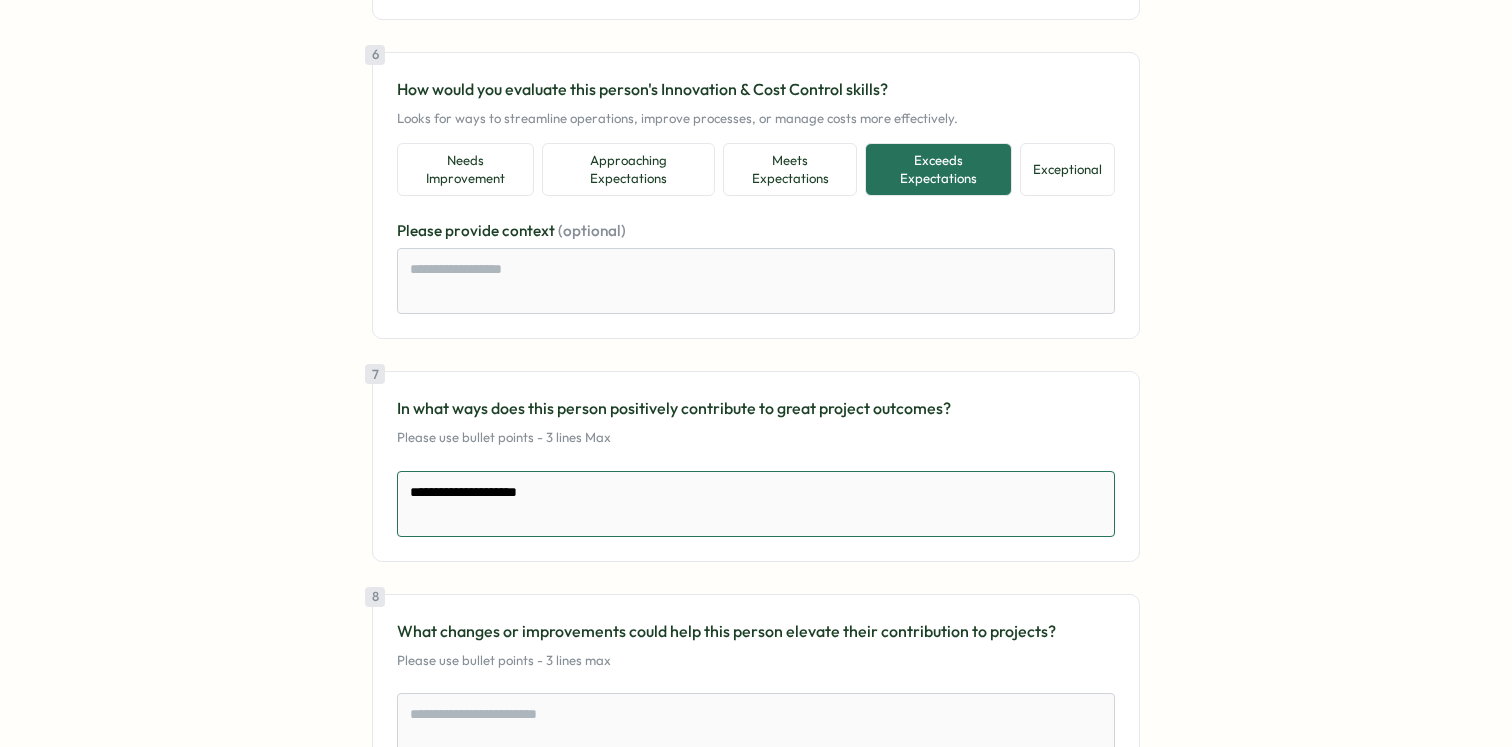 type on "*" 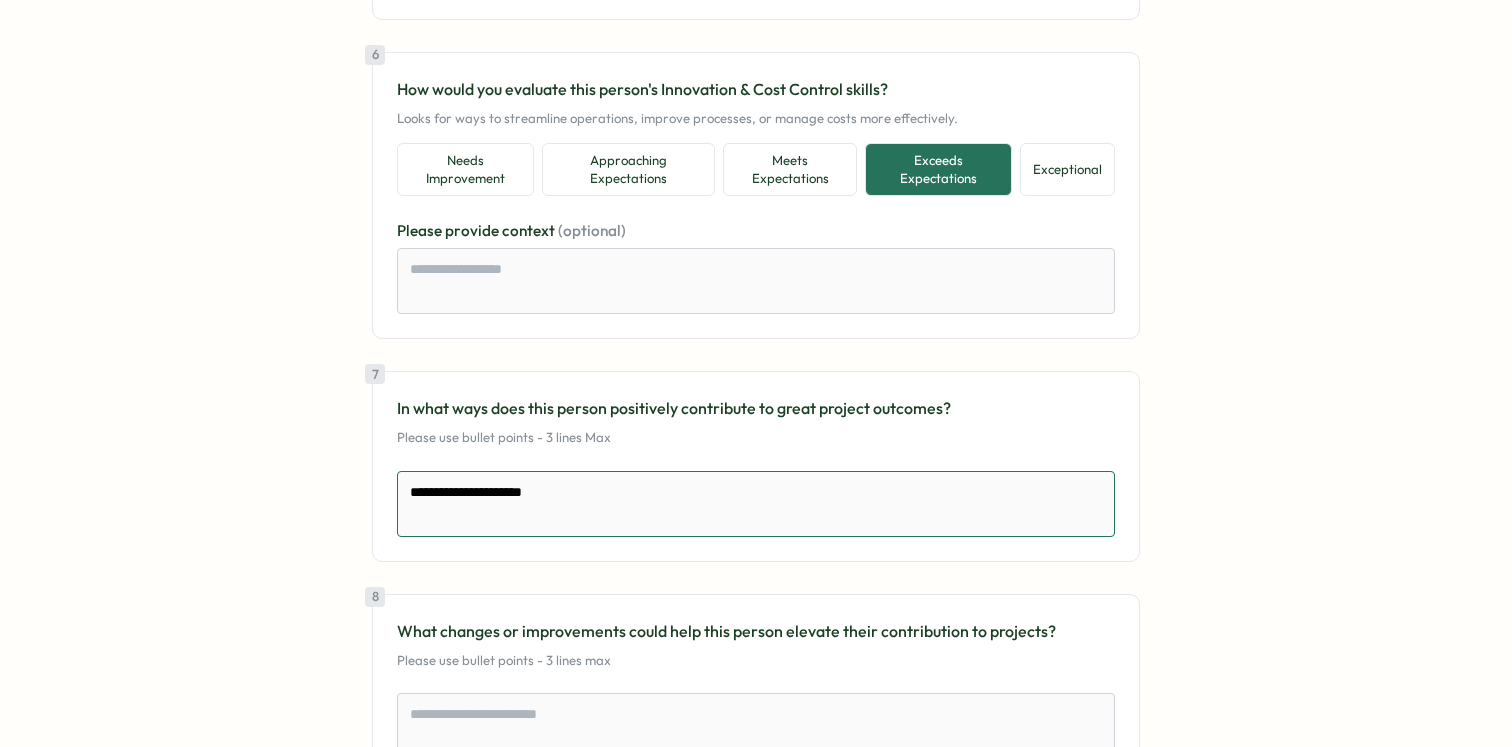 type on "*" 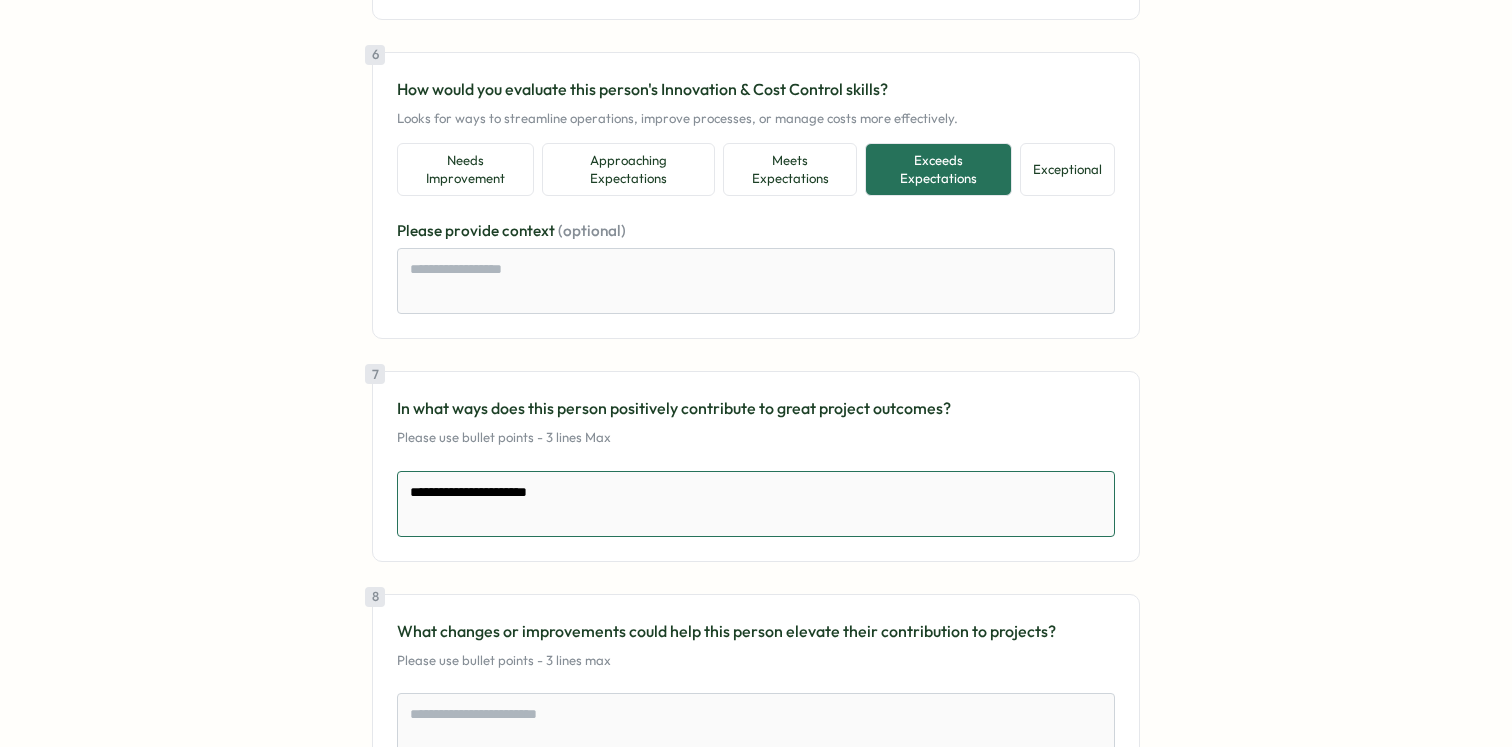 type on "*" 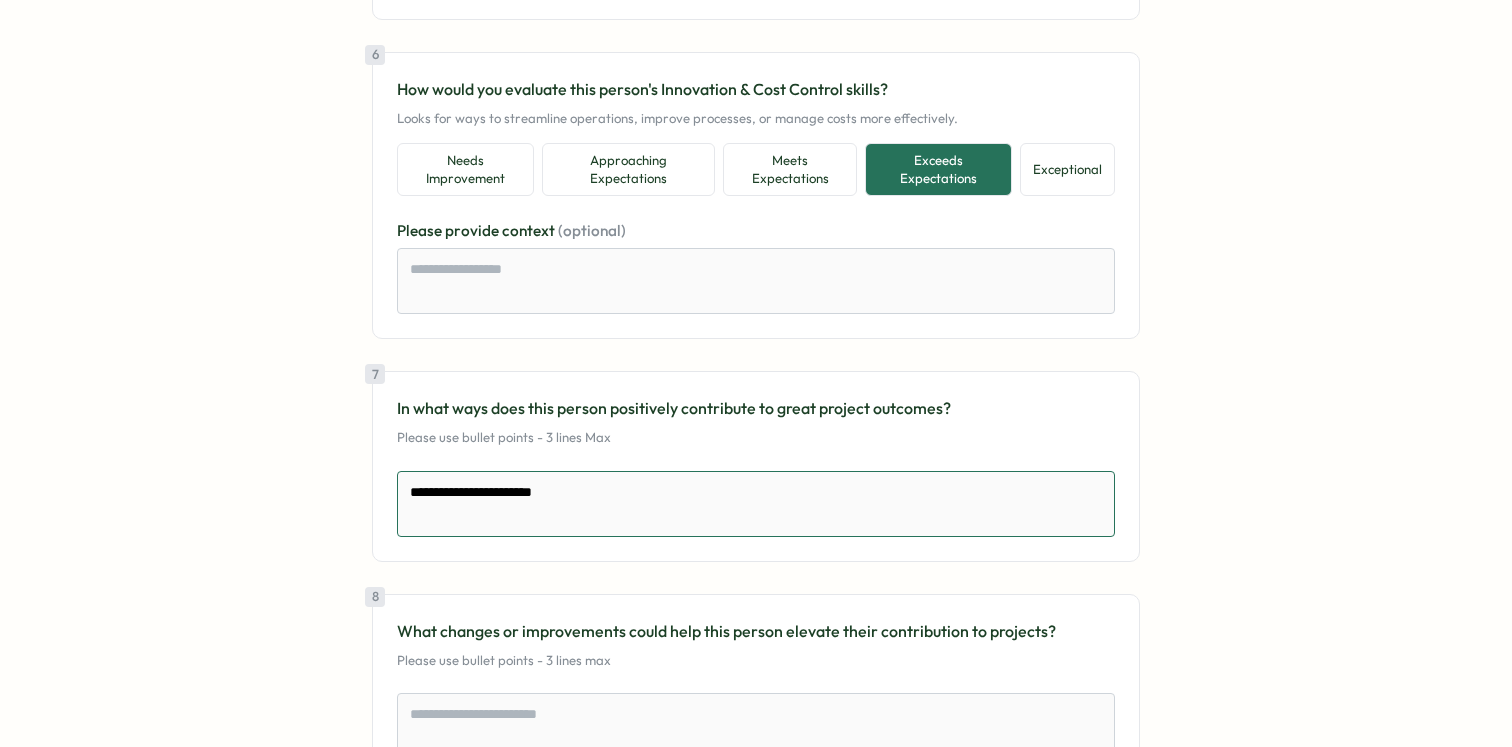 type on "*" 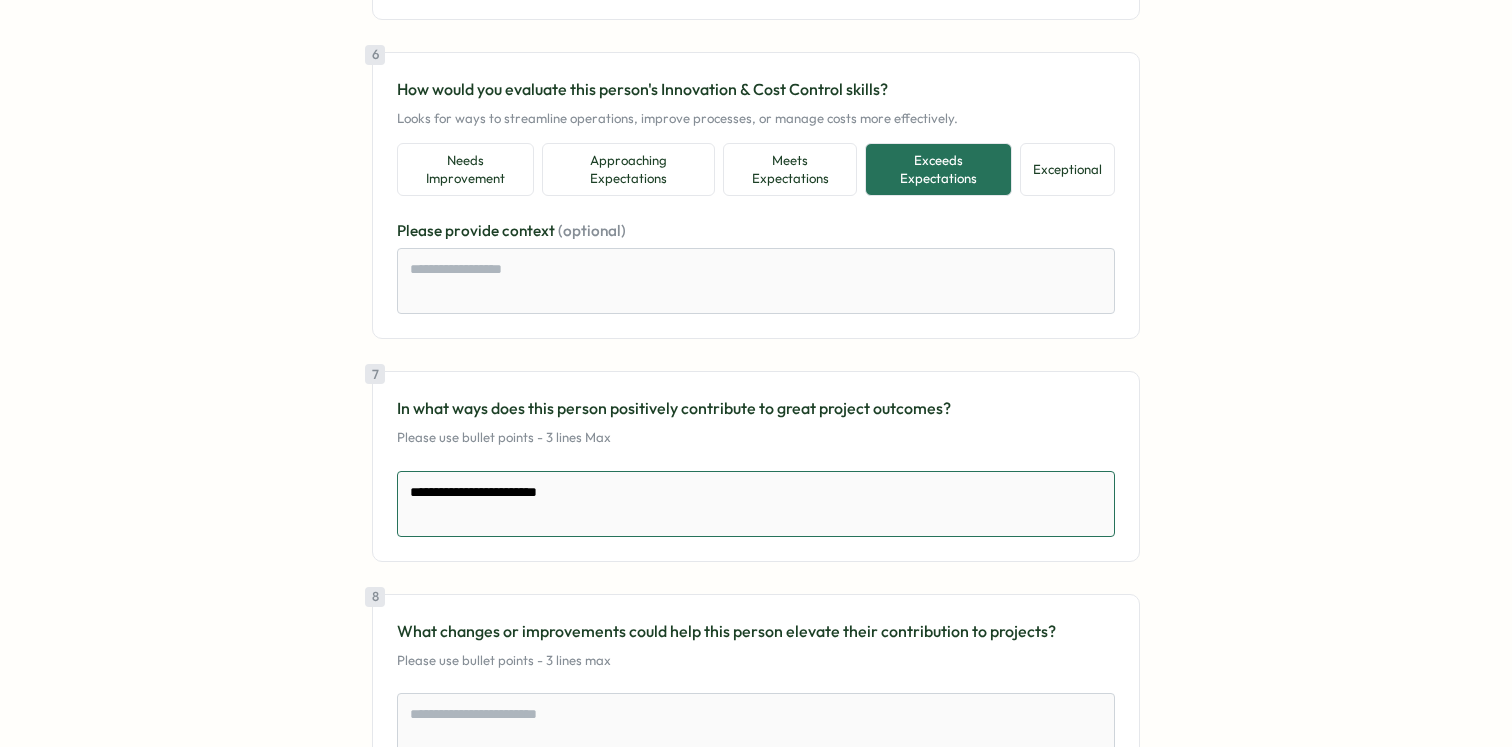 type on "*" 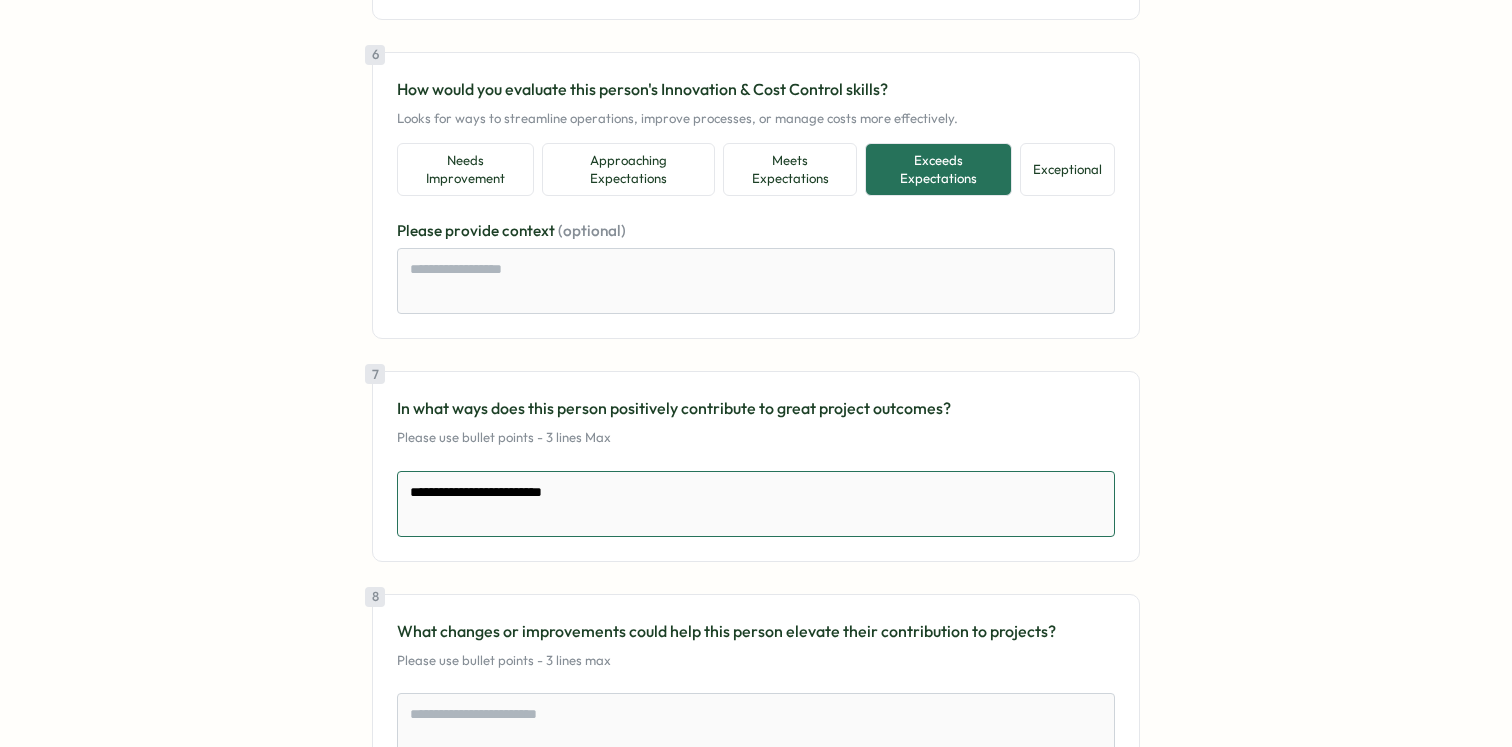 type on "*" 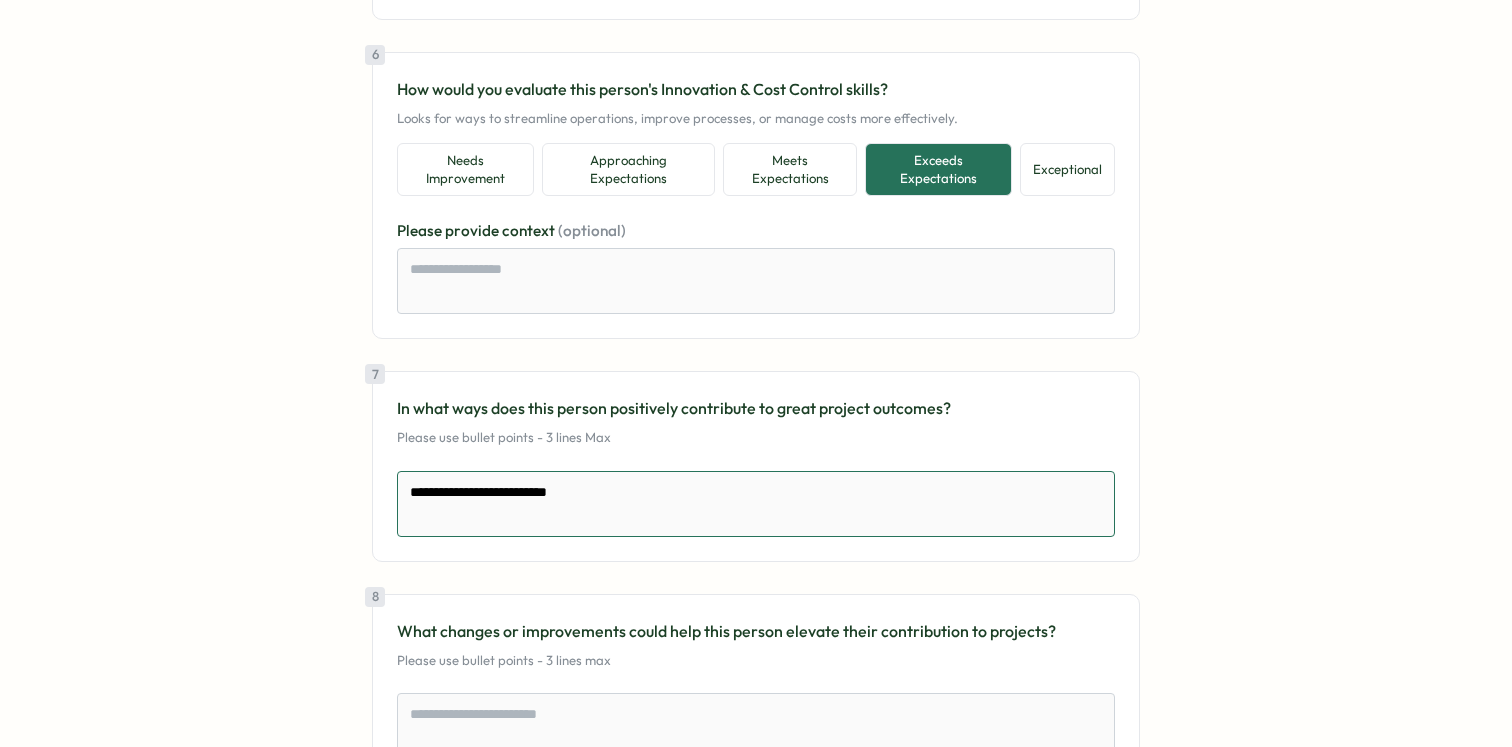 type on "*" 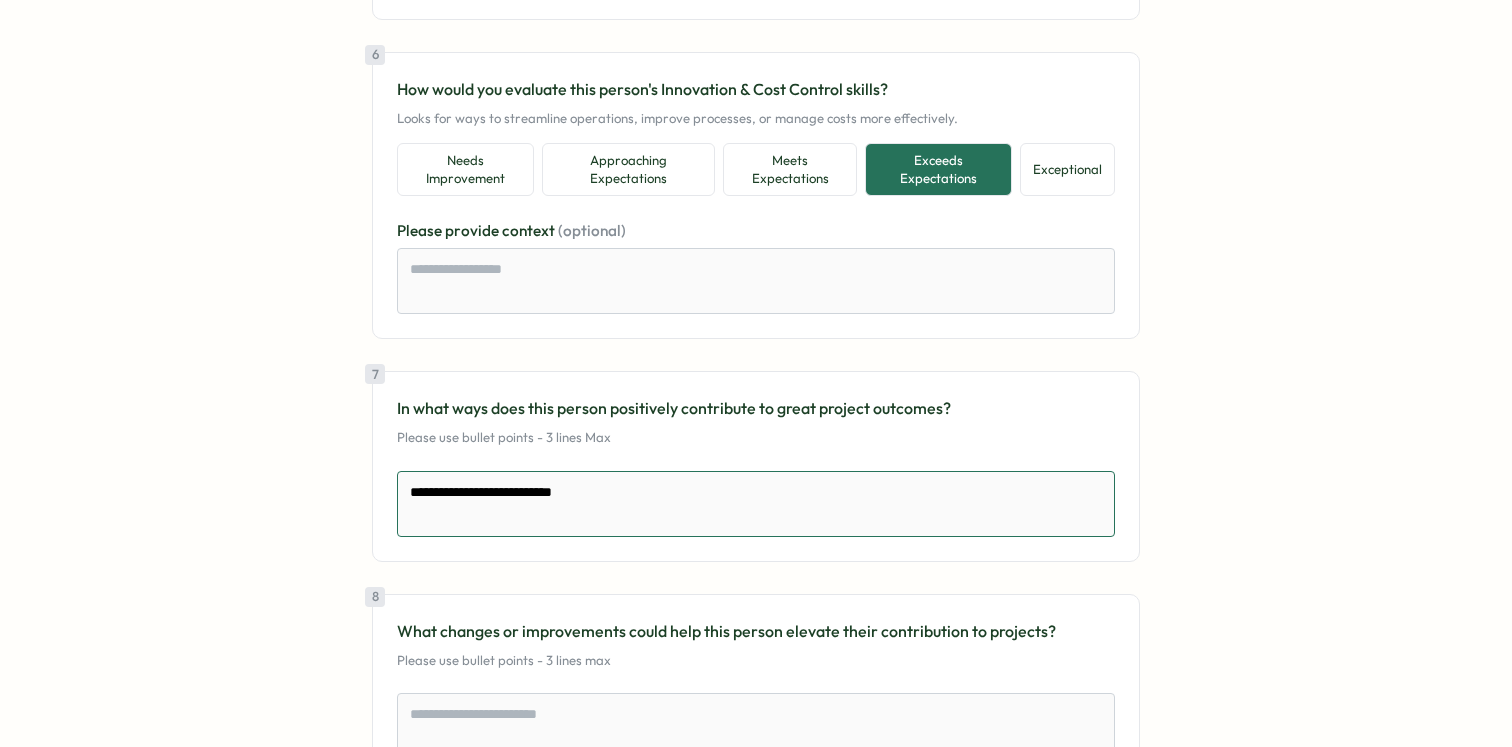 type on "*" 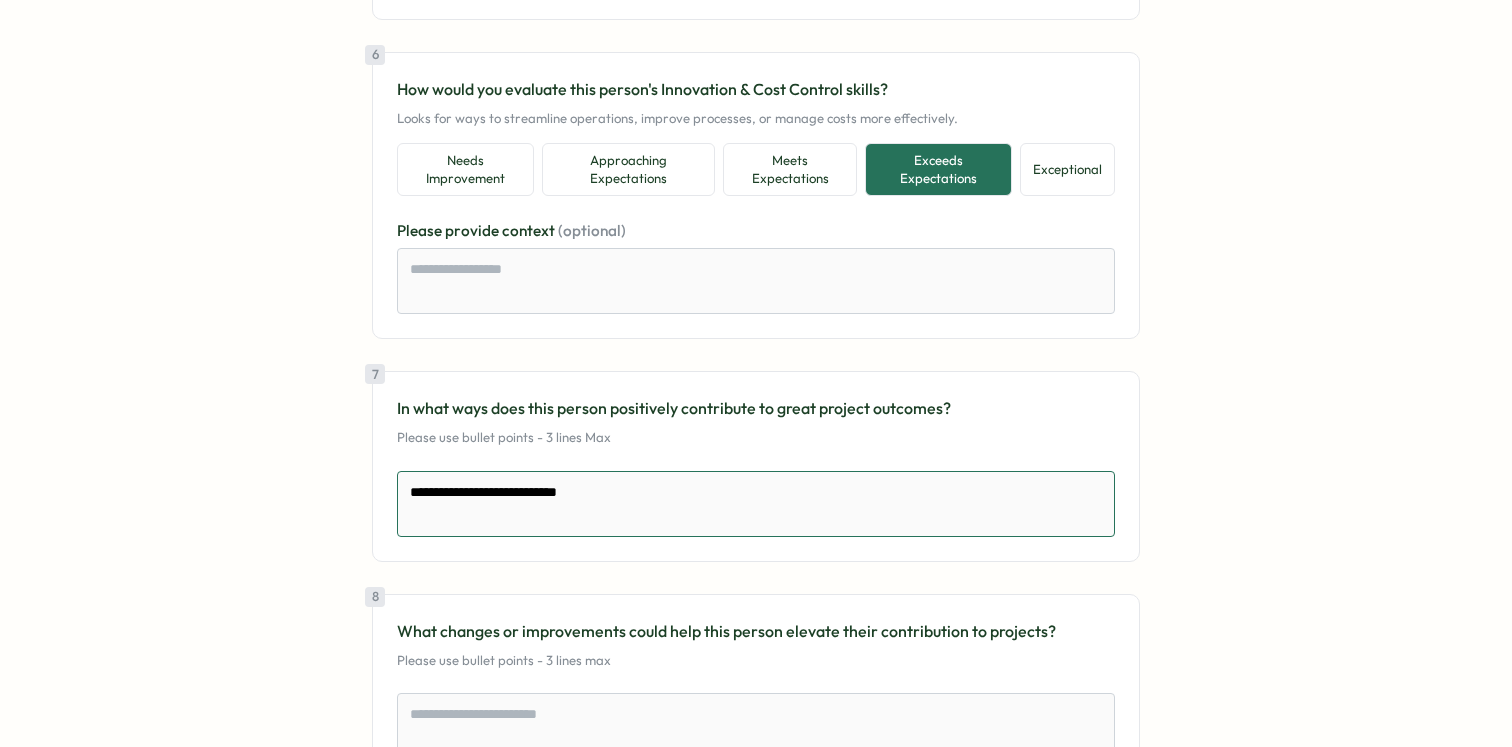 type on "*" 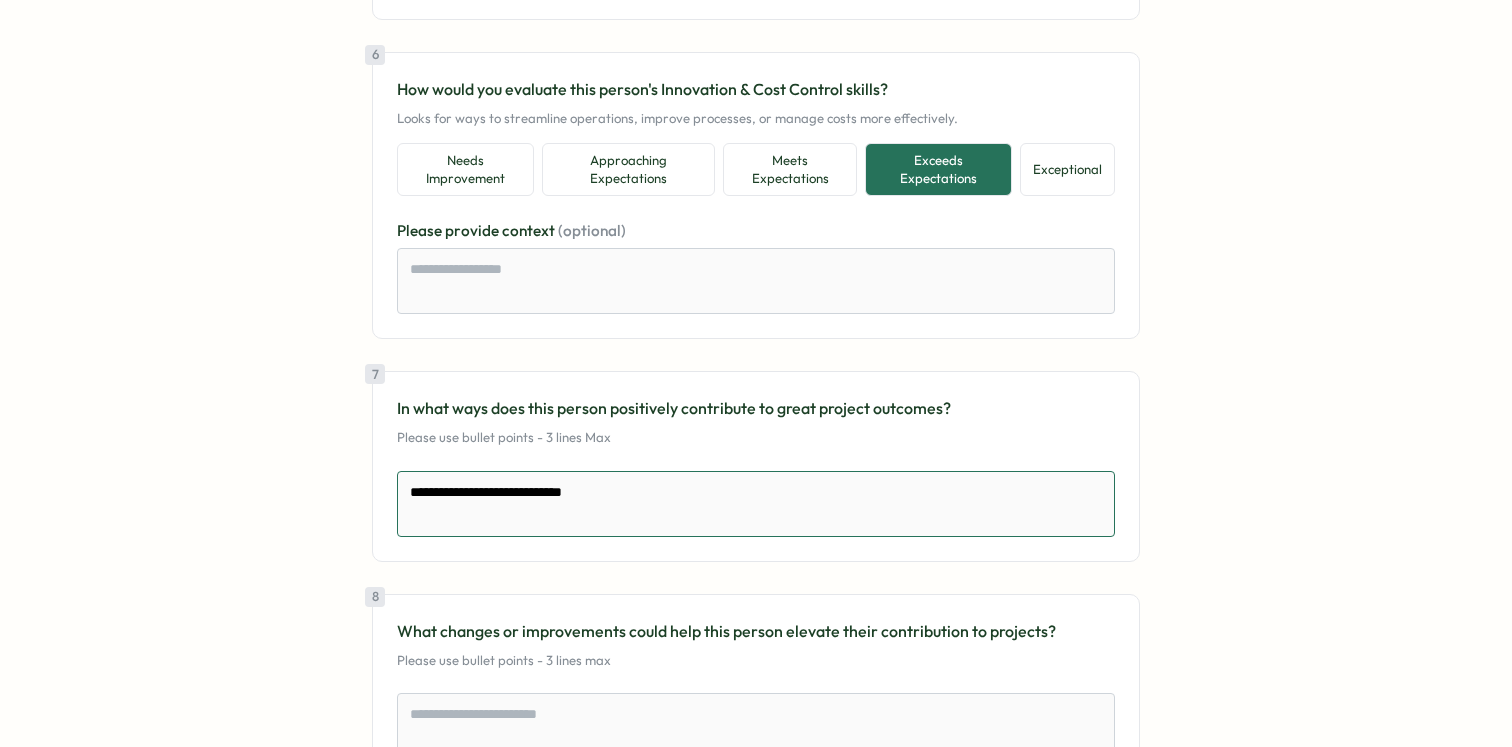 type on "*" 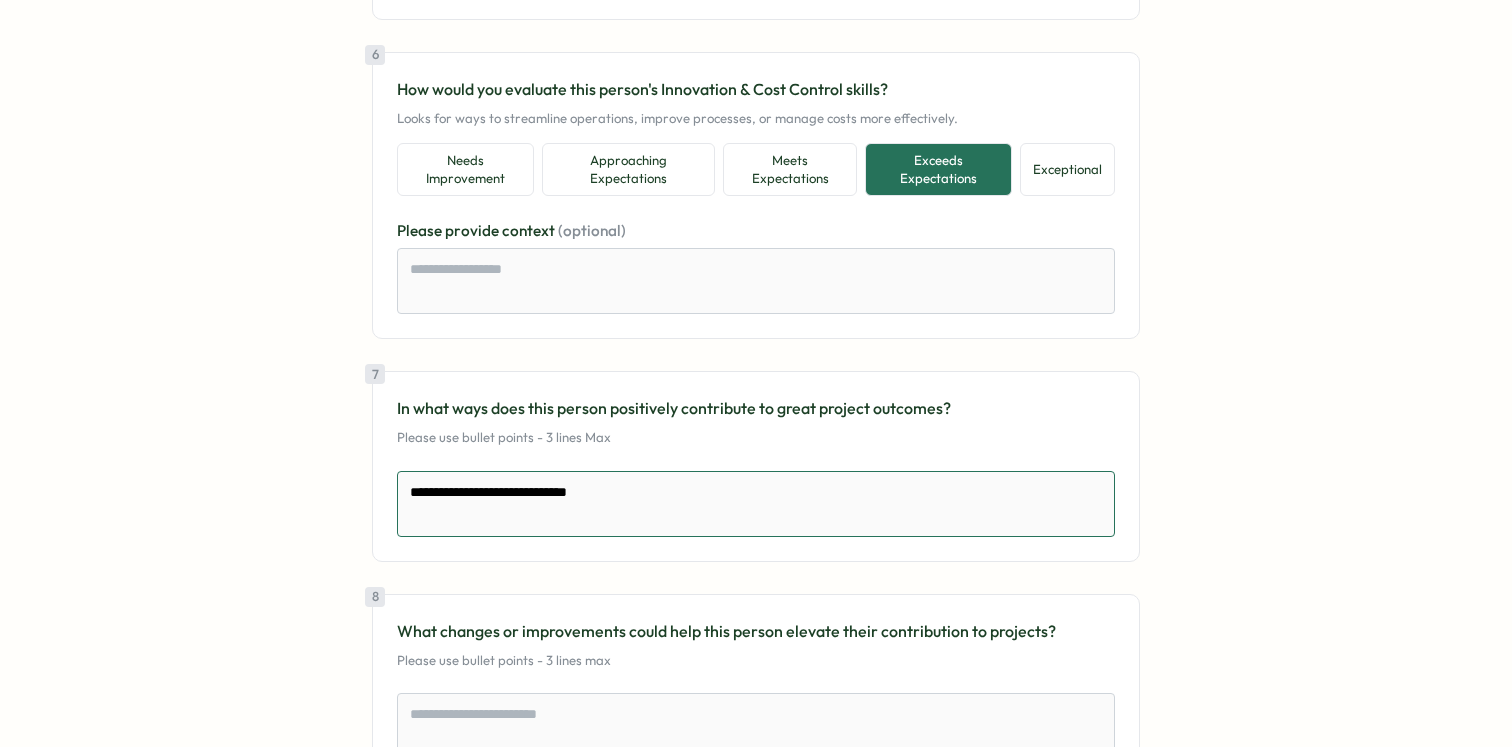 type on "*" 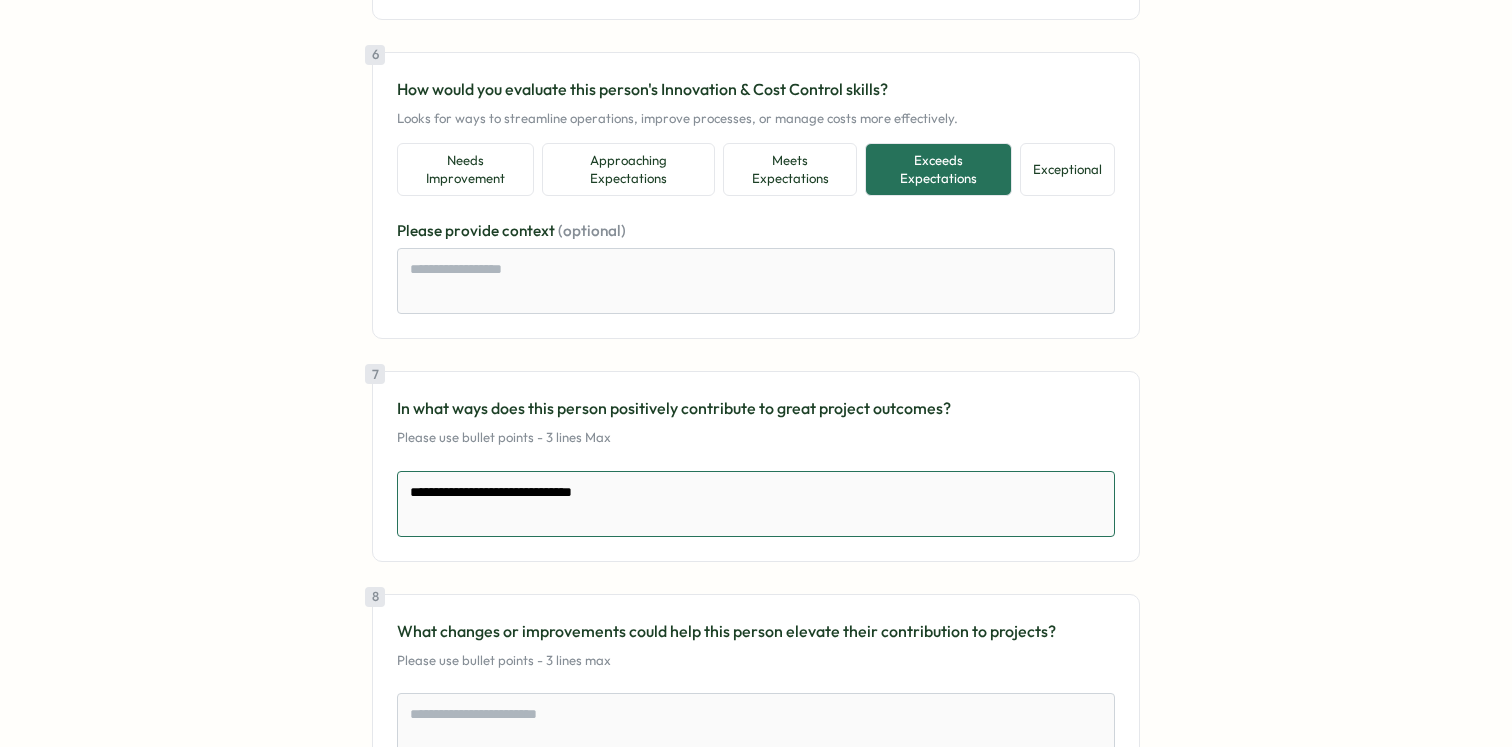 type on "*" 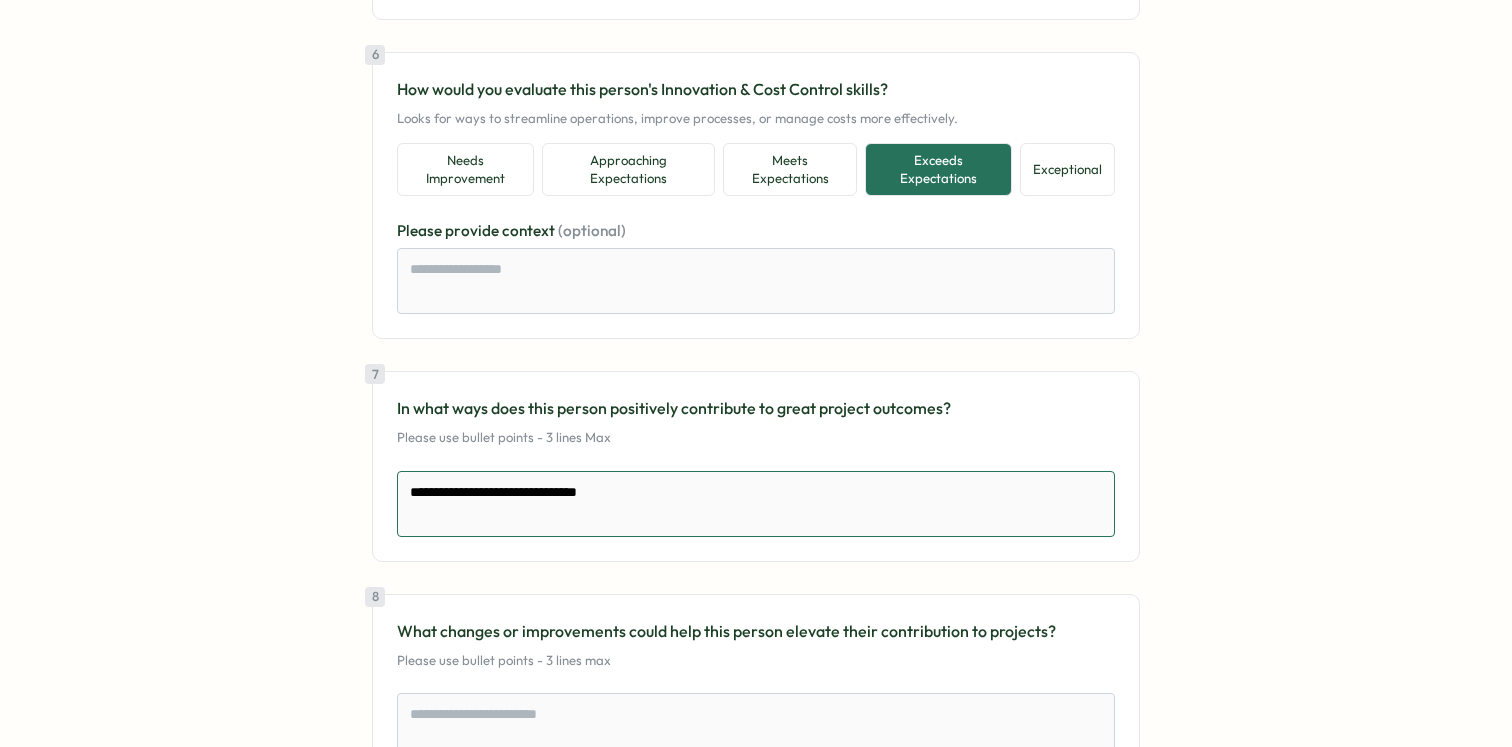 type on "*" 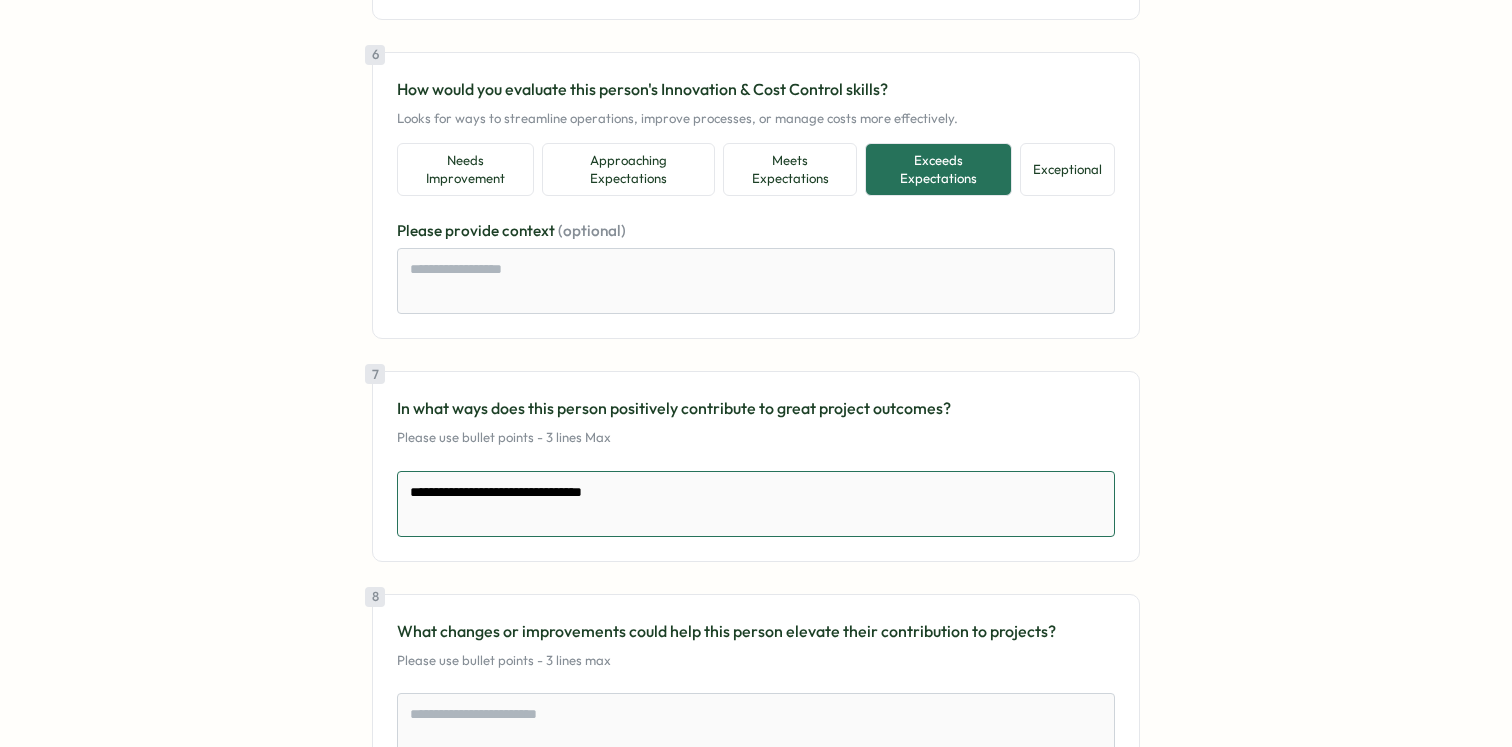type on "**********" 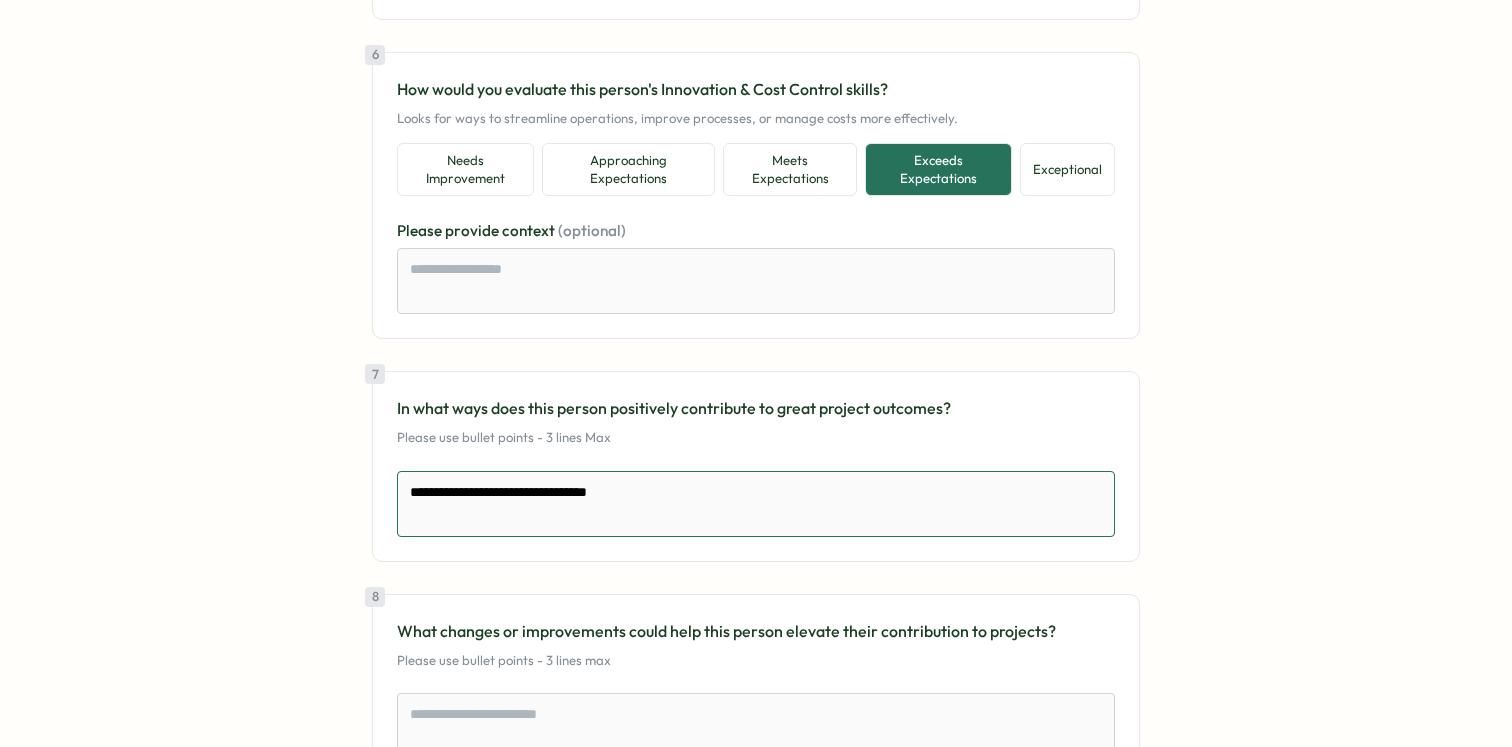 type on "*" 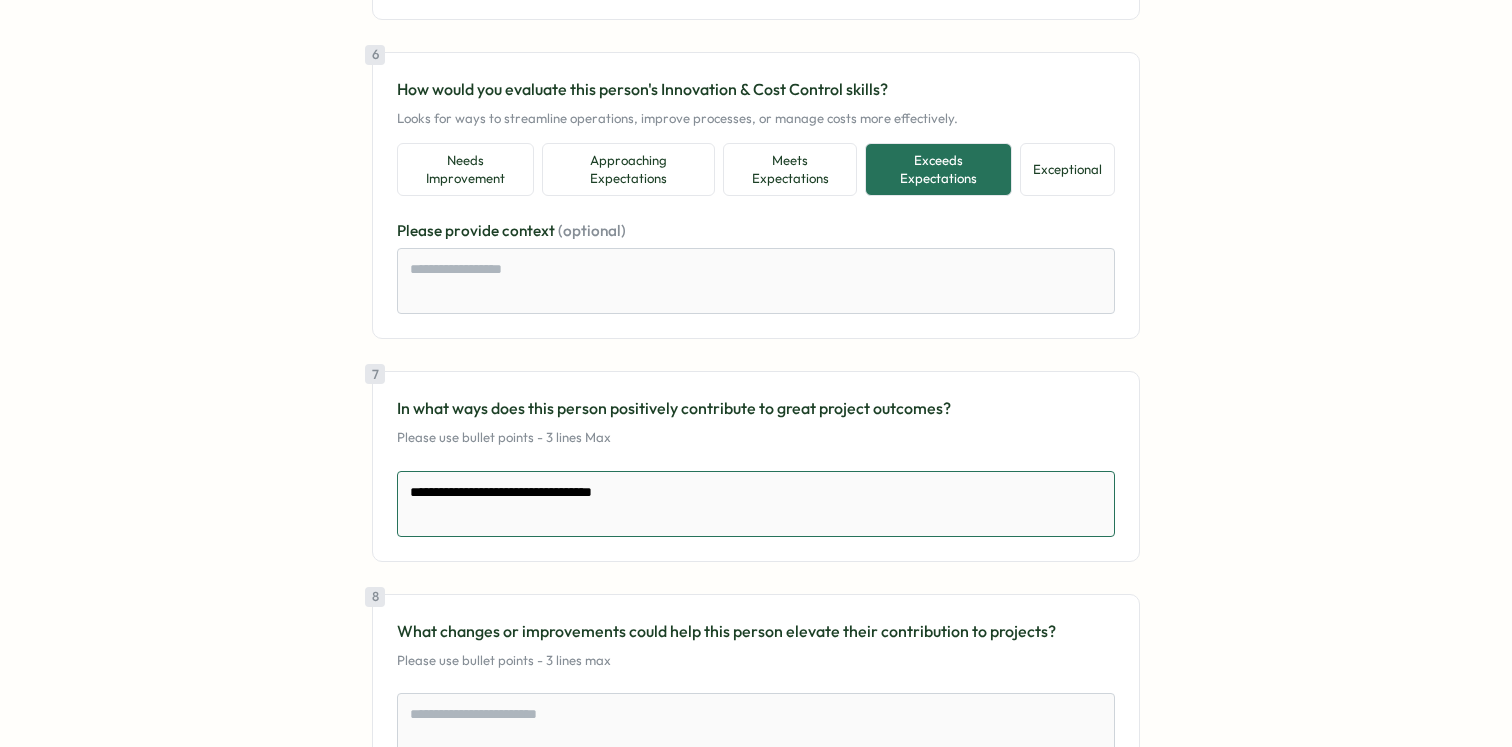 type on "*" 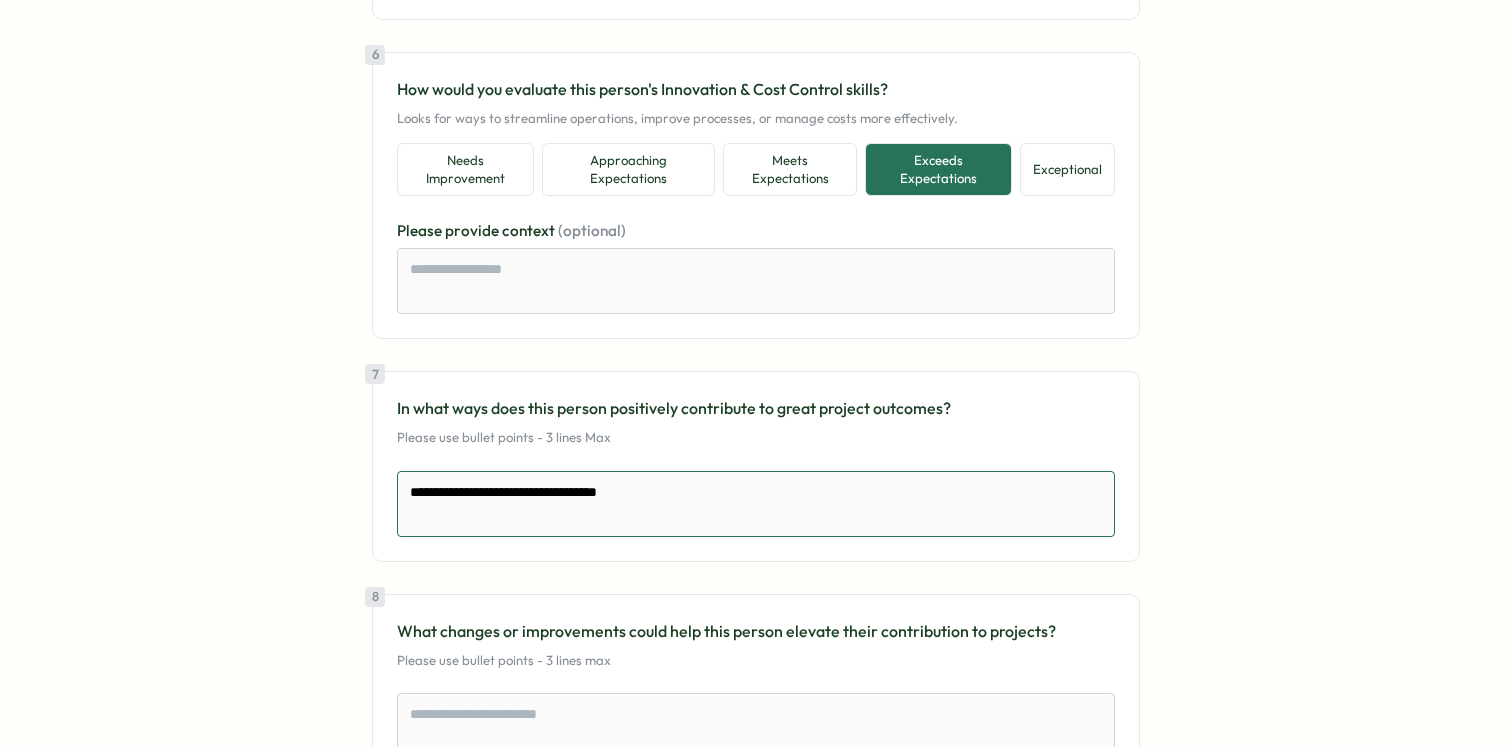 type on "*" 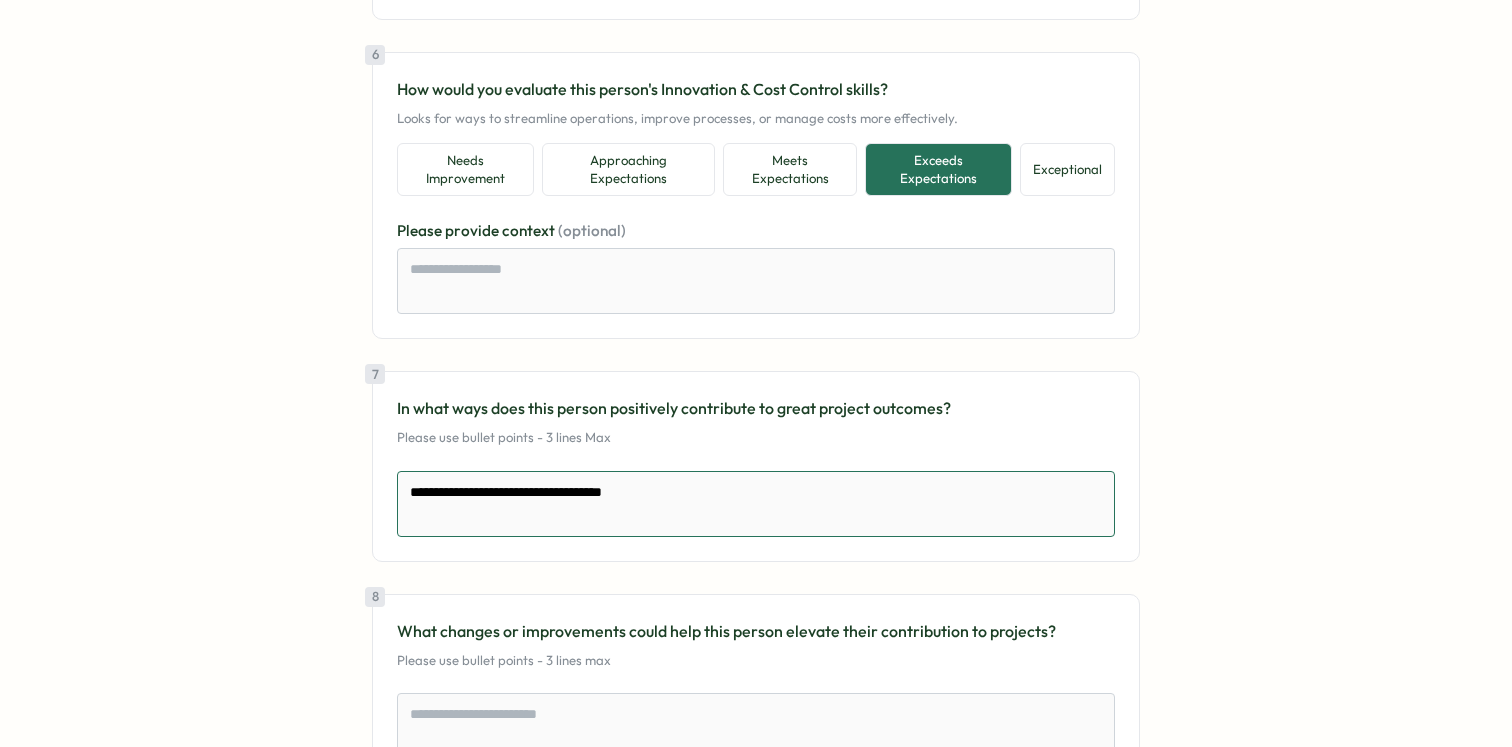 type on "*" 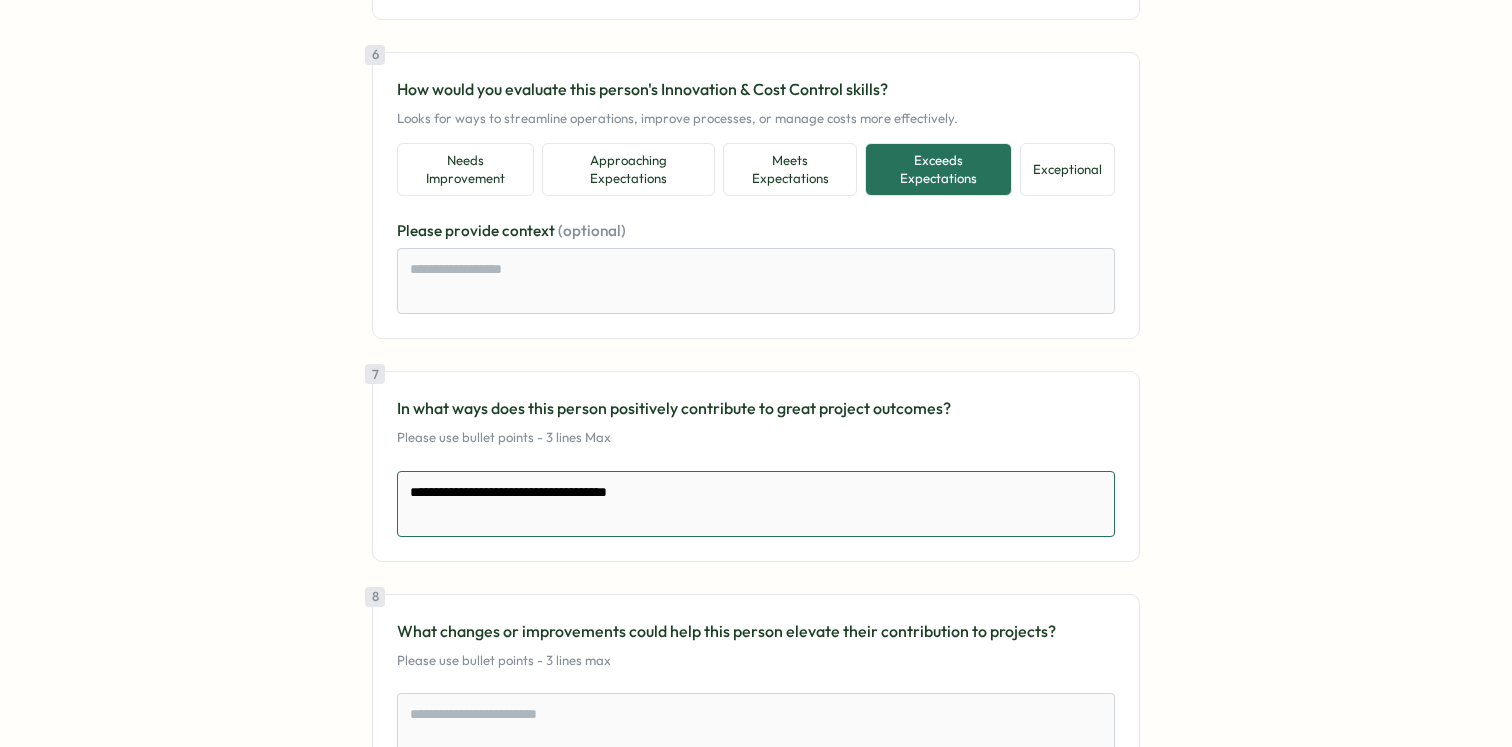 type on "*" 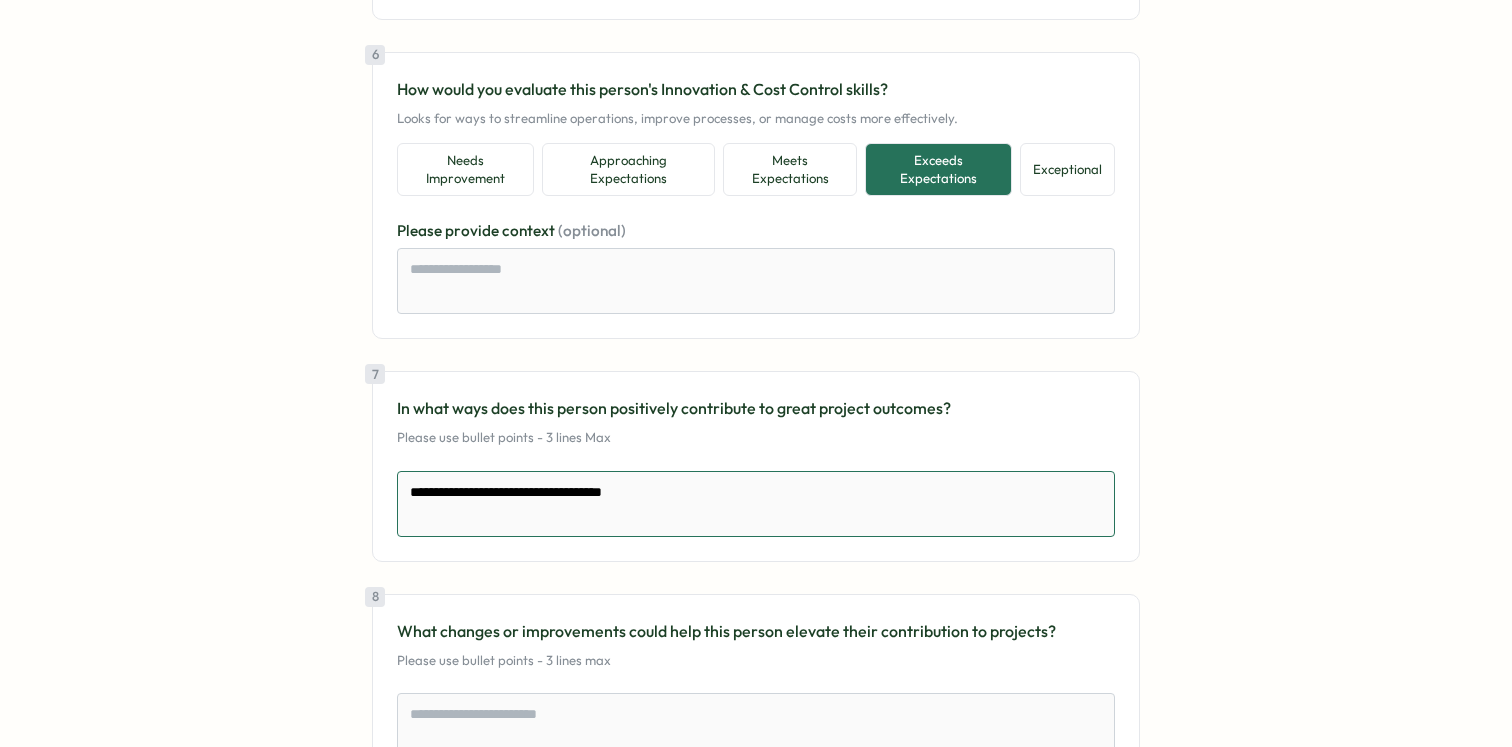 type on "*" 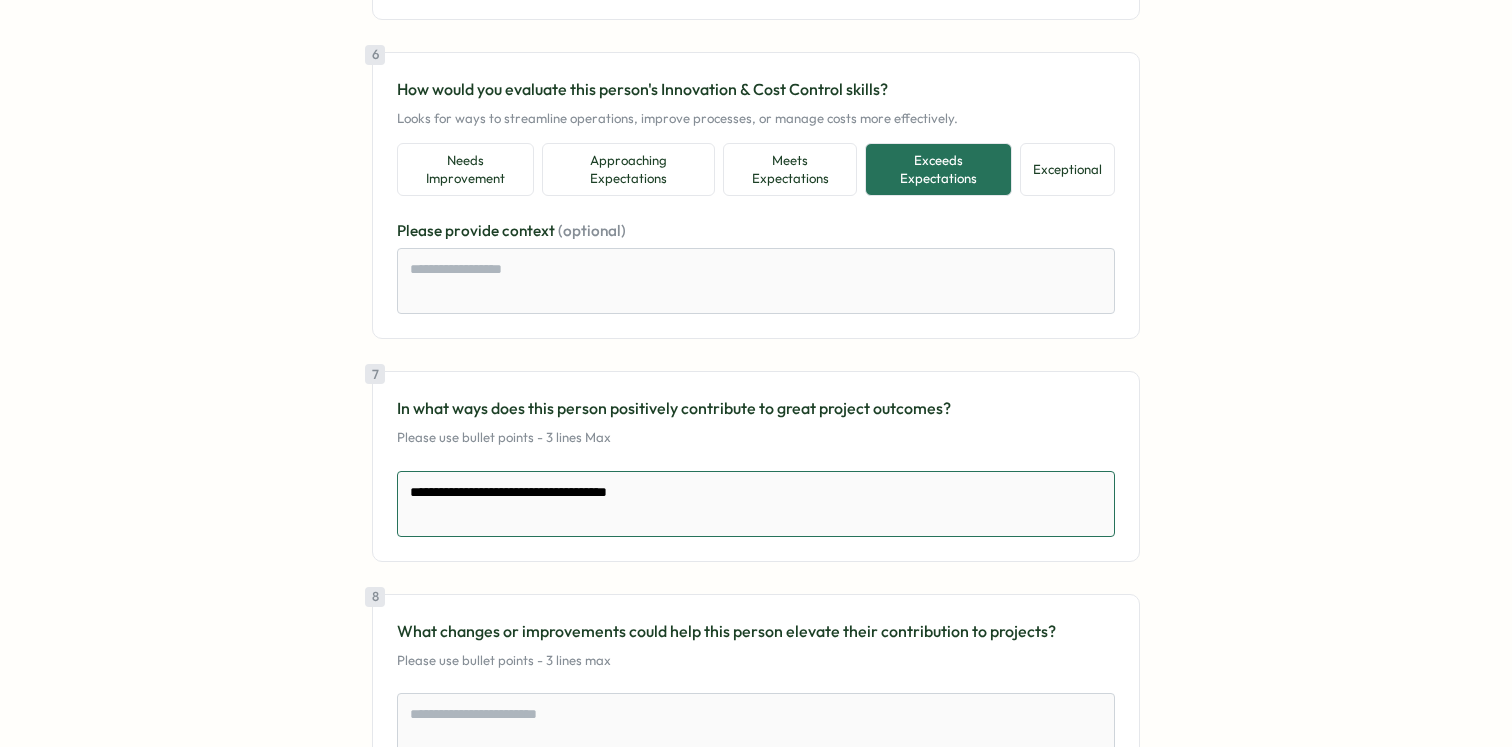 type on "*" 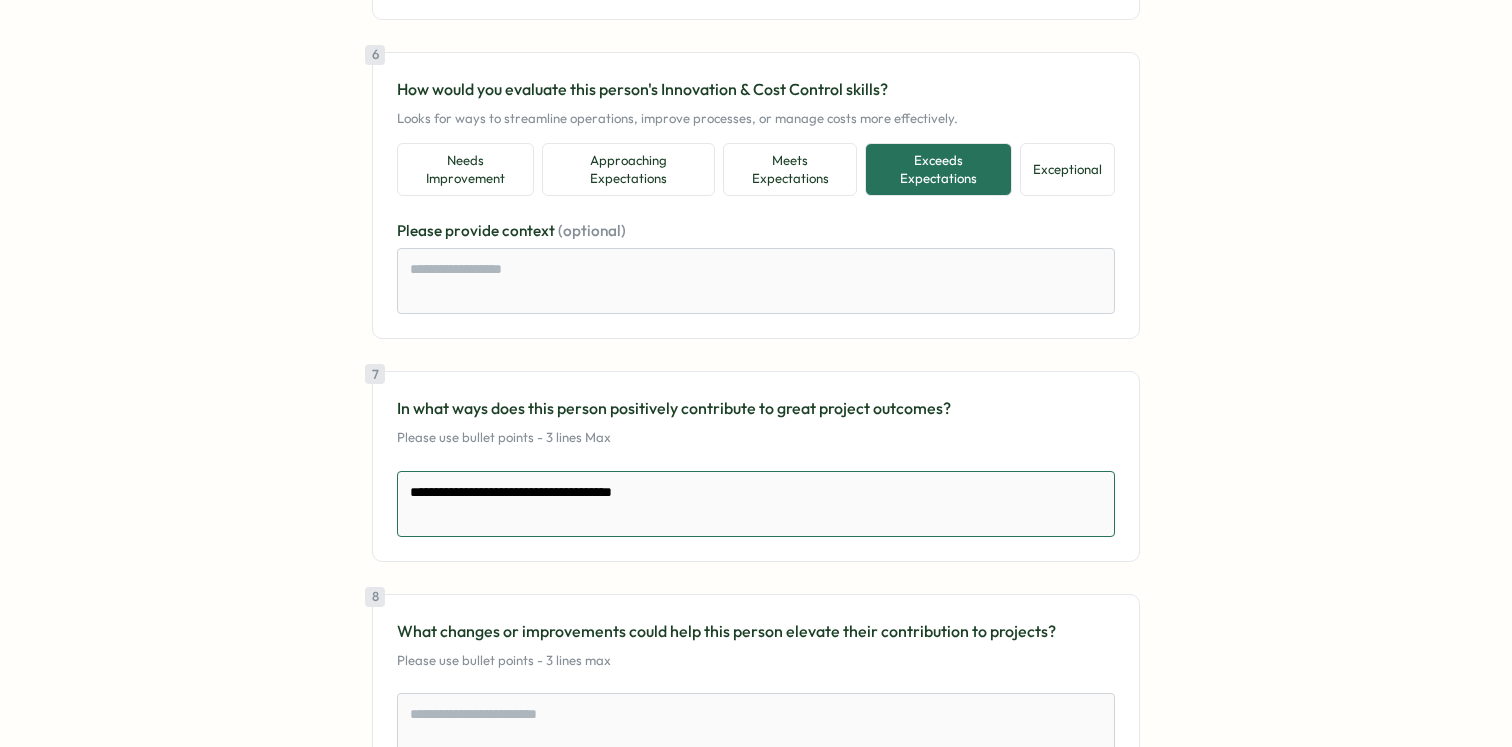 type on "**********" 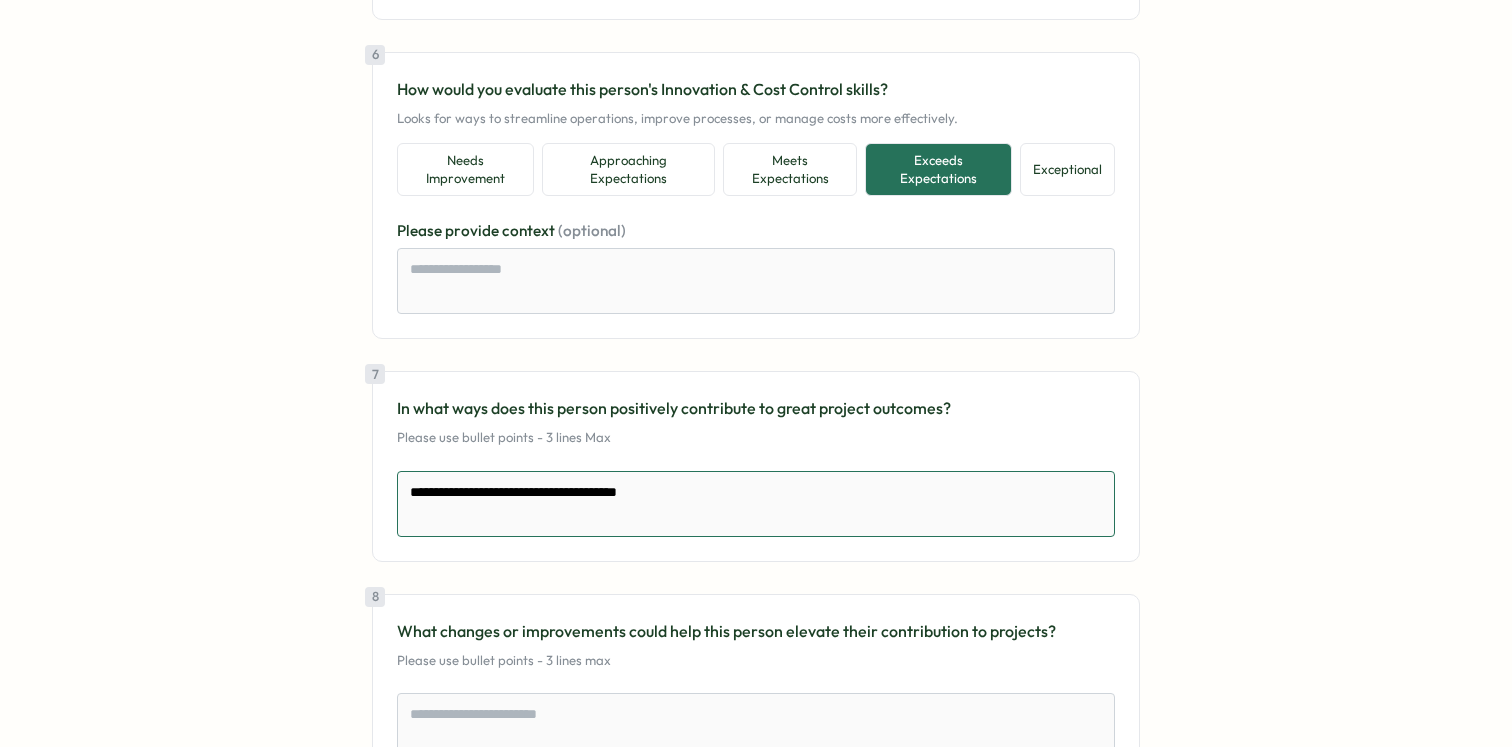 type on "*" 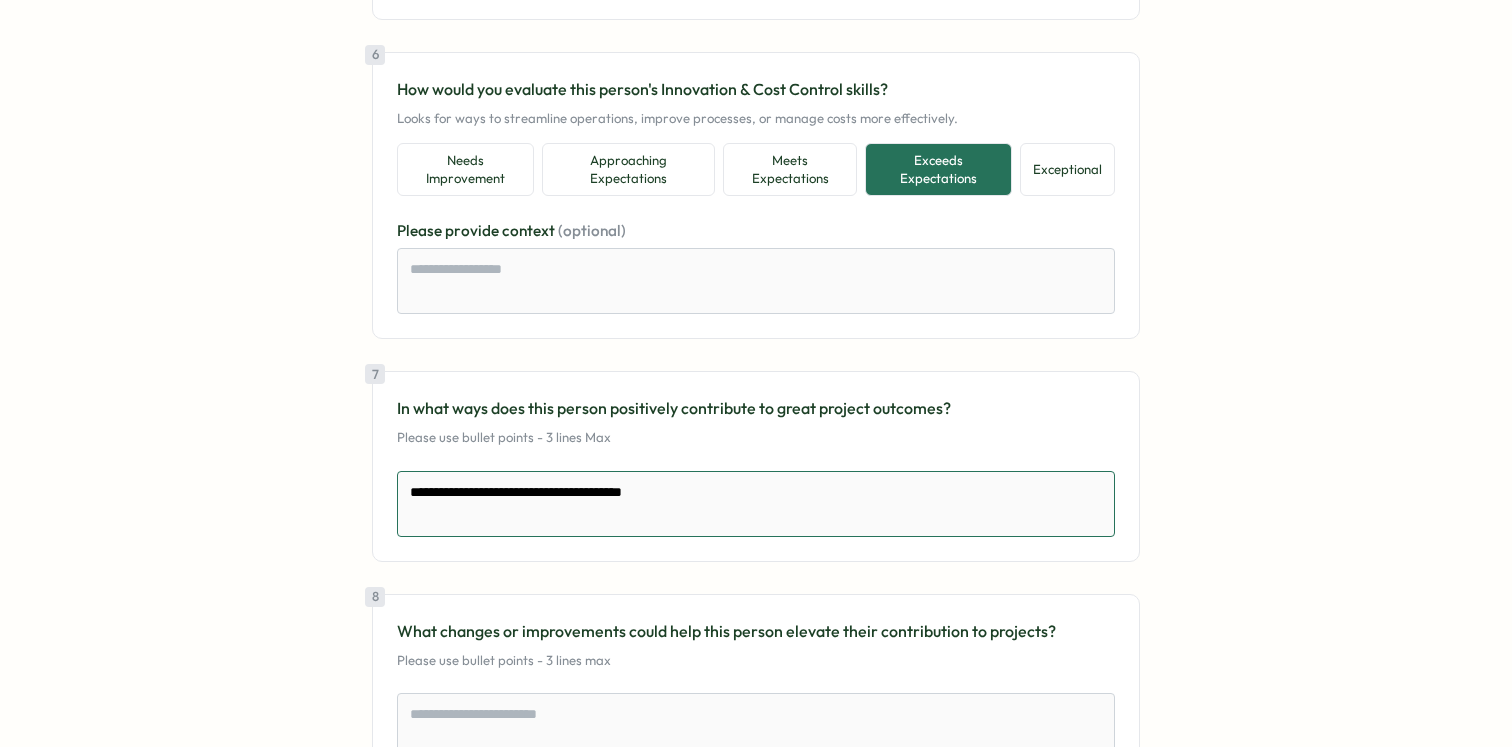 type on "**********" 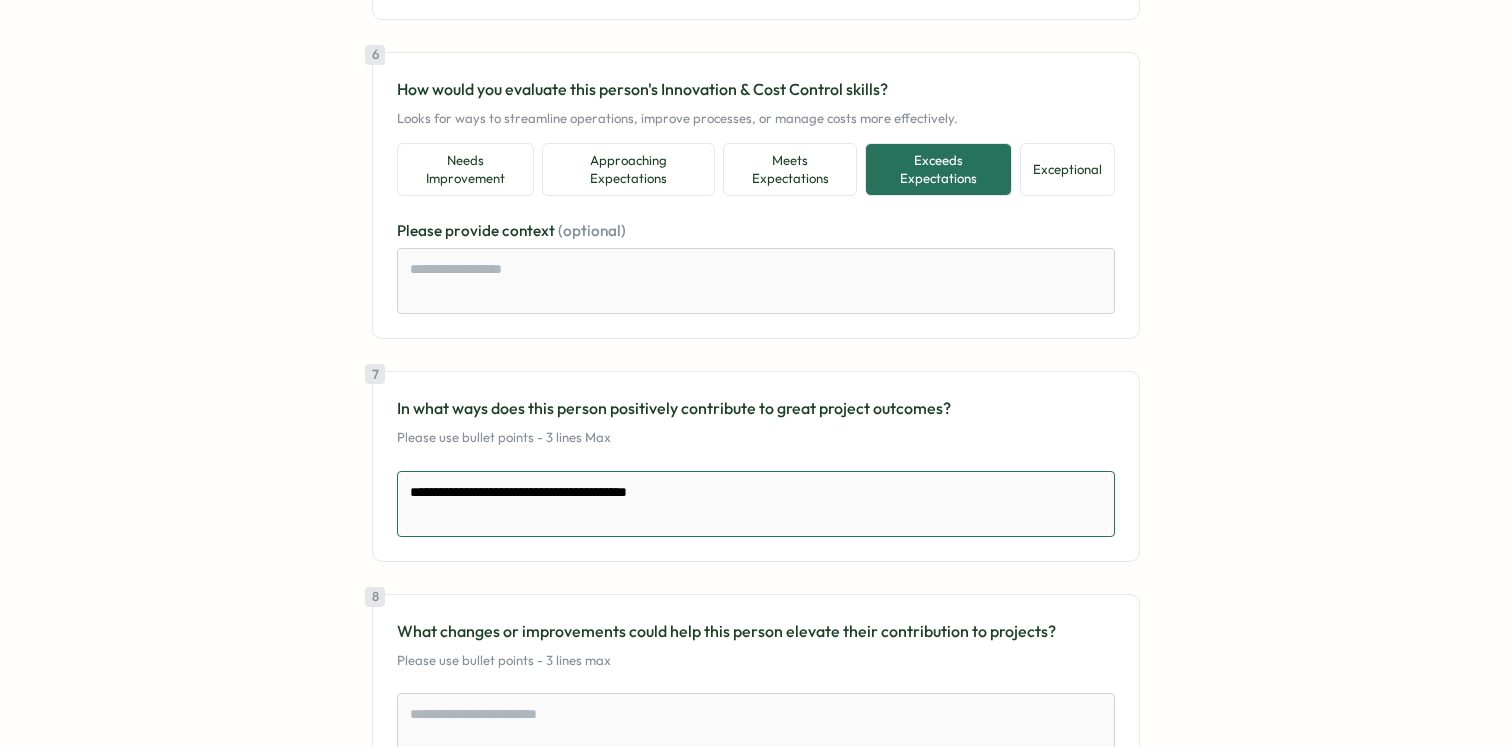 type on "*" 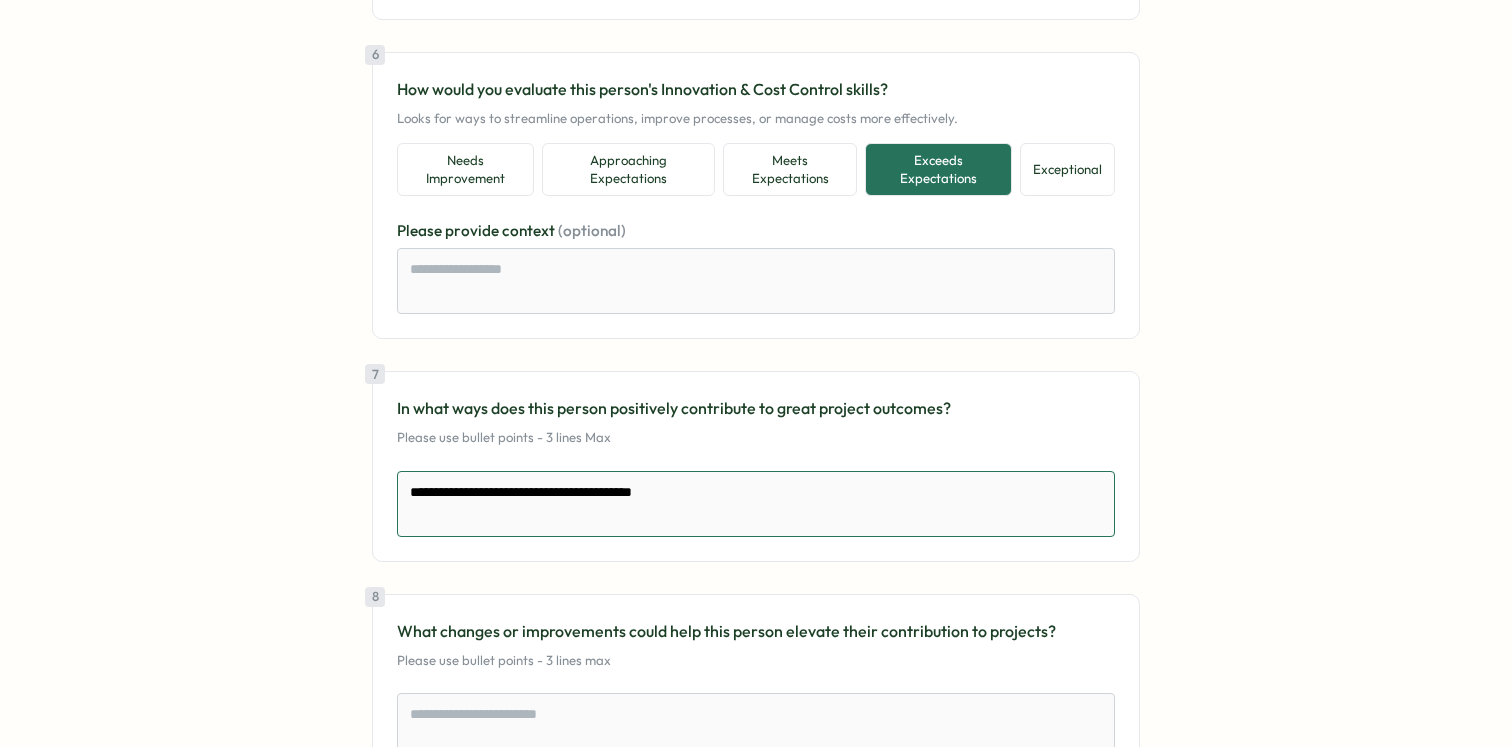 type on "*" 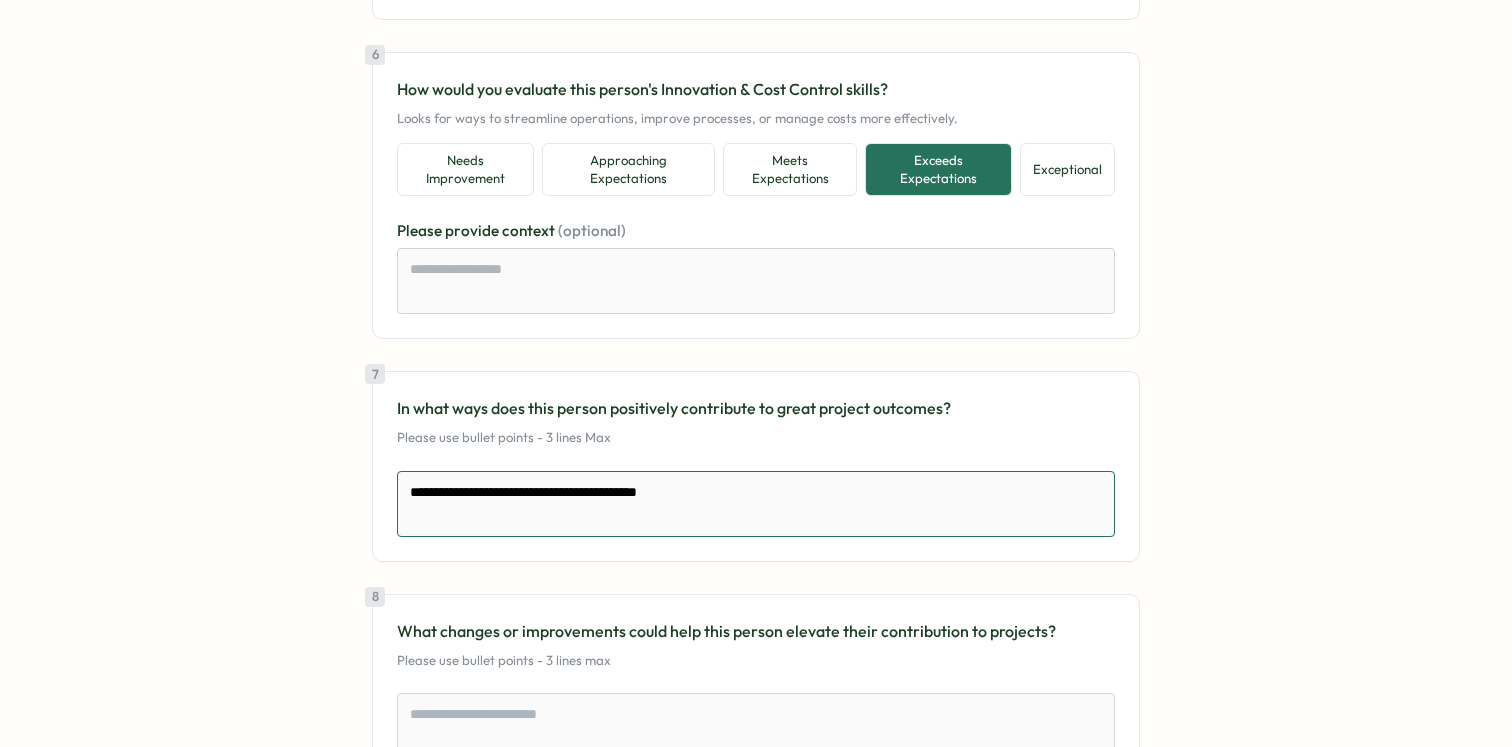 type on "*" 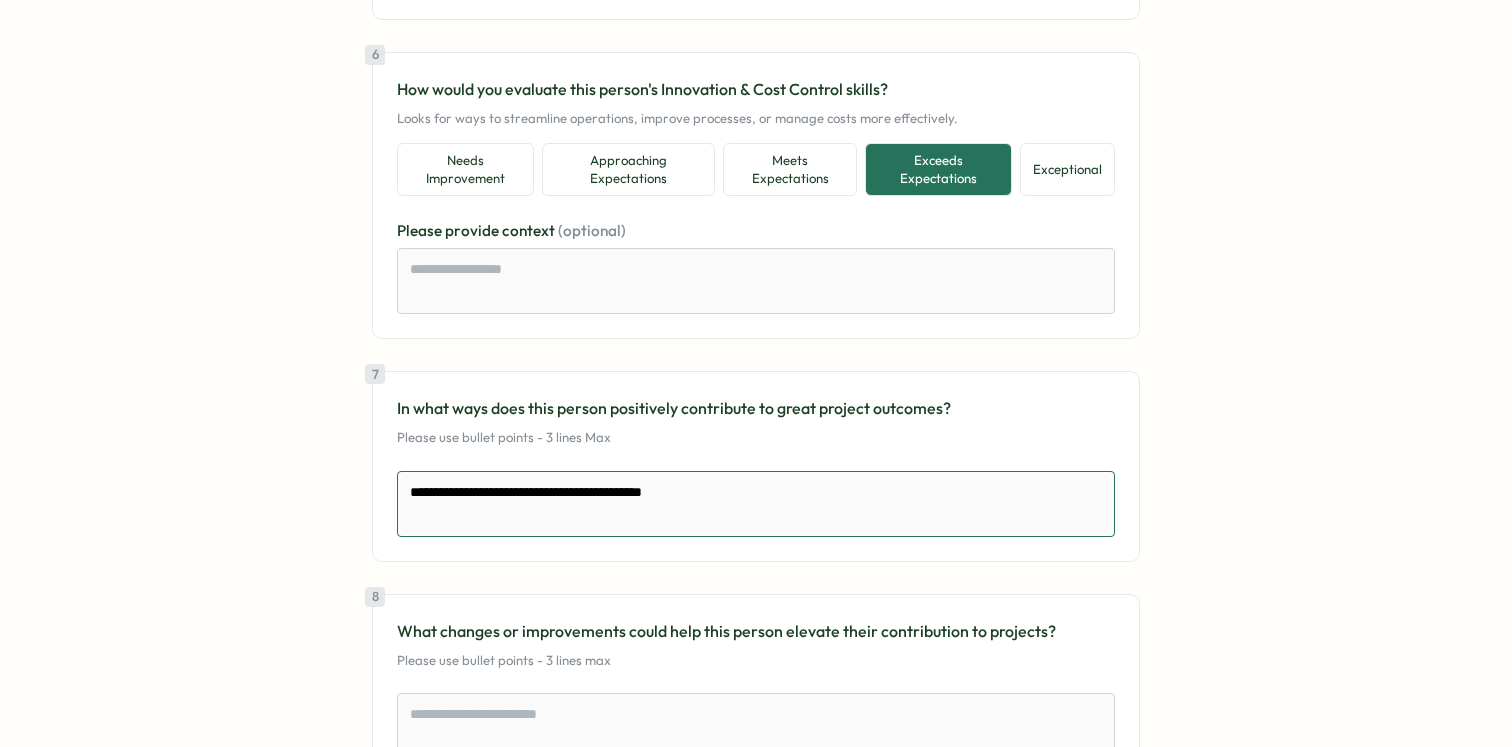 type on "*" 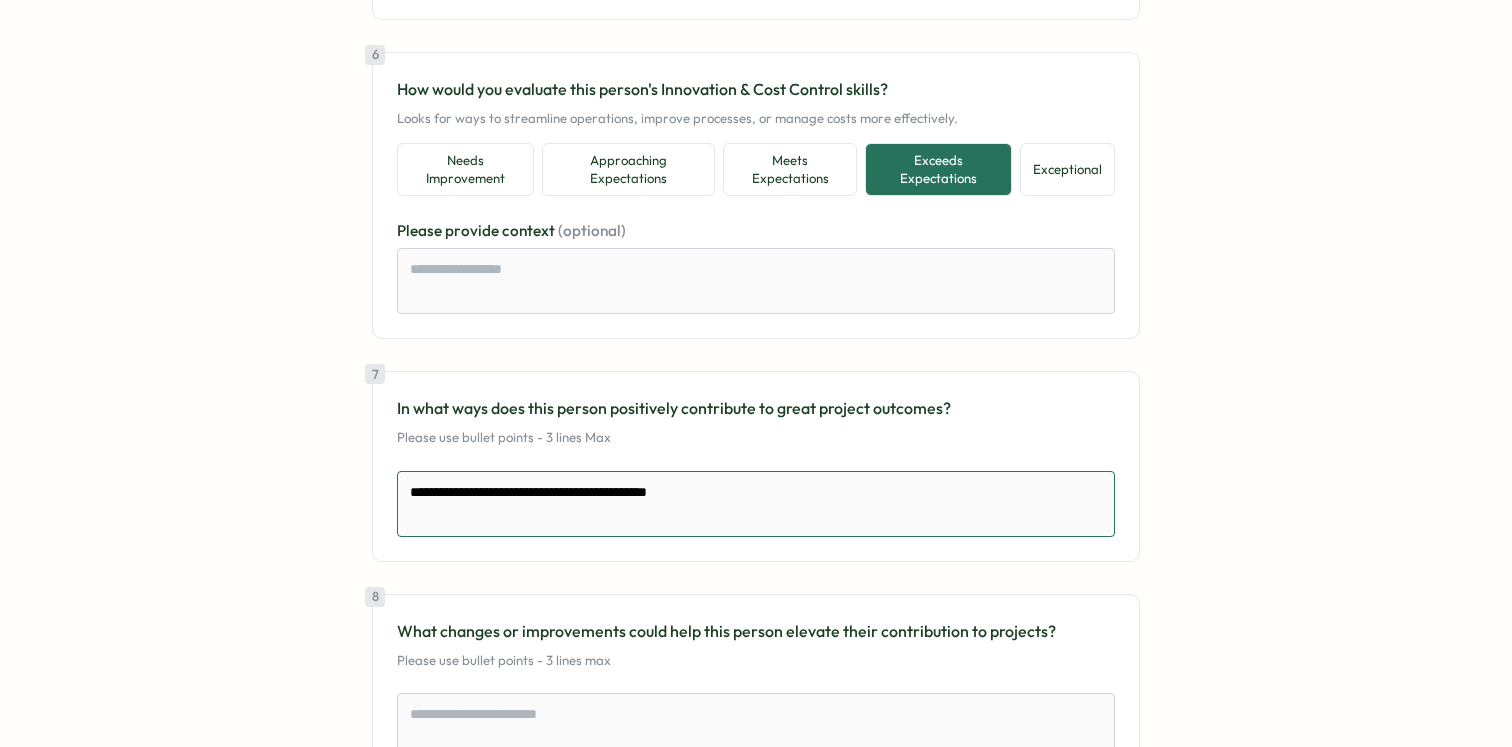 type on "**********" 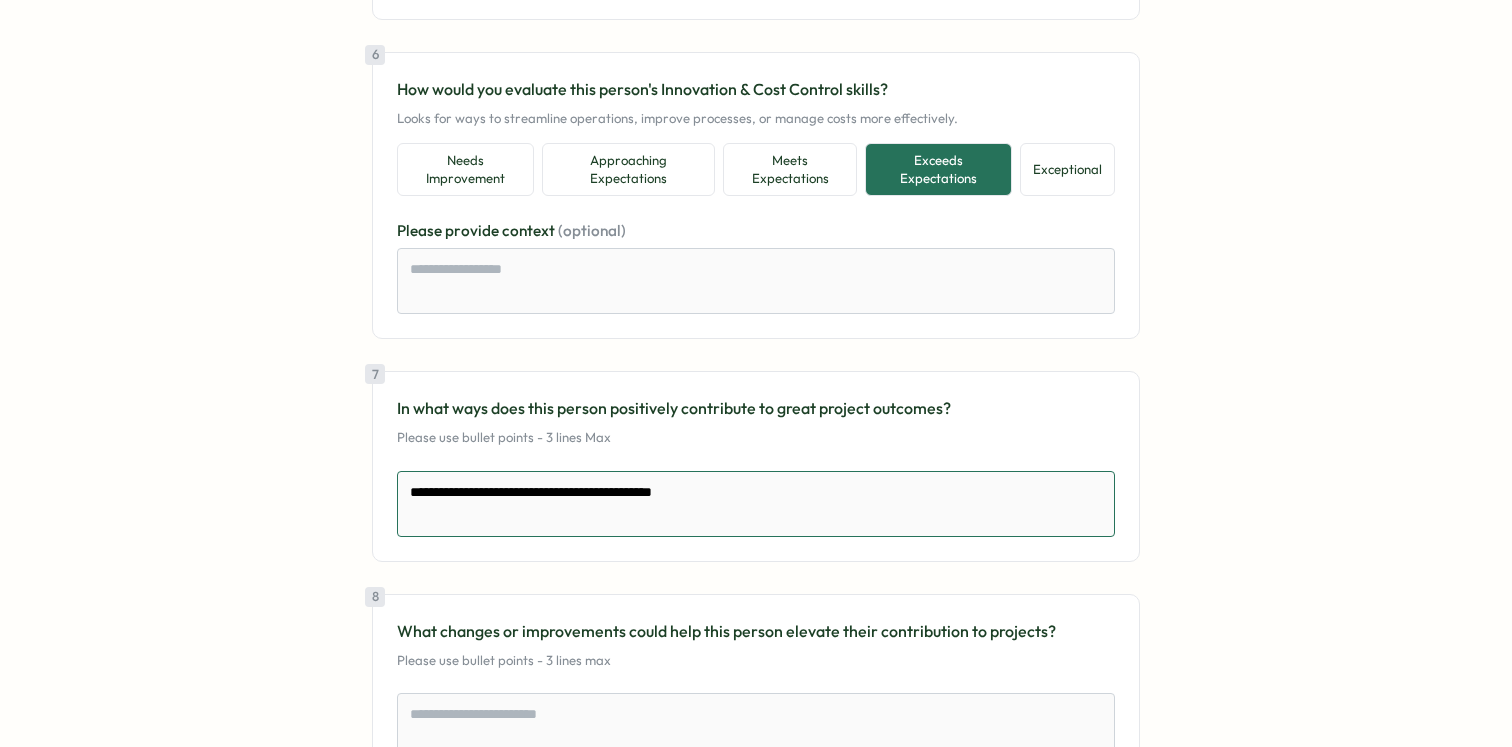 type on "*" 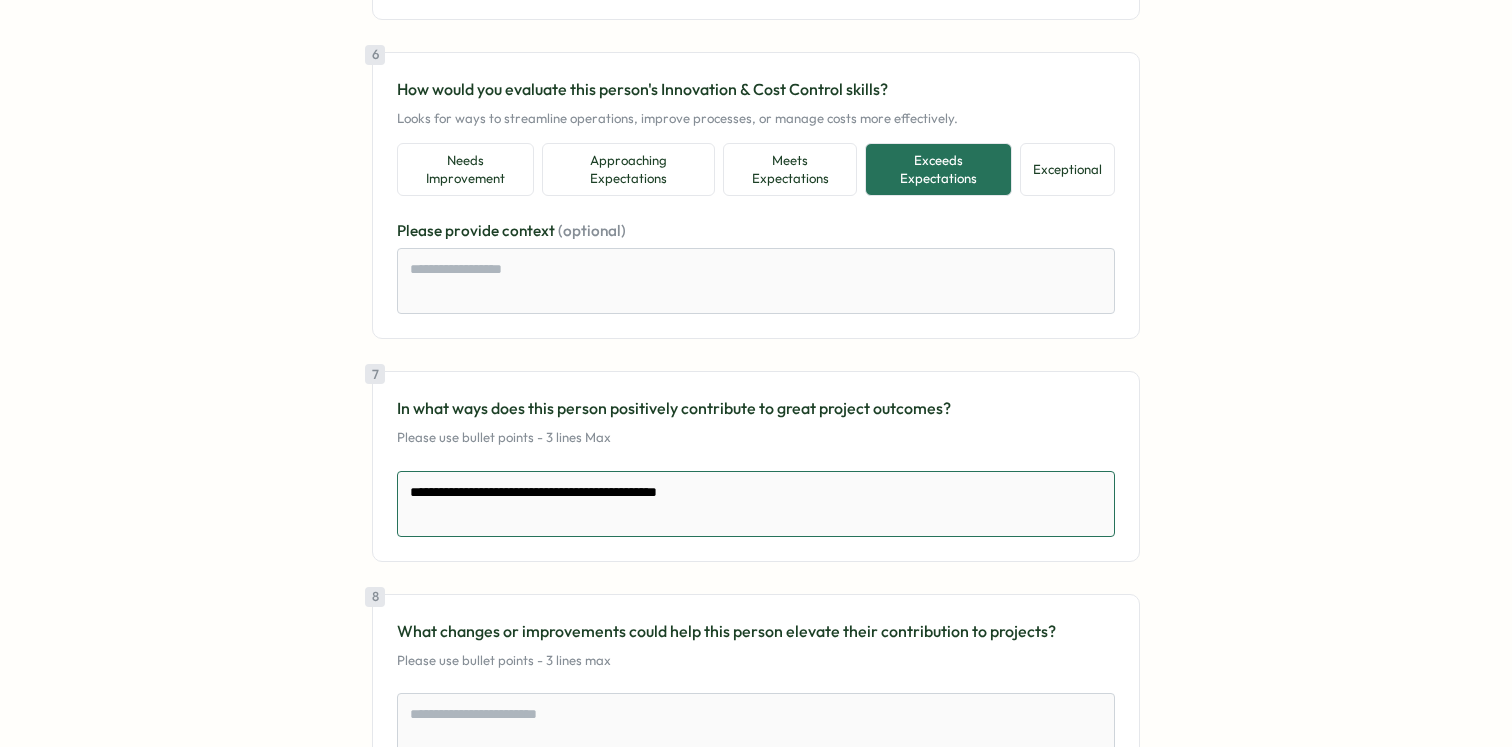 type on "*" 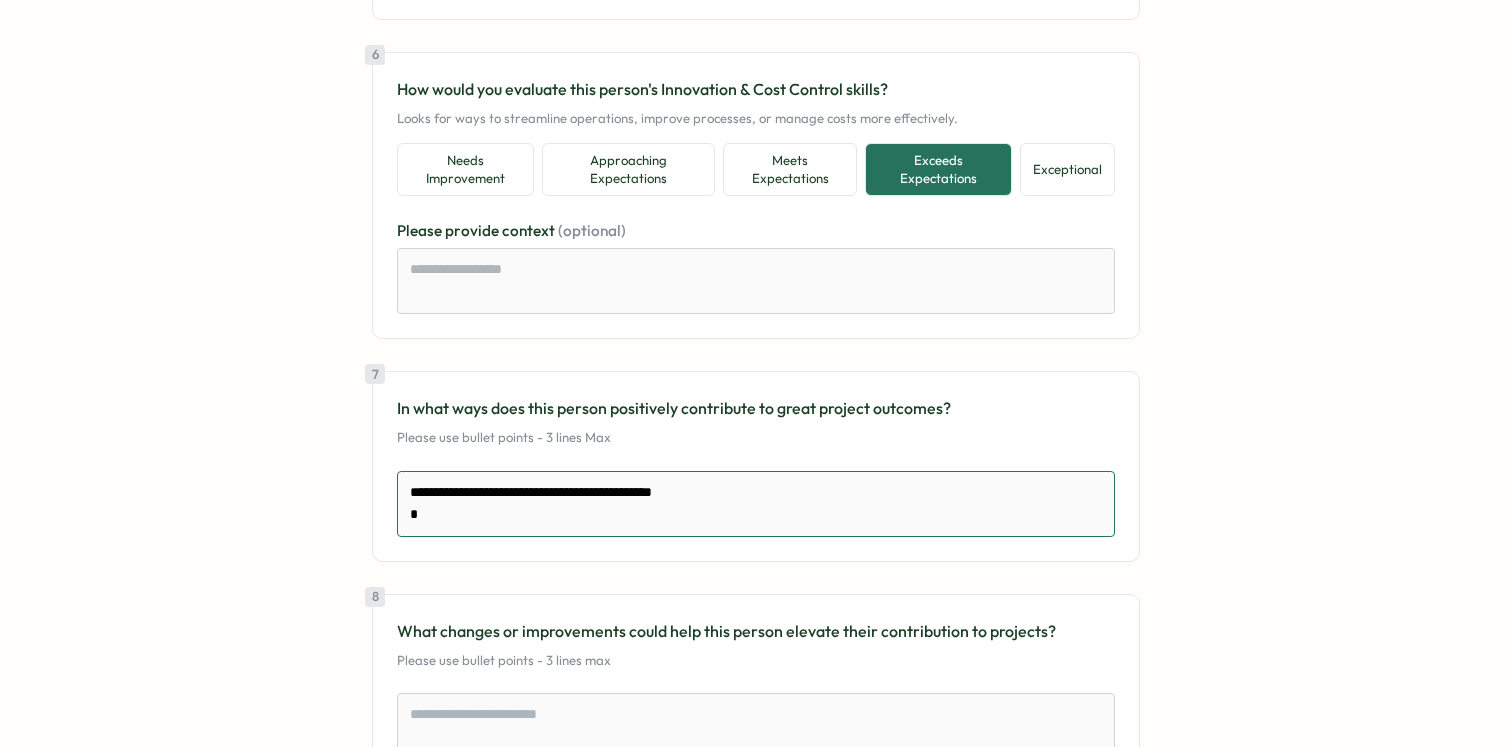 type on "*" 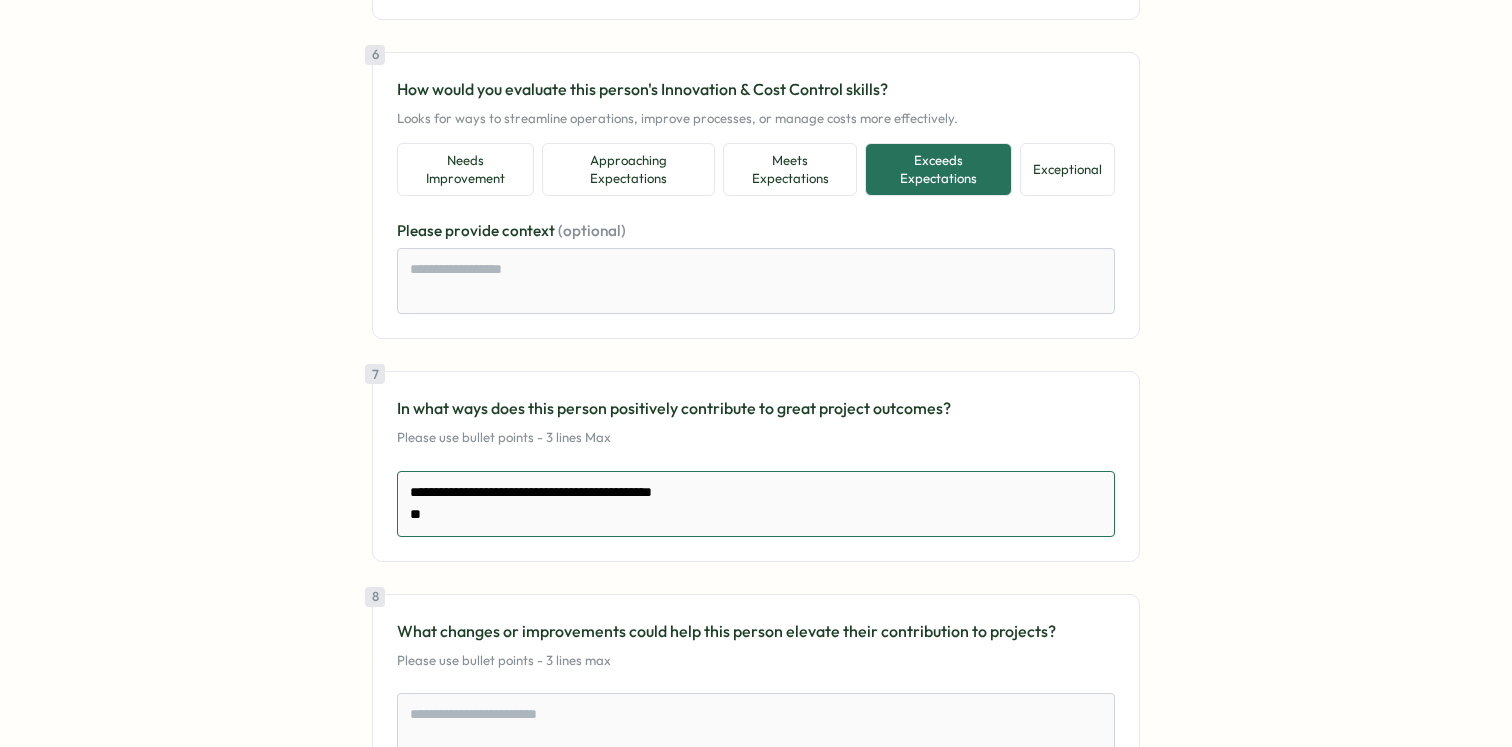 type on "*" 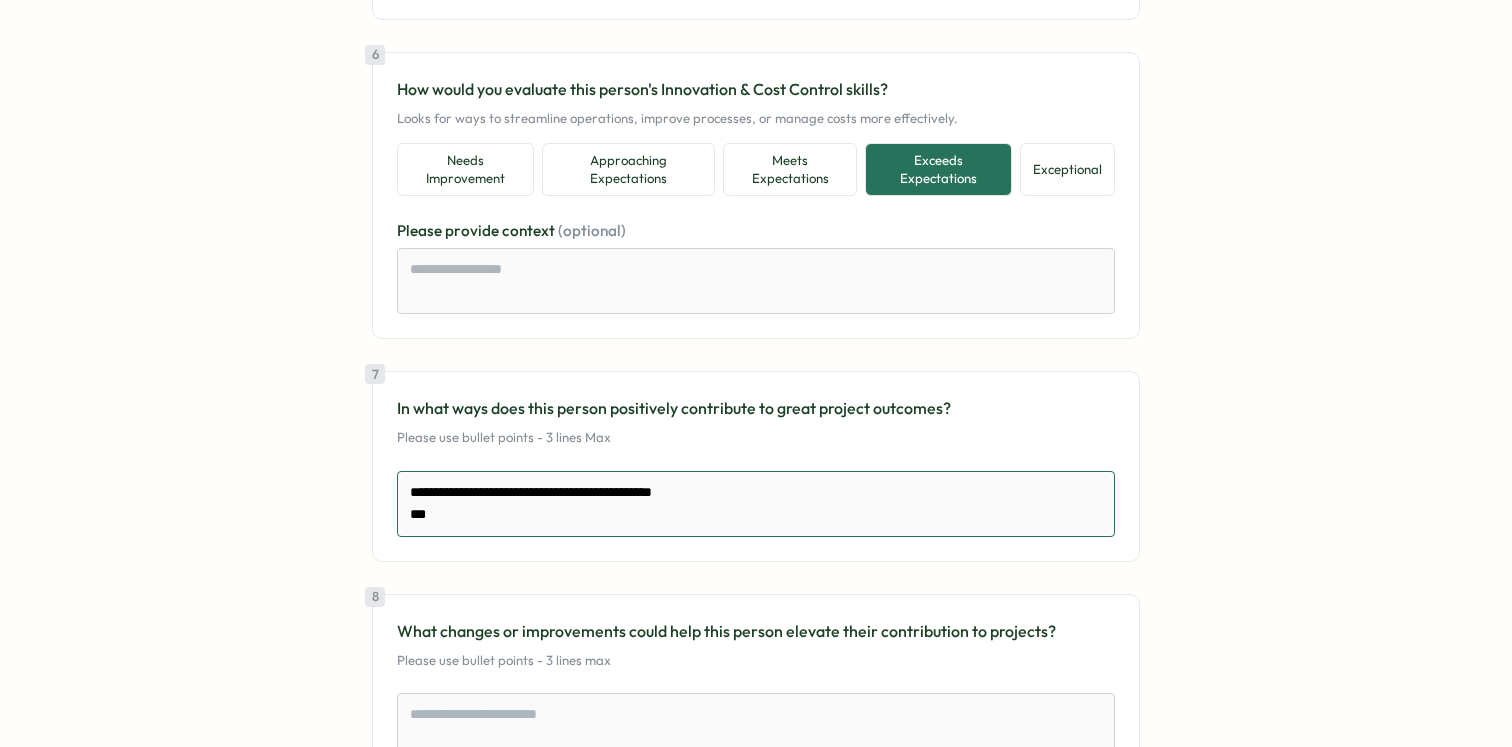 type on "*" 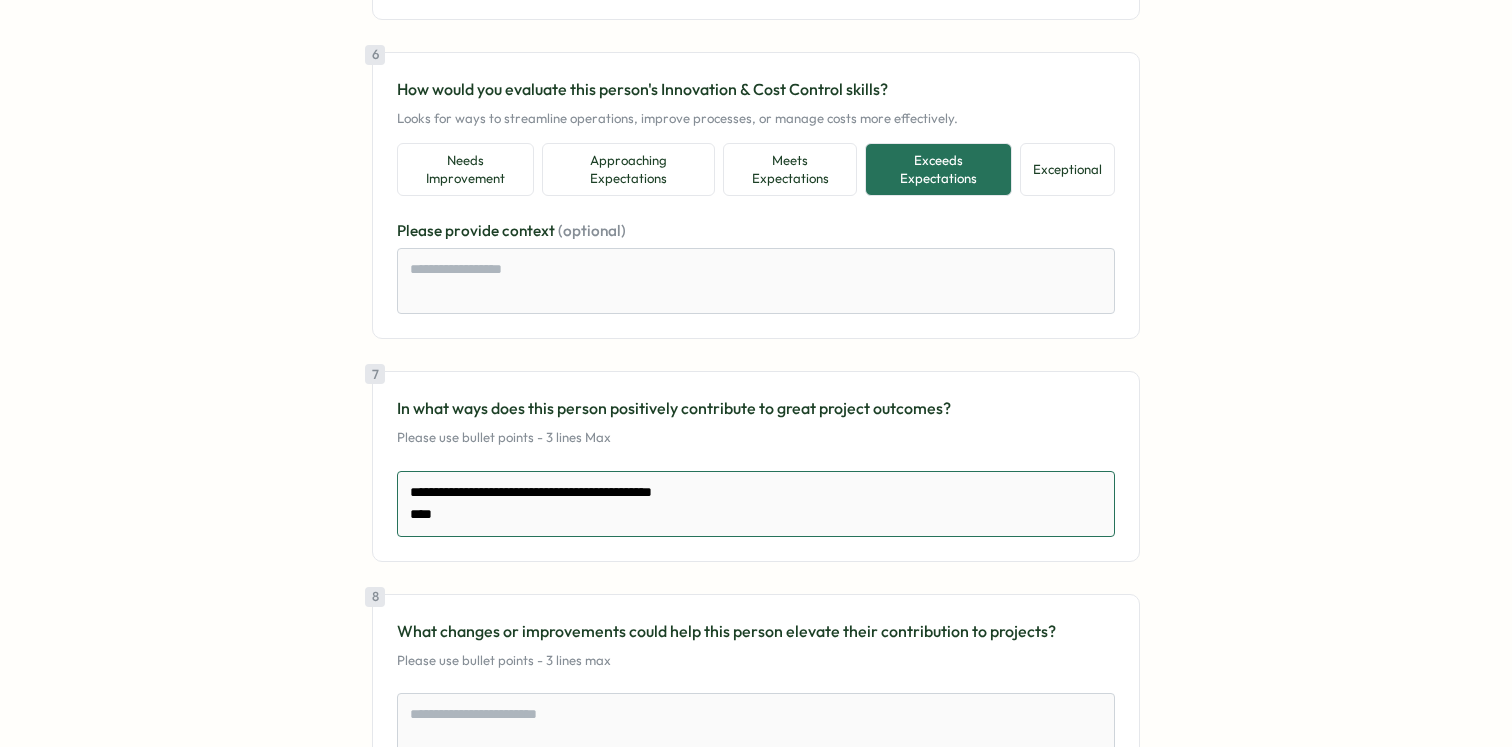 type on "*" 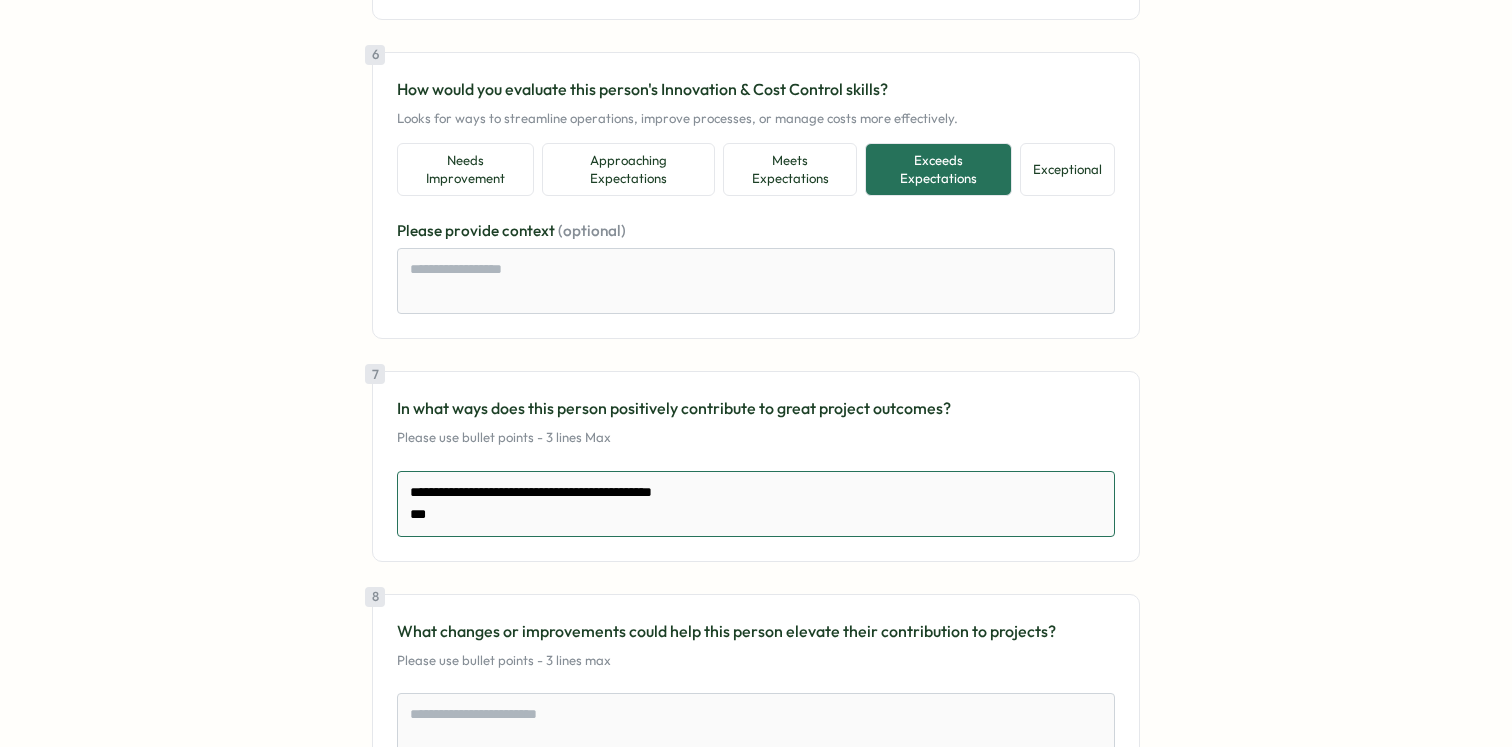 type on "*" 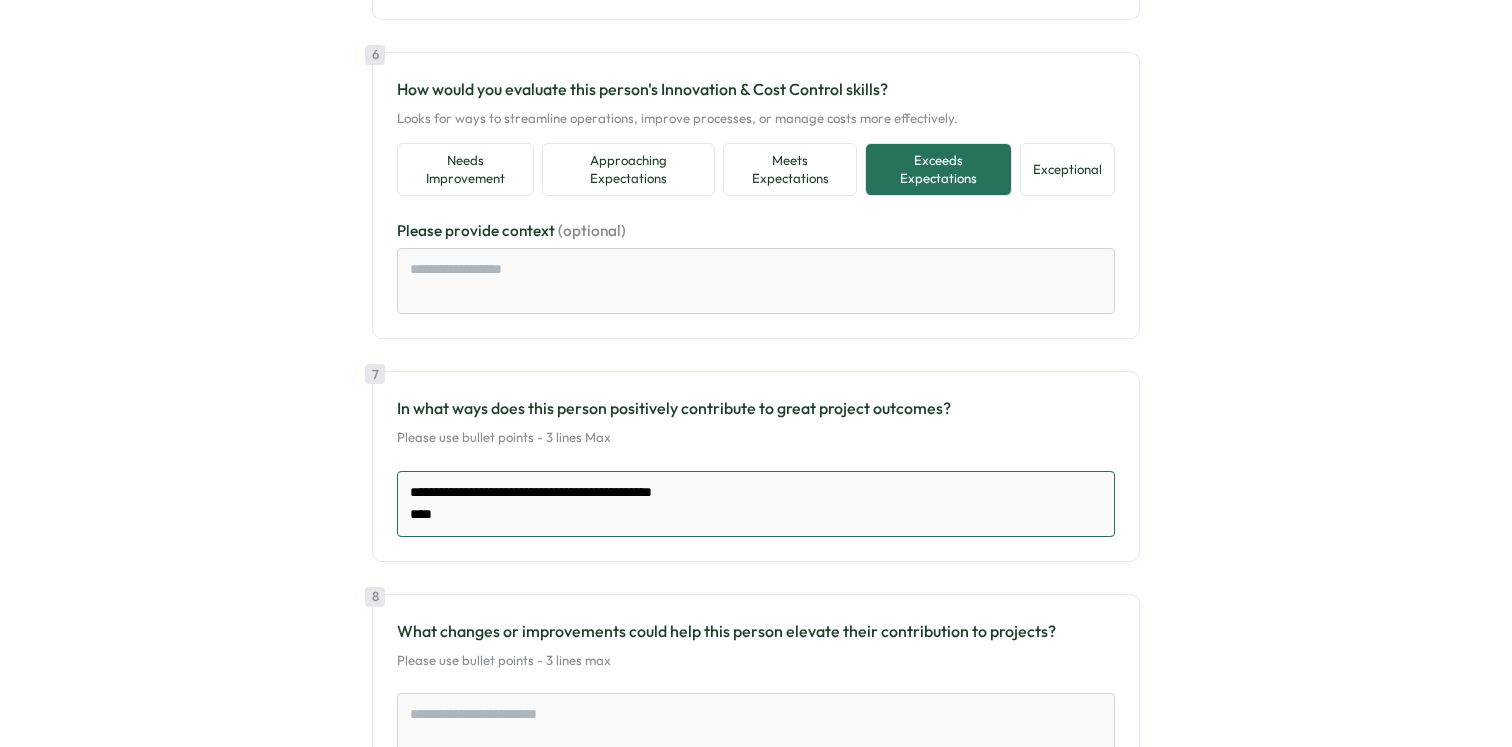 type on "*" 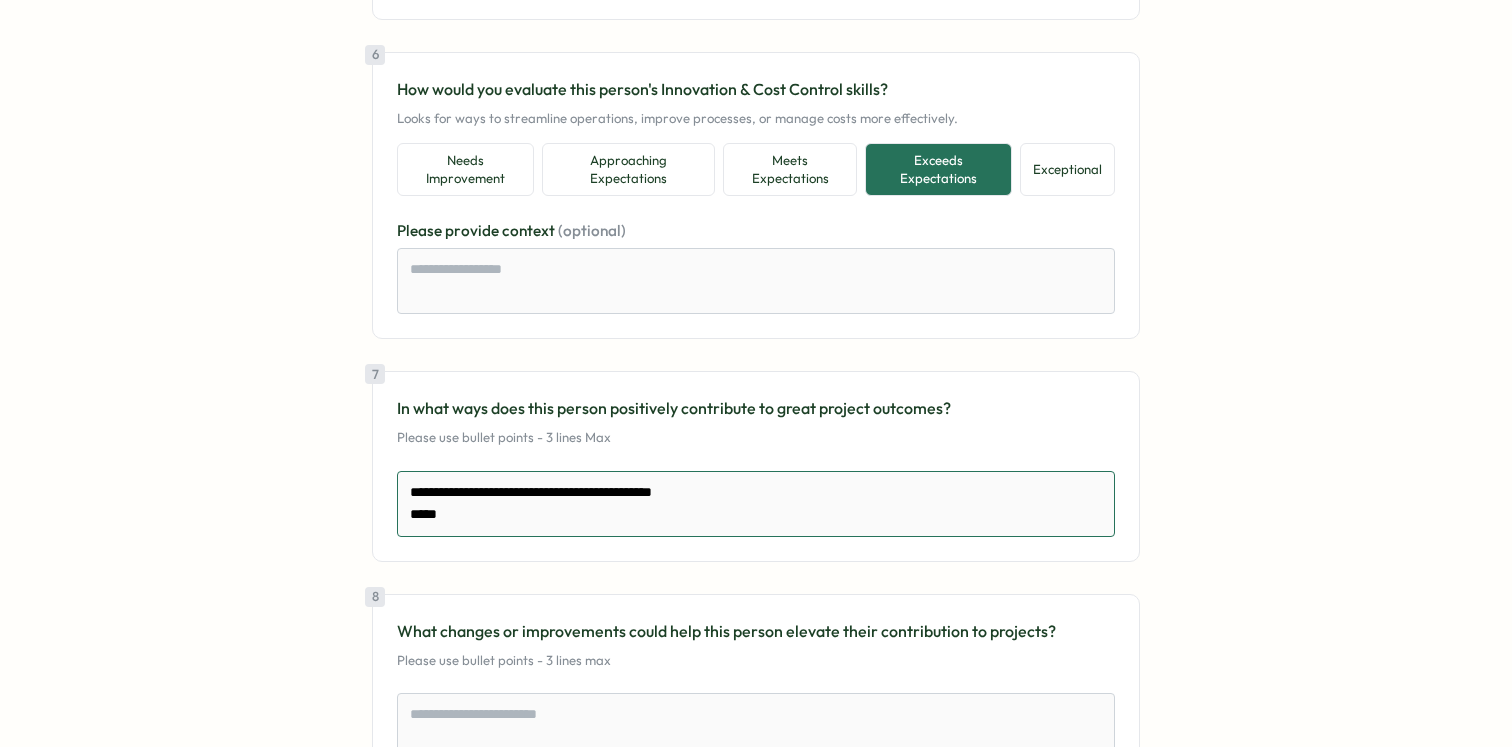 type on "*" 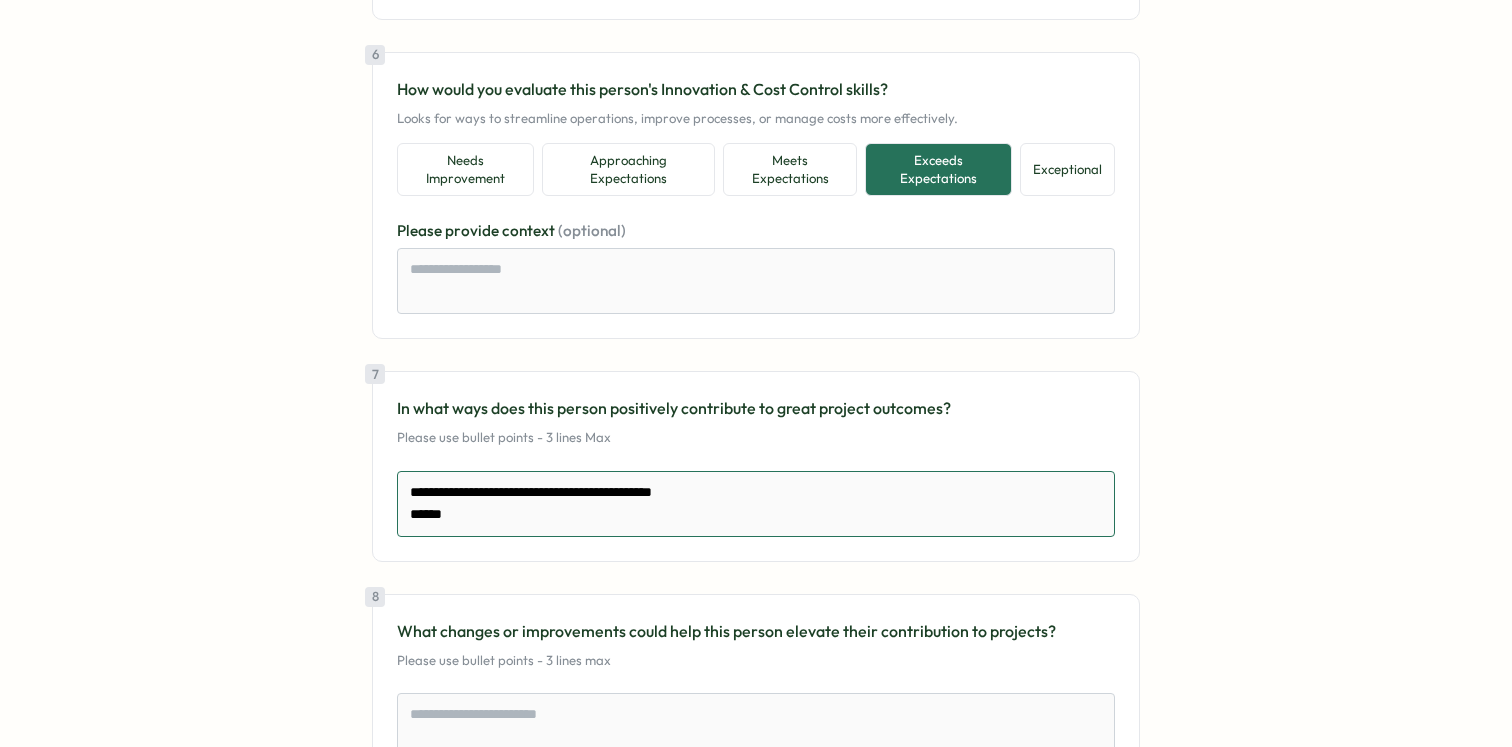 type on "*" 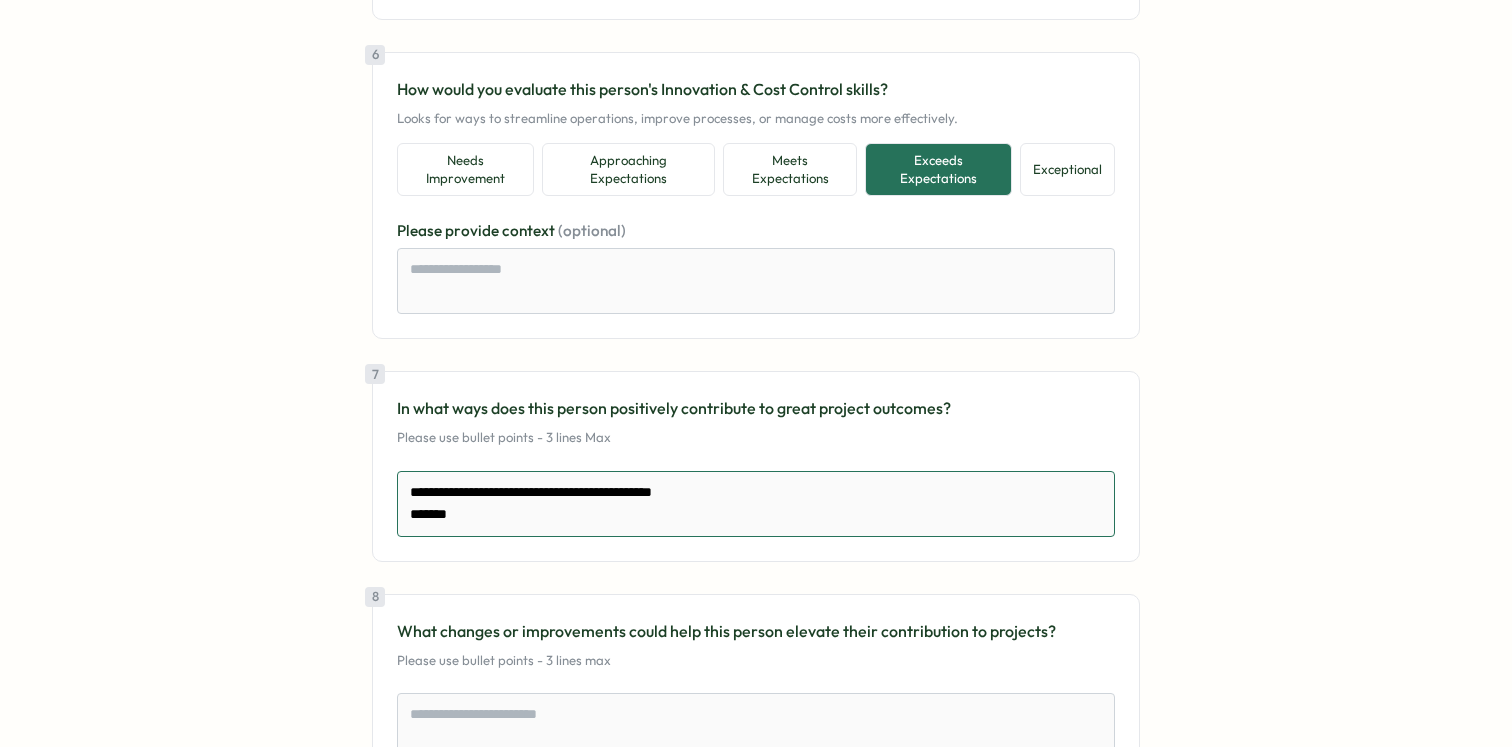 type on "*" 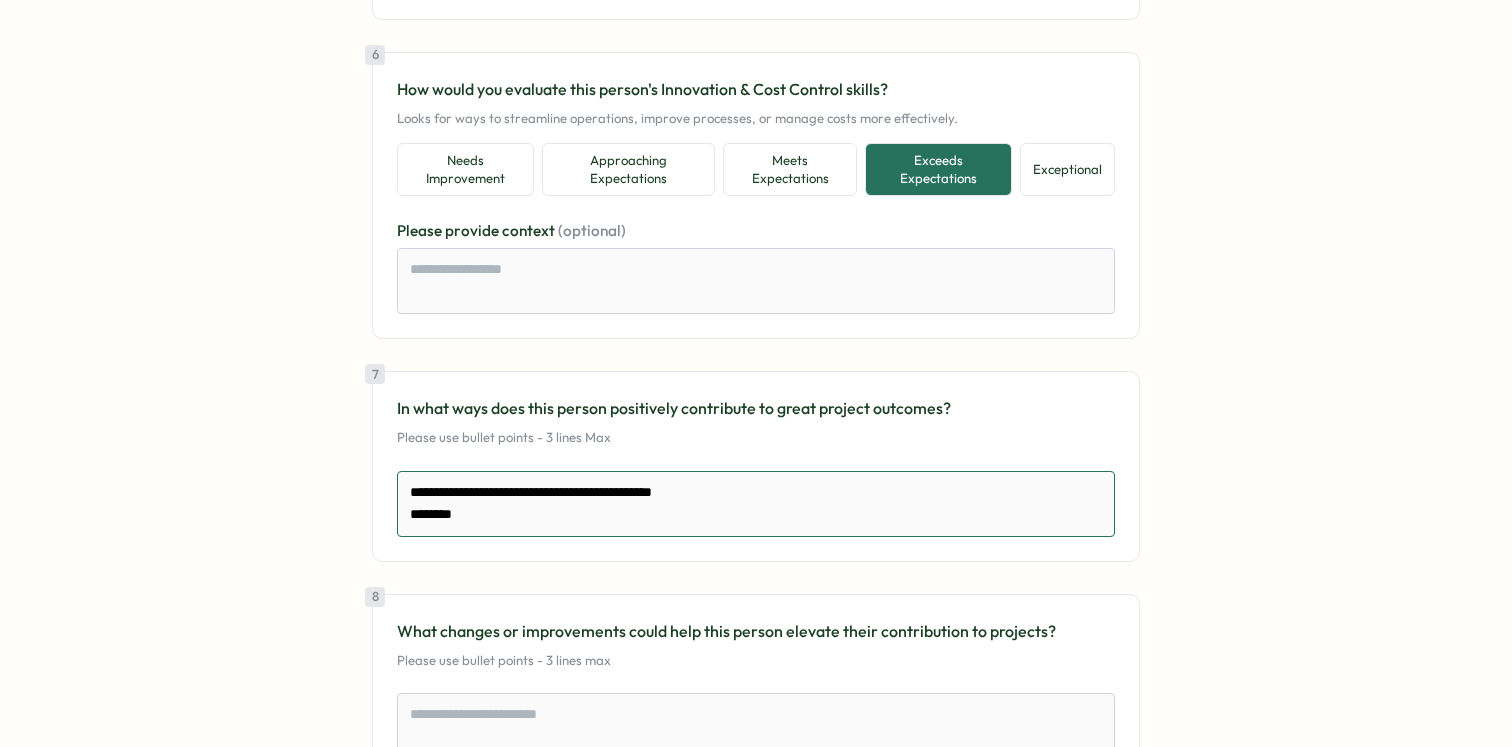 type on "*" 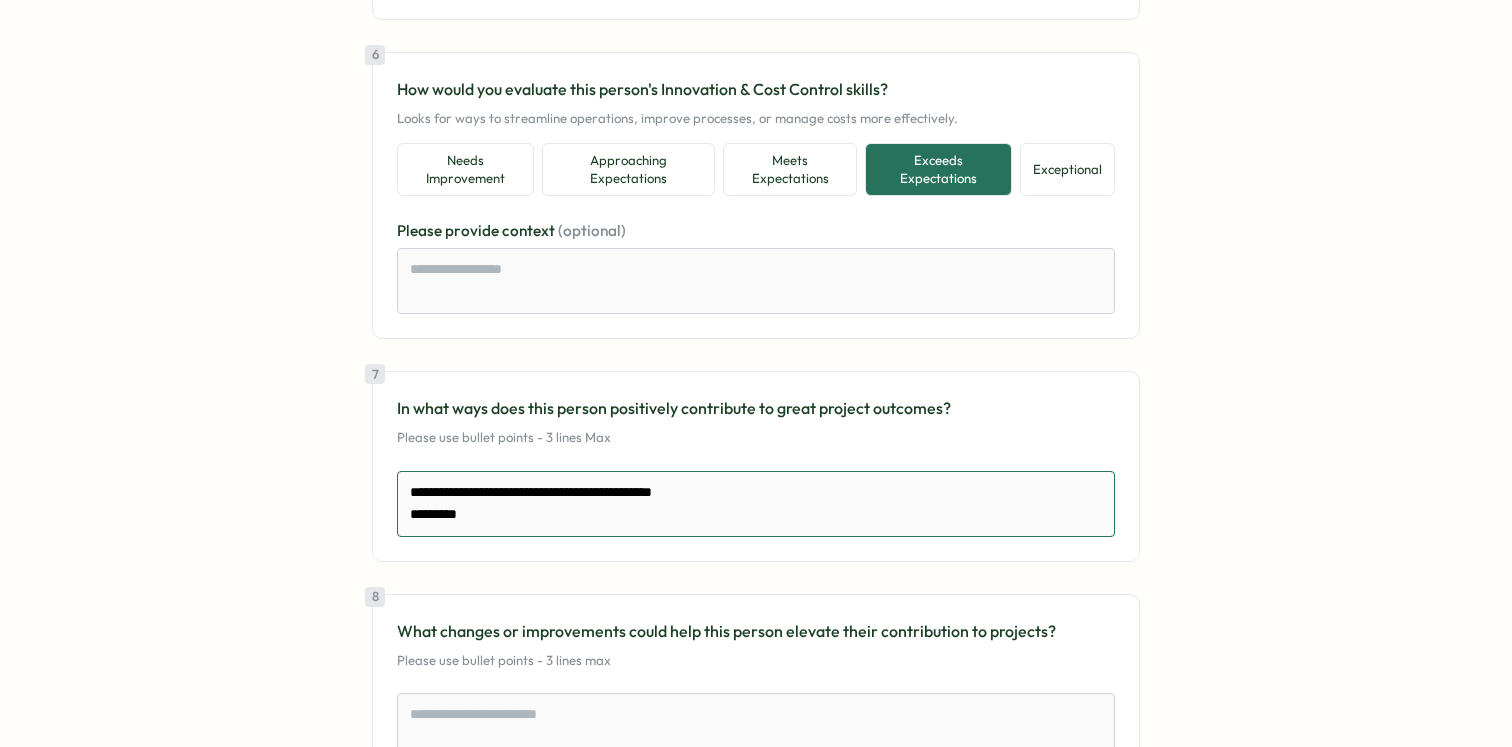type on "**********" 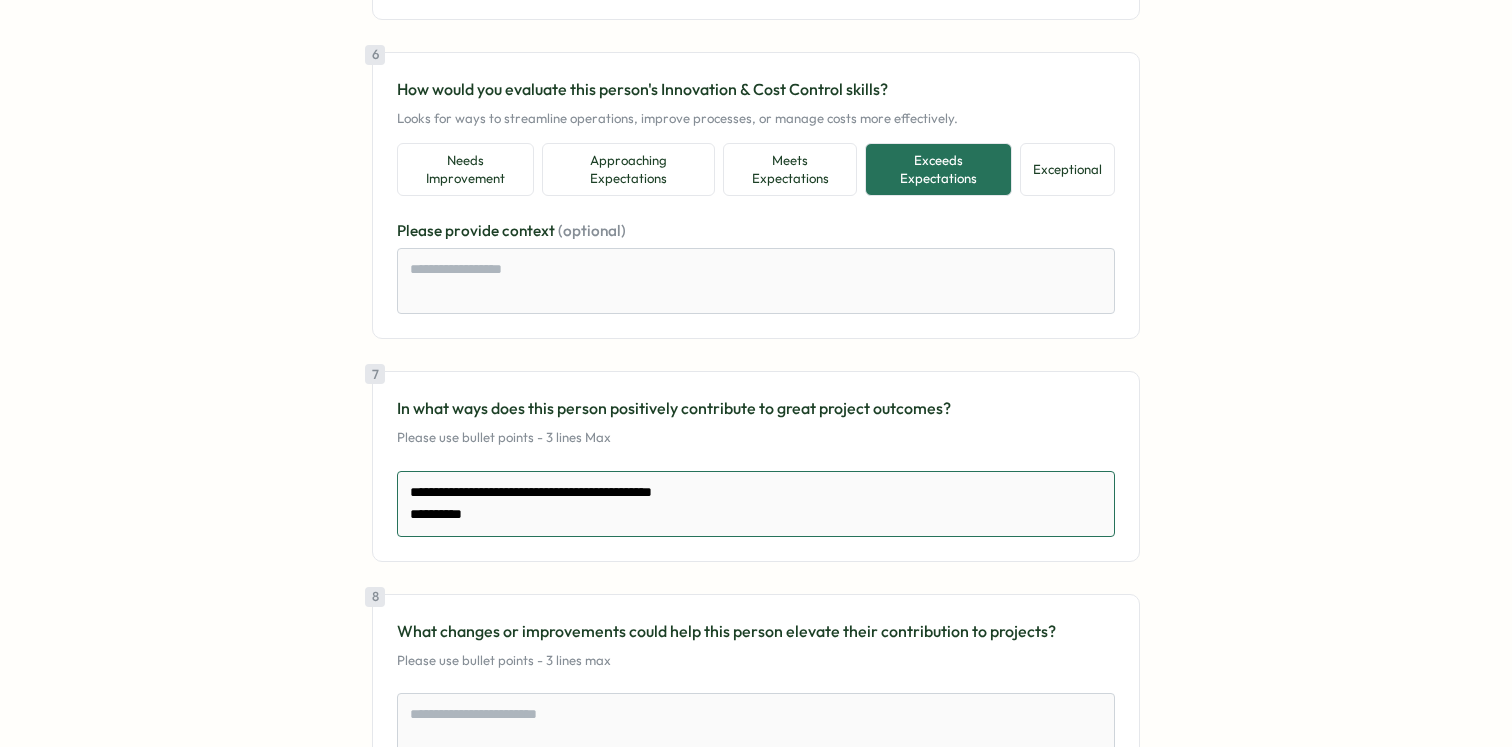 type on "*" 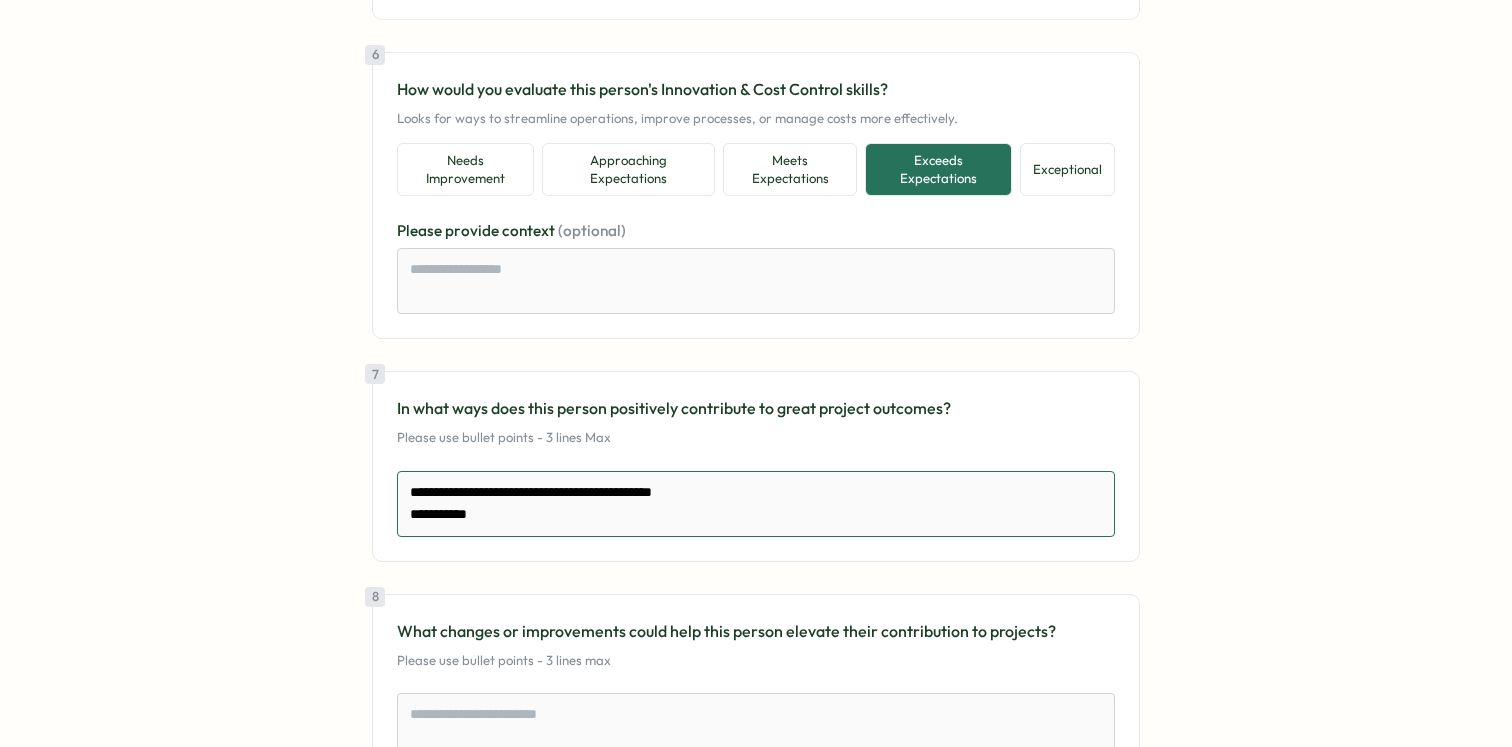 type on "*" 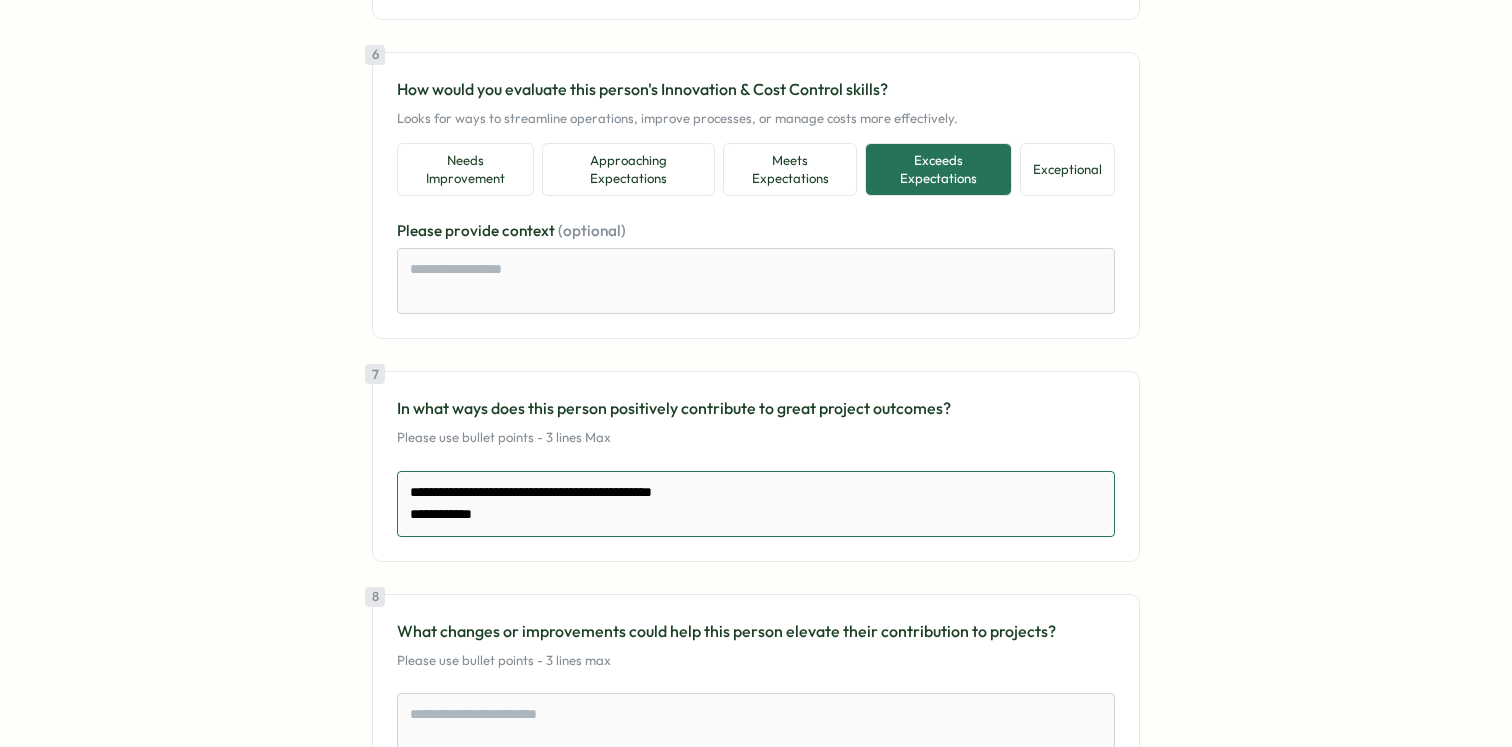 type on "*" 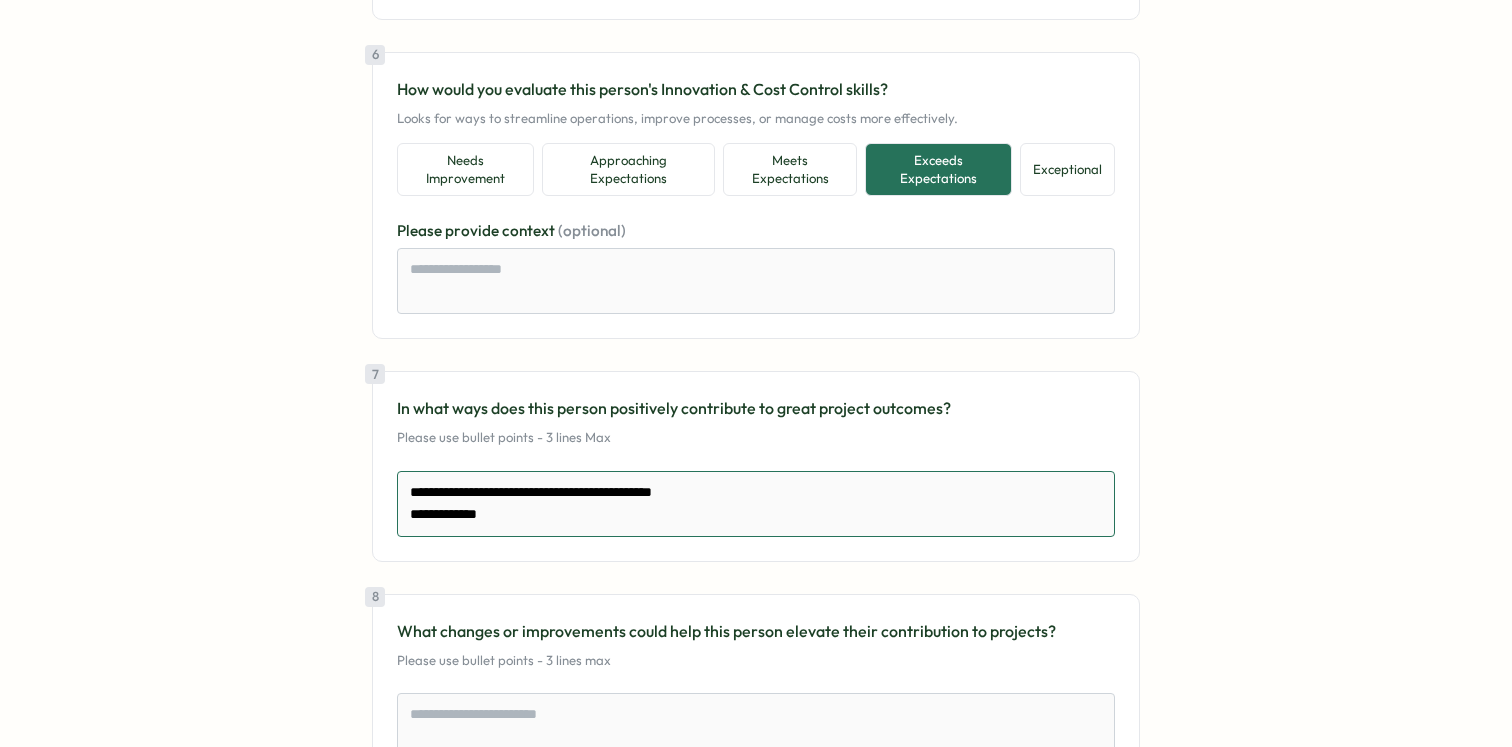 type on "*" 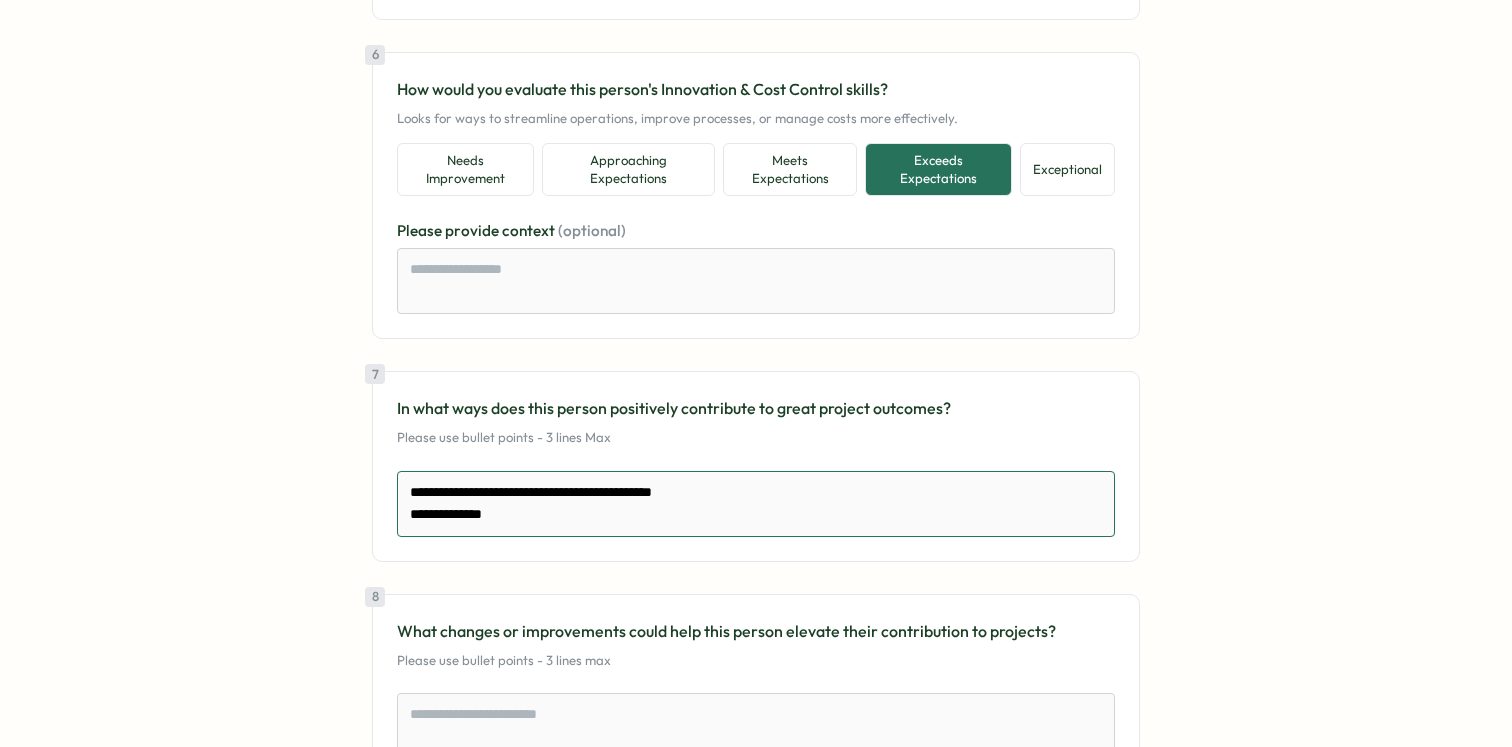 type on "**********" 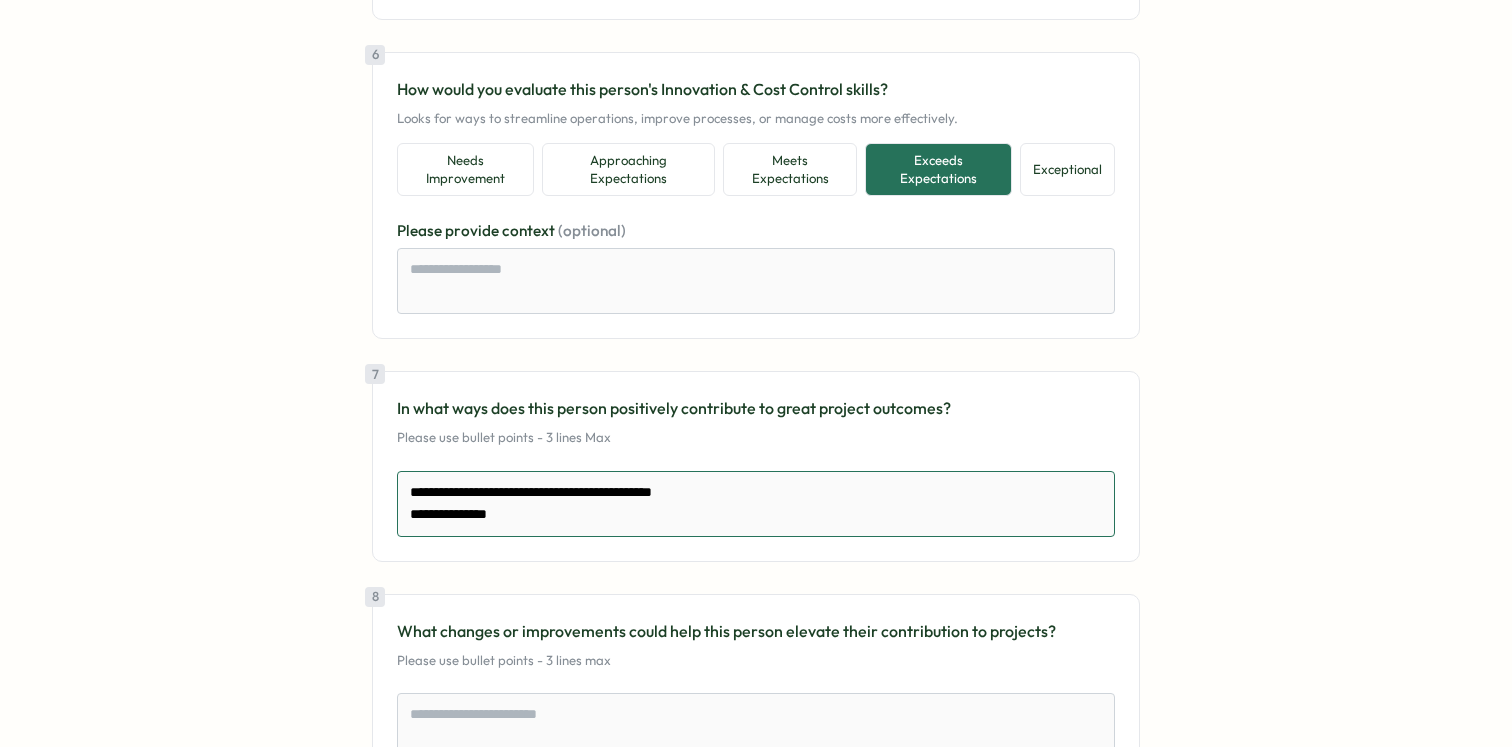 type on "*" 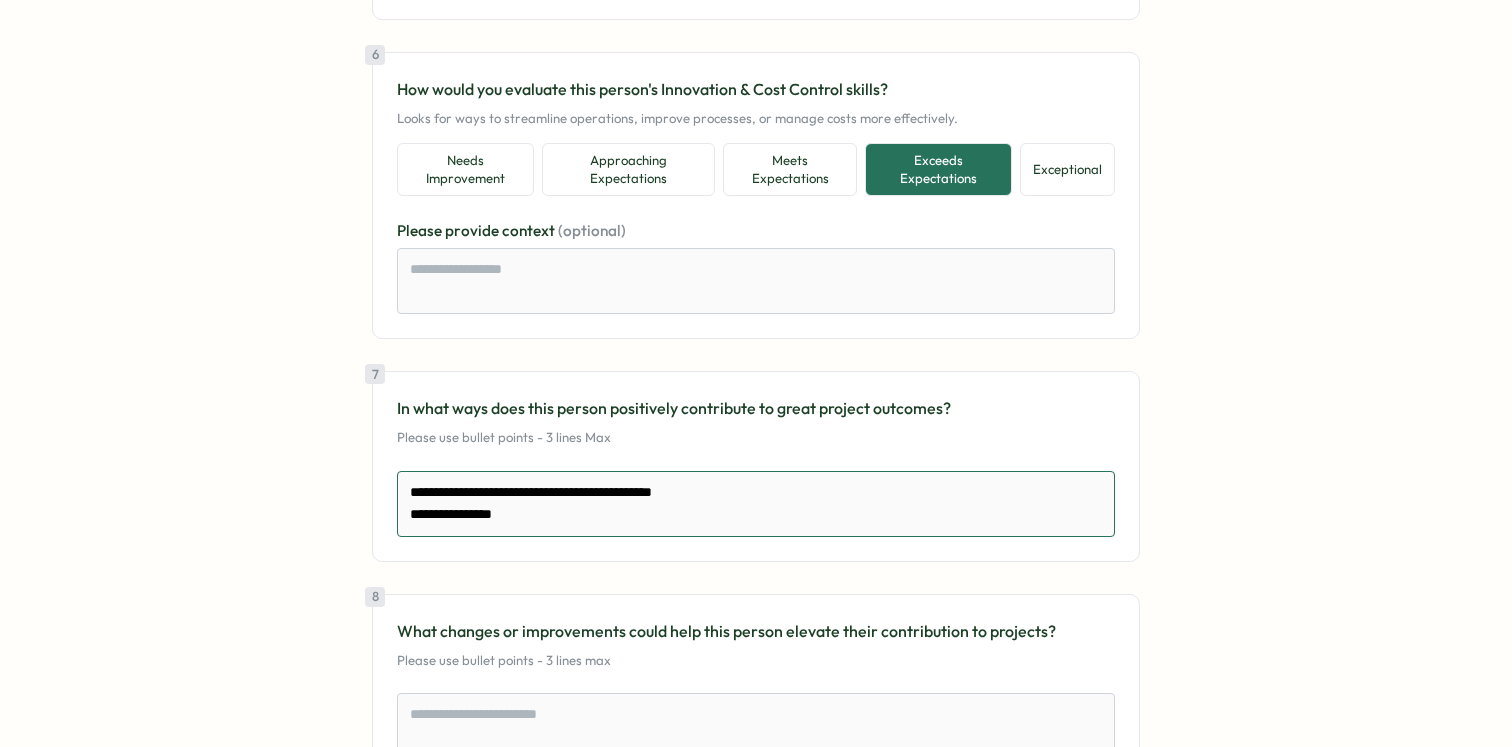 type on "*" 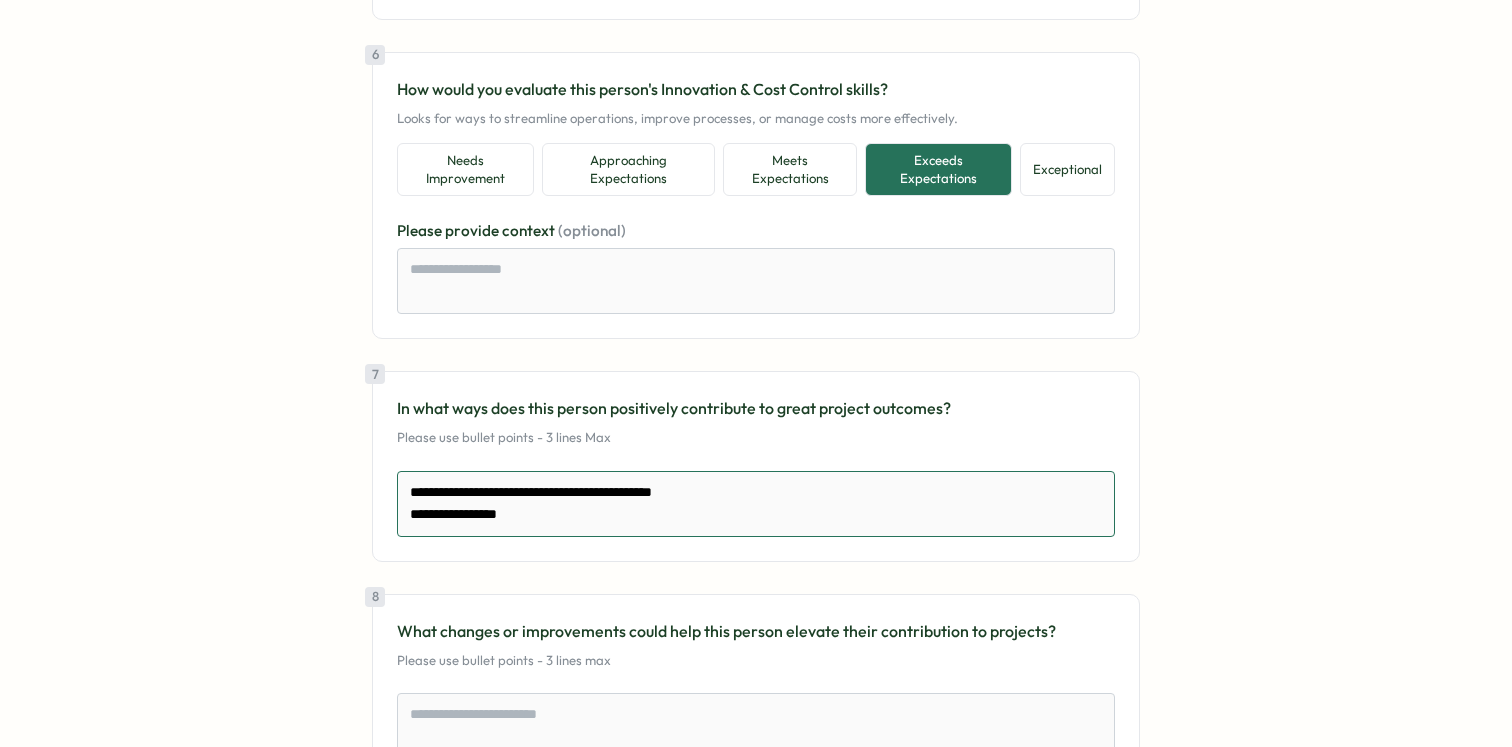 type on "*" 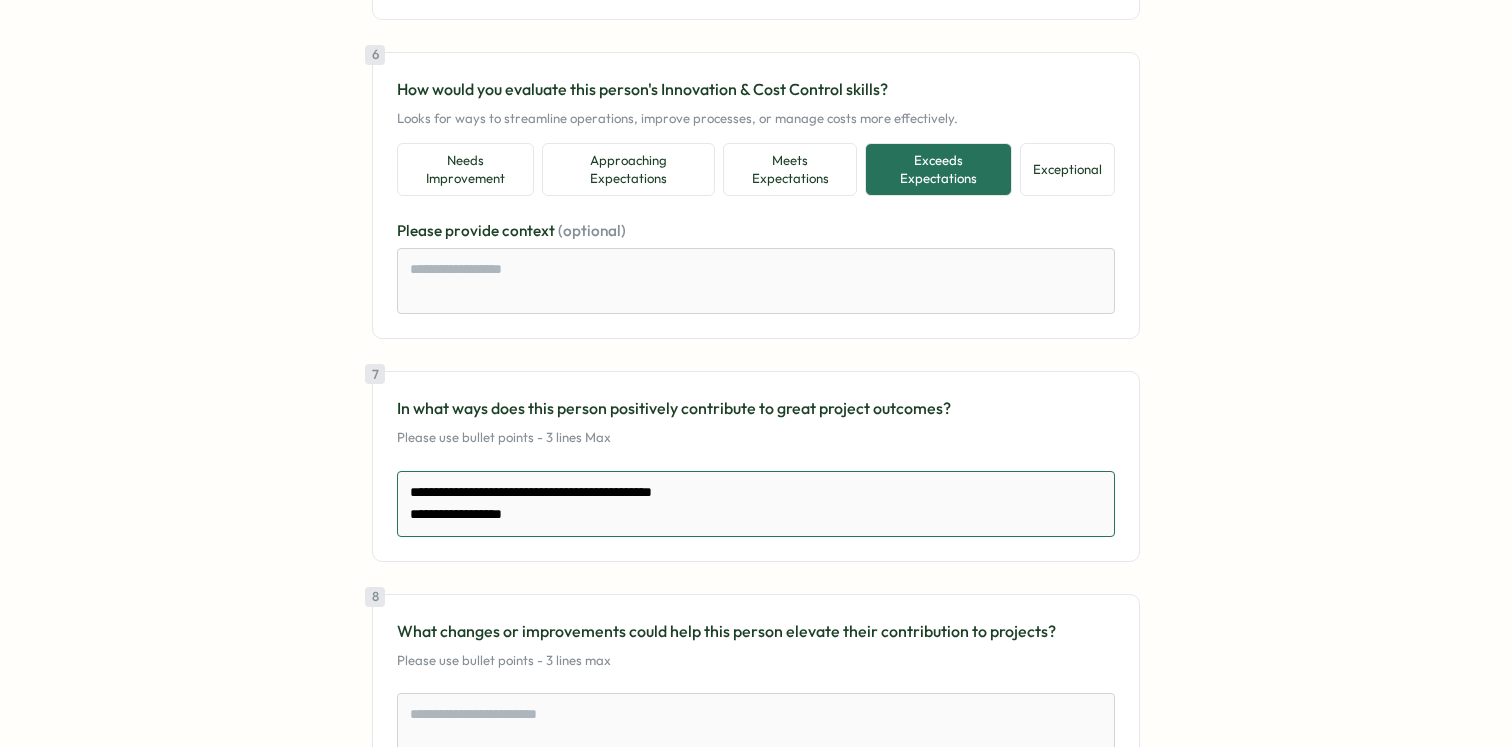 type on "*" 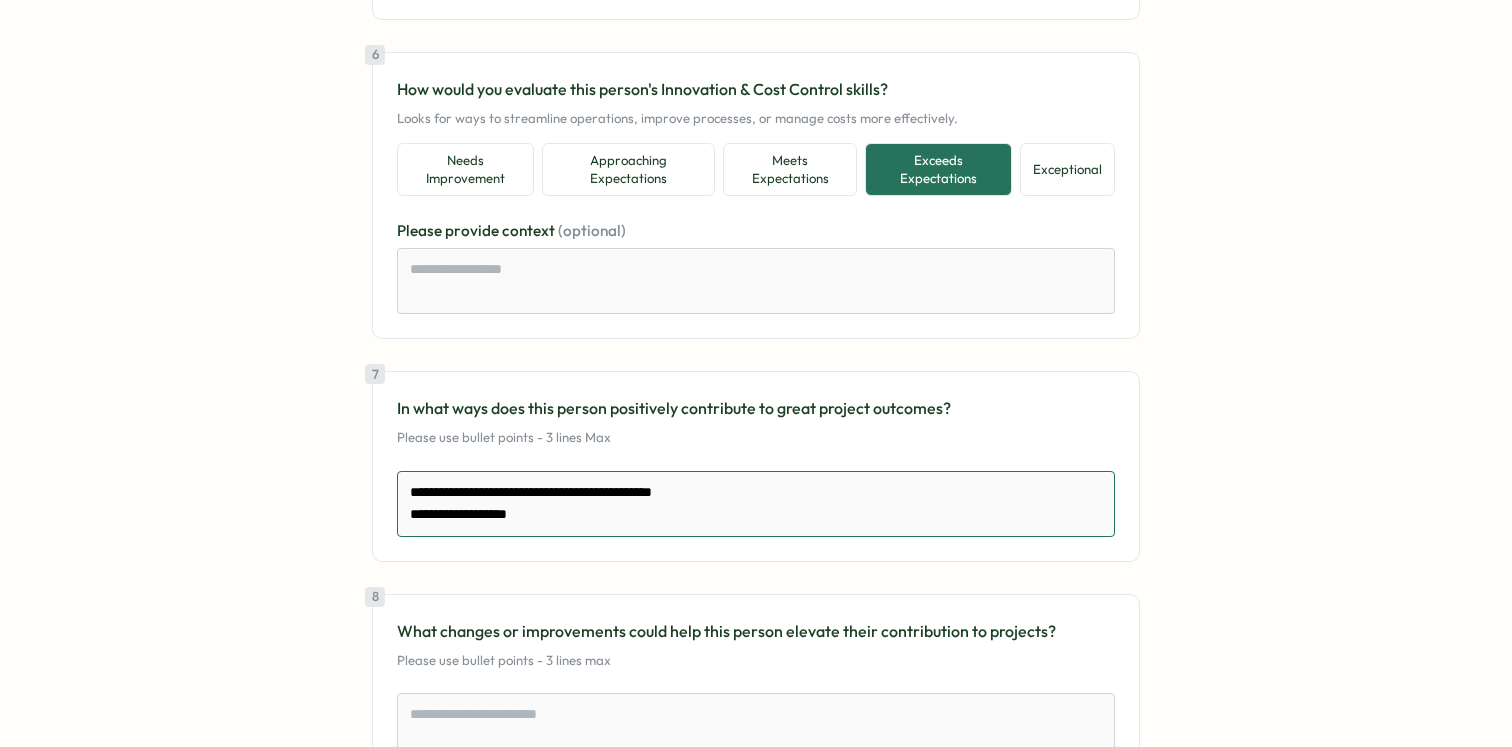 type on "*" 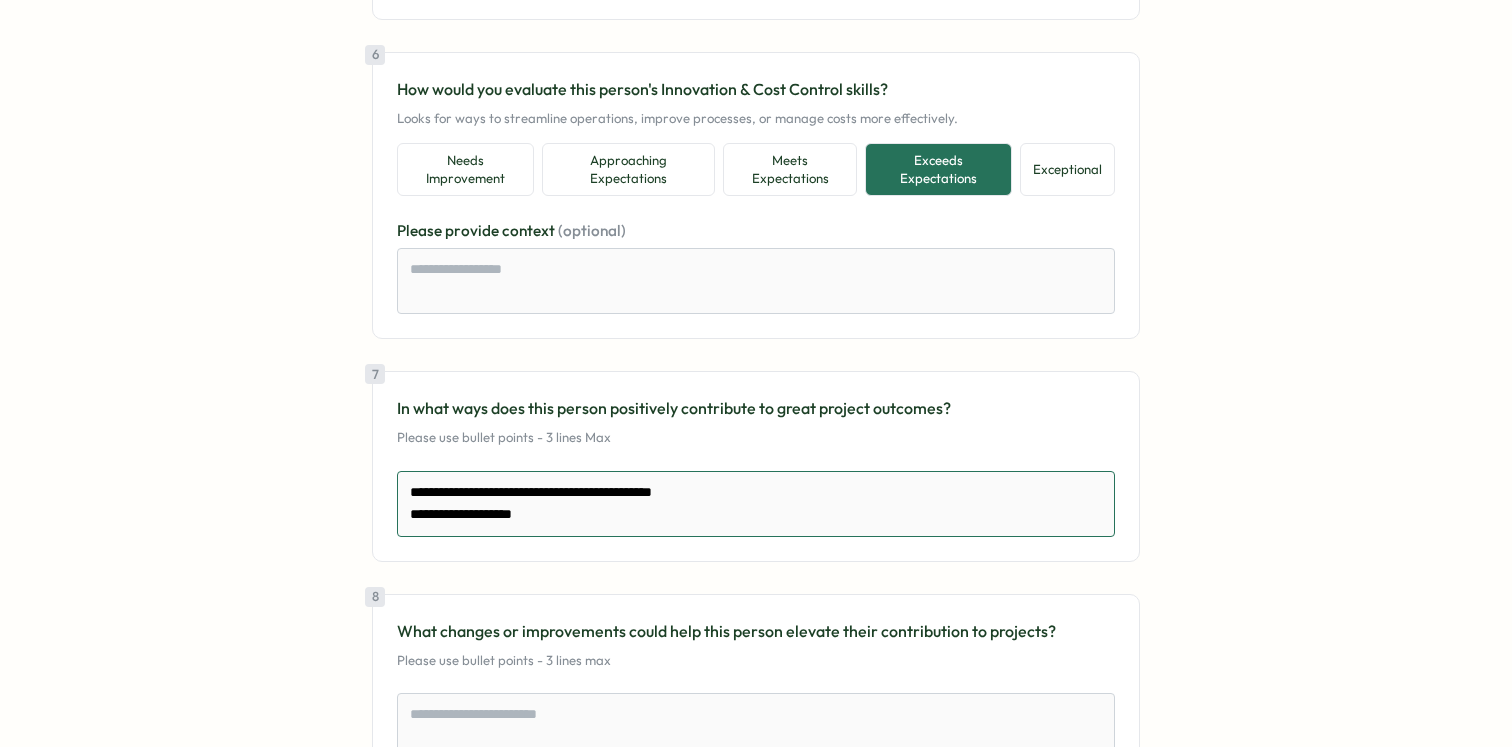 type on "*" 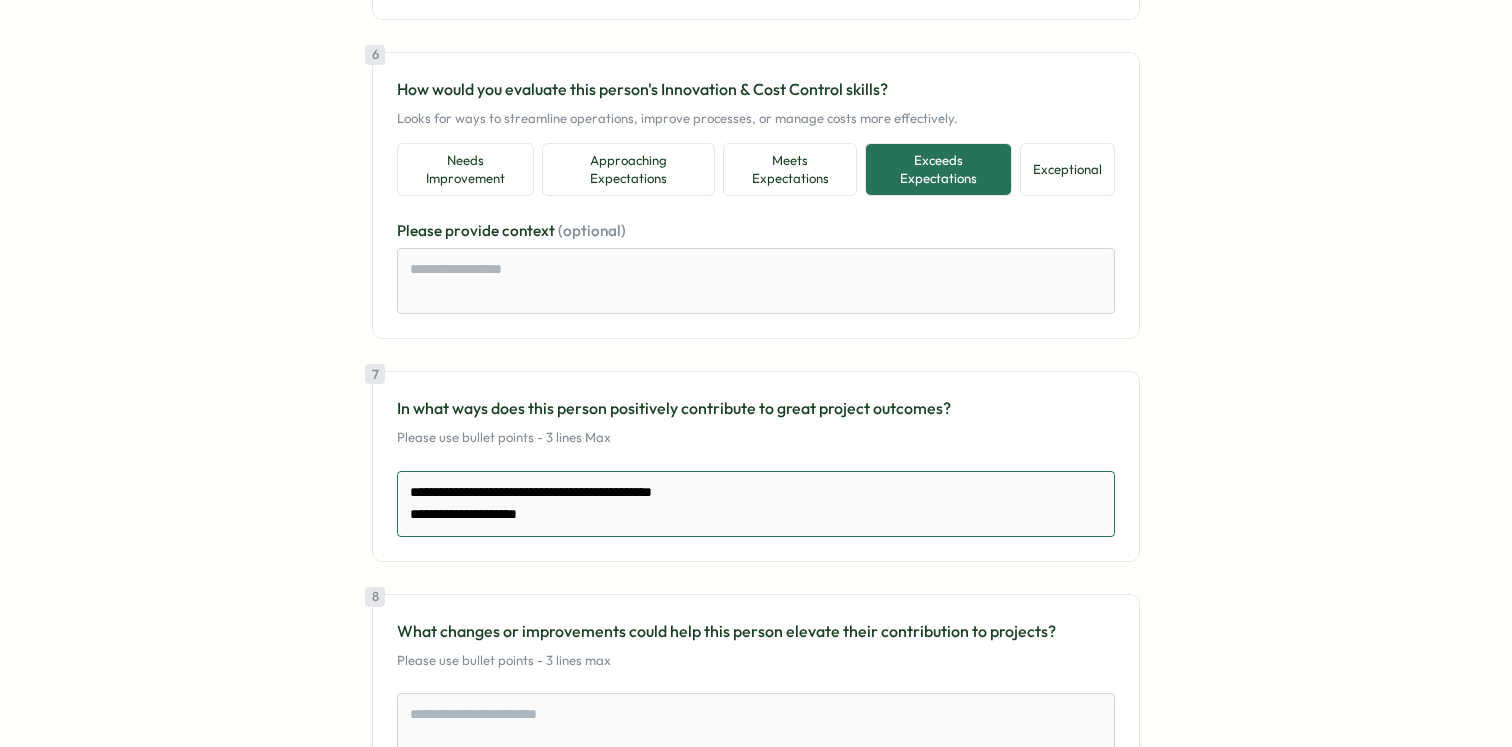 type on "*" 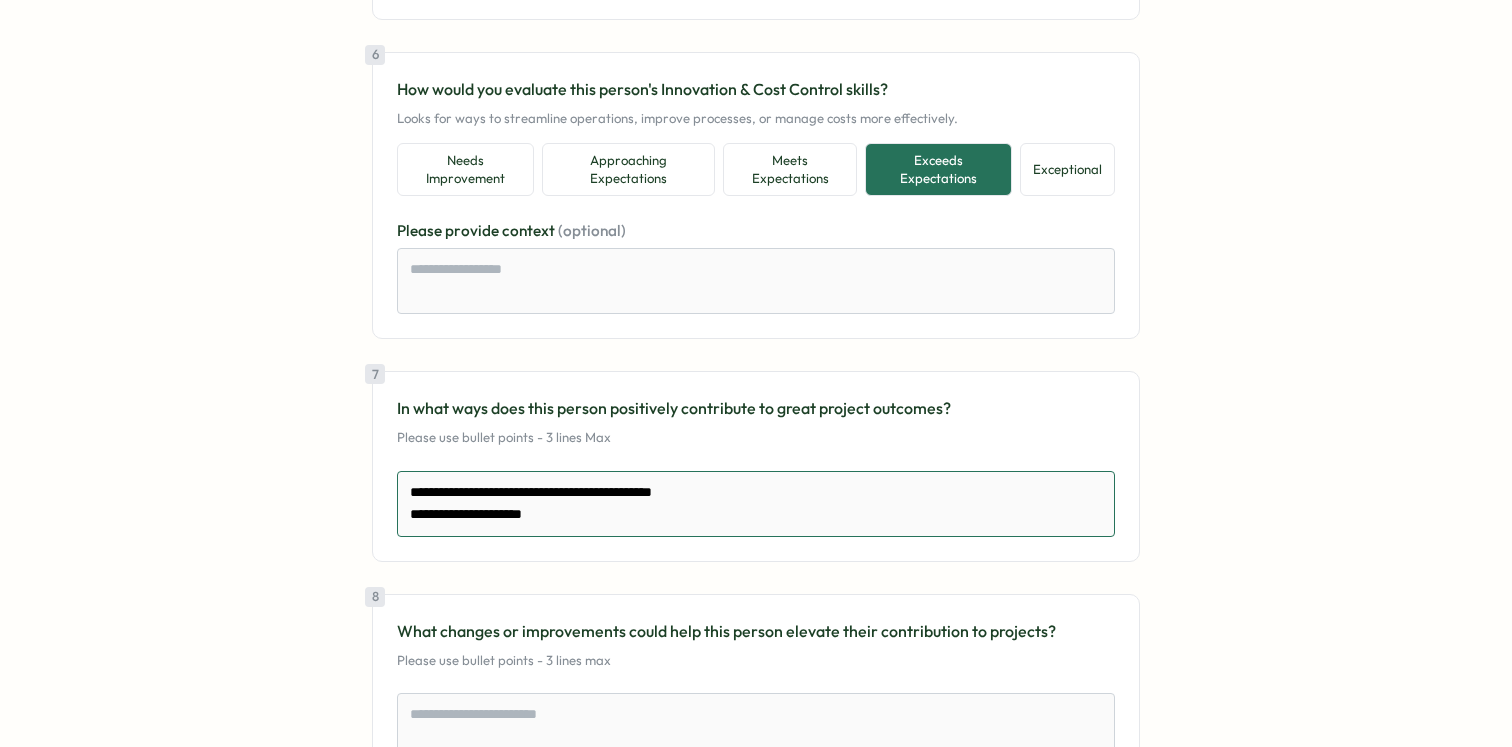 type on "*" 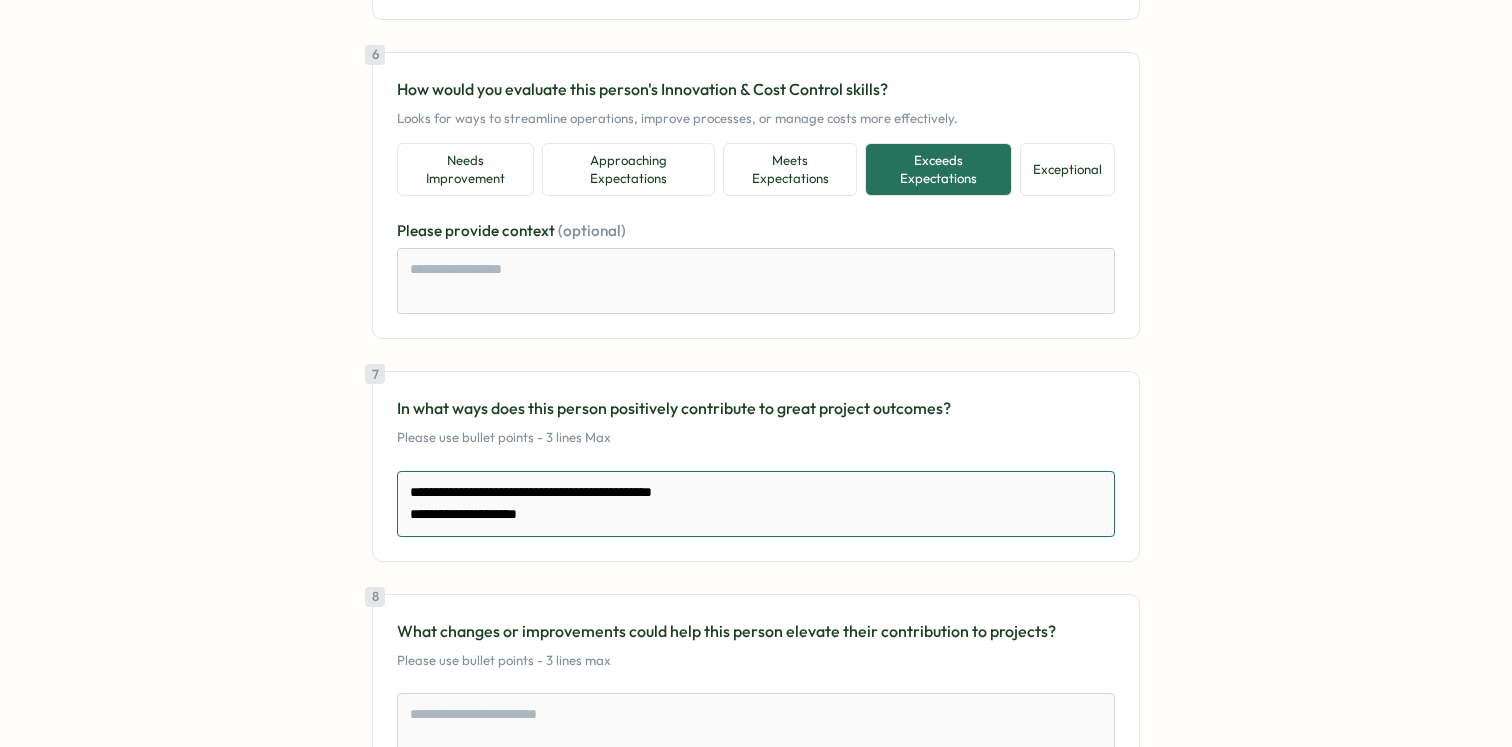 type on "*" 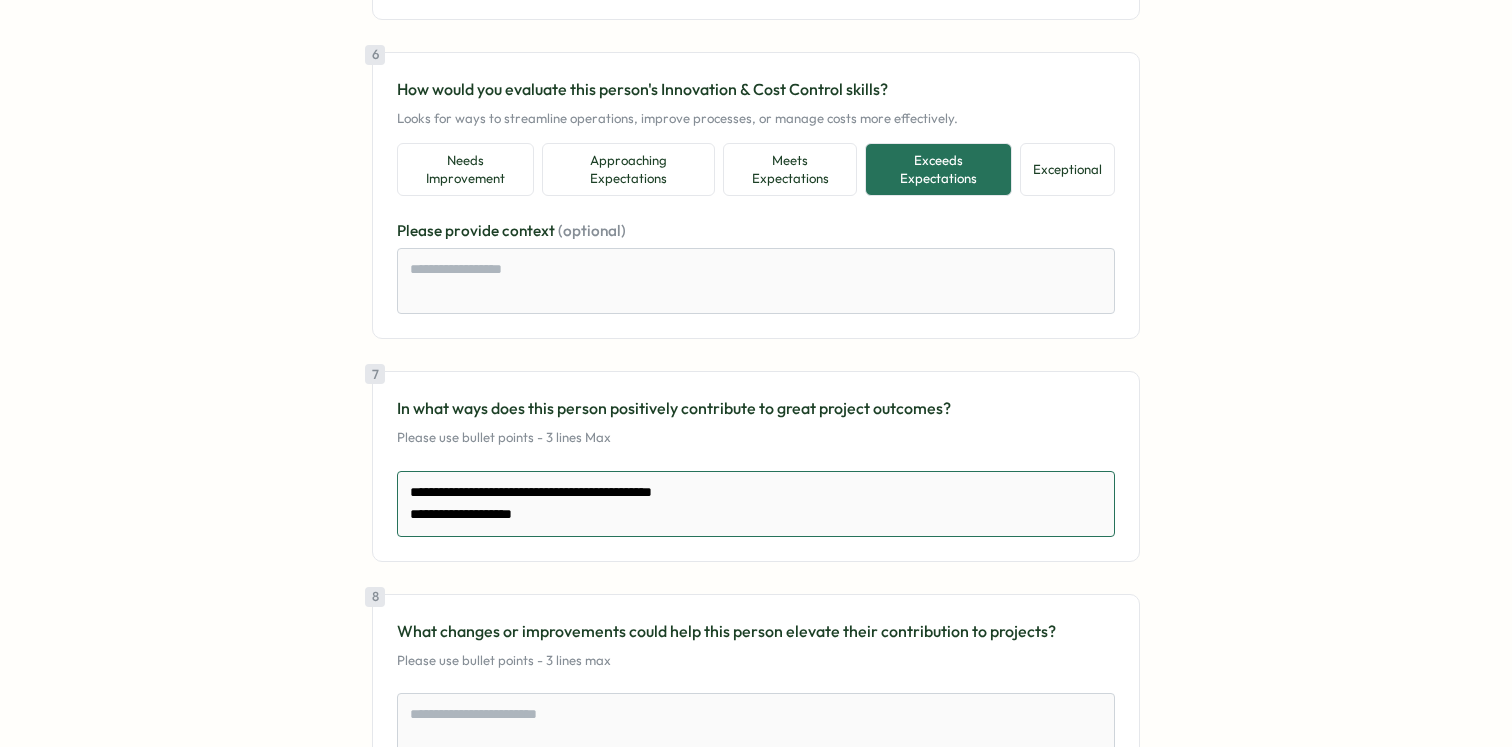 type on "*" 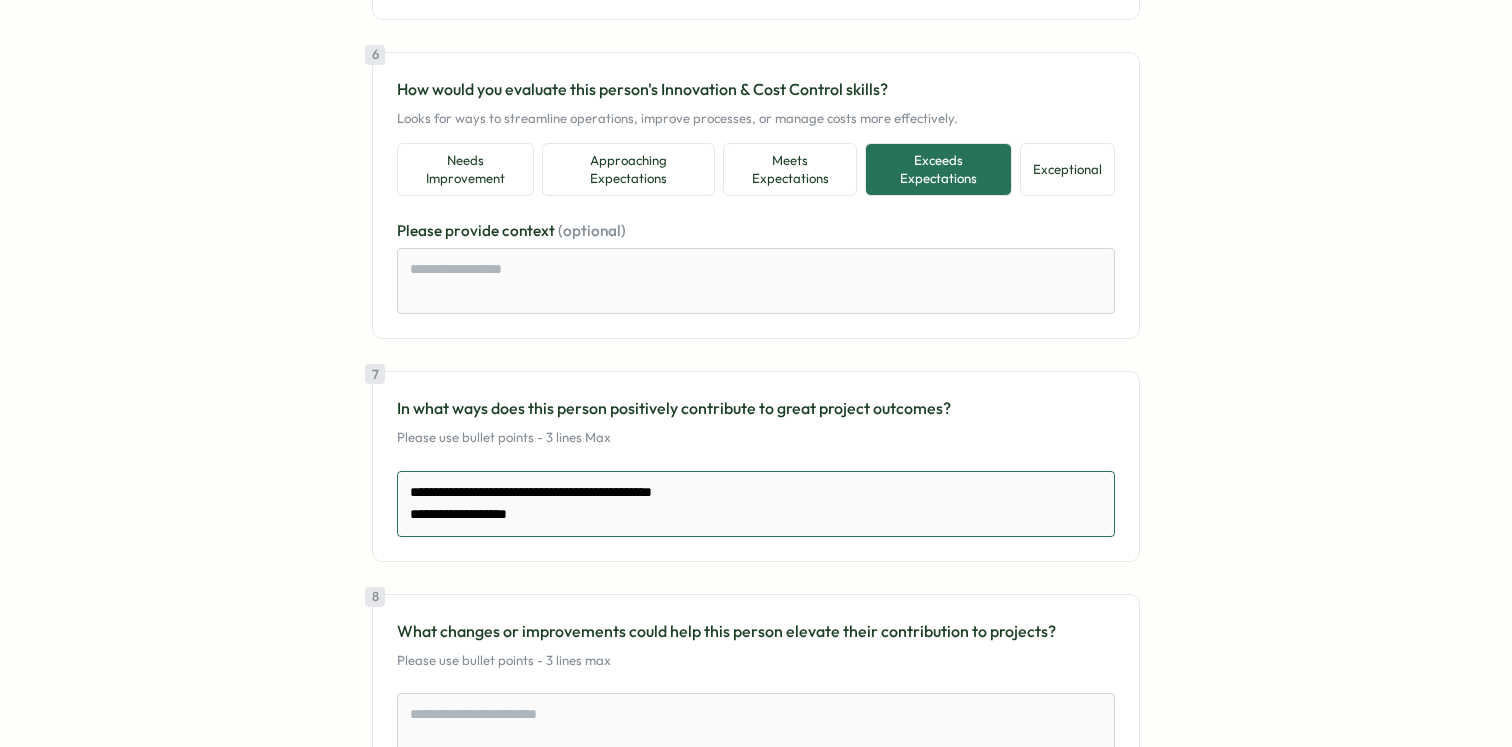type on "*" 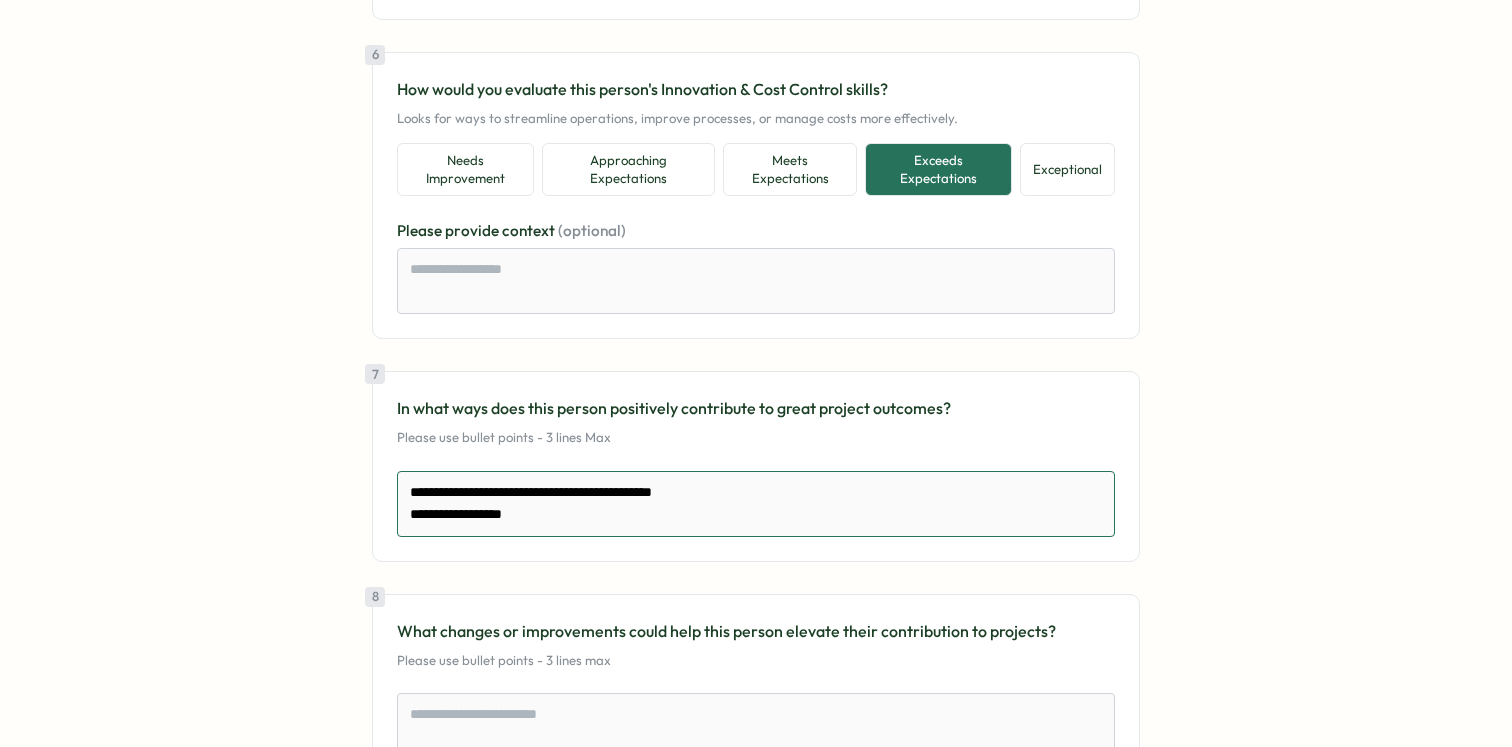 type on "*" 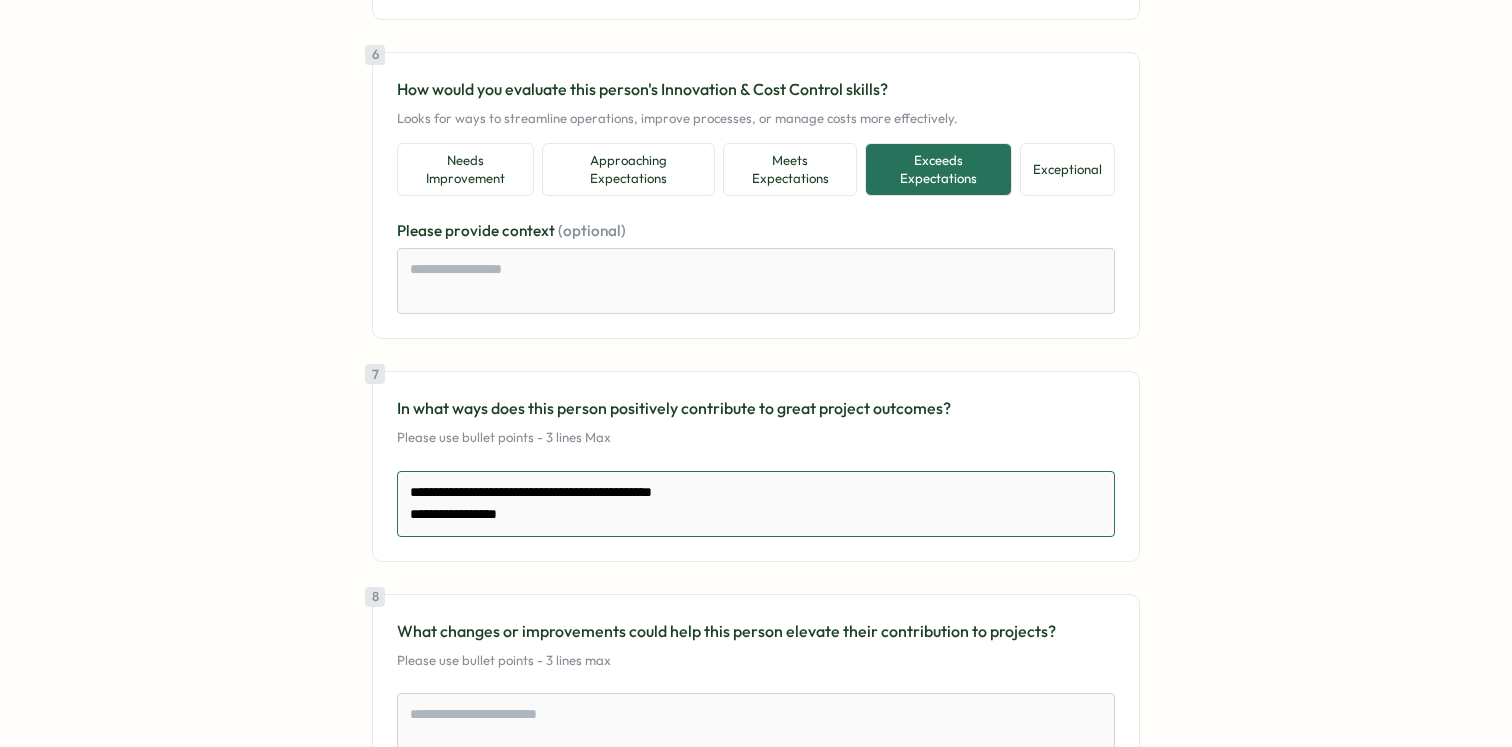 type on "*" 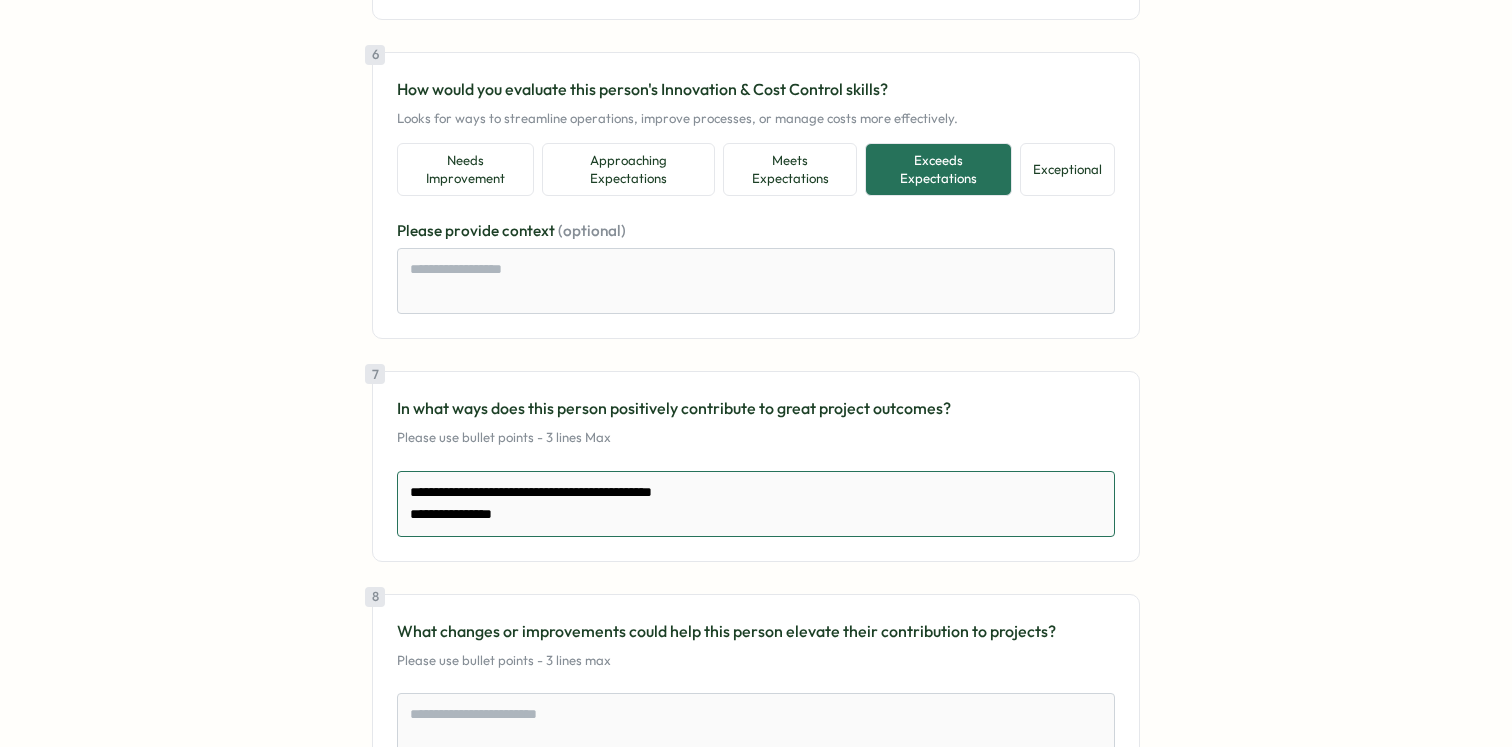 type on "*" 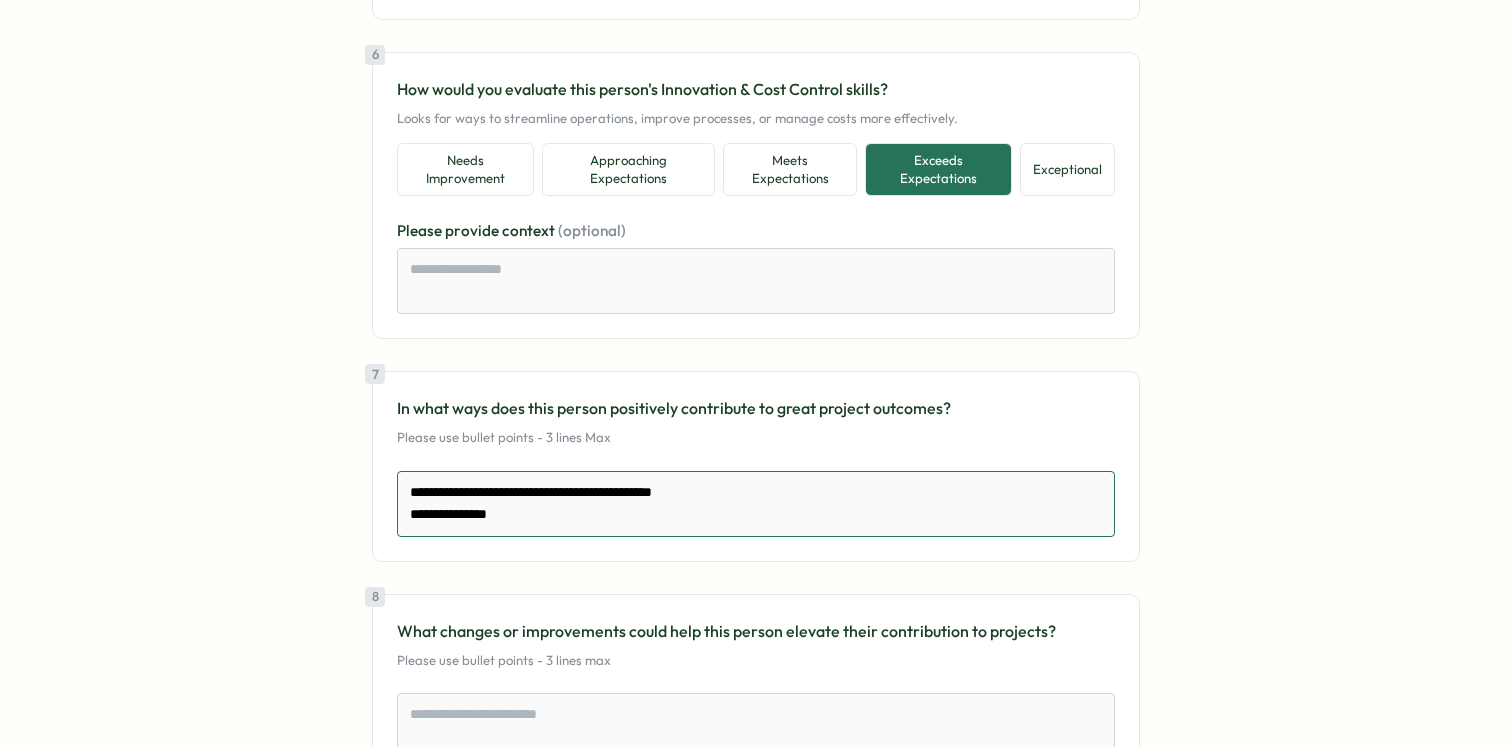 type on "*" 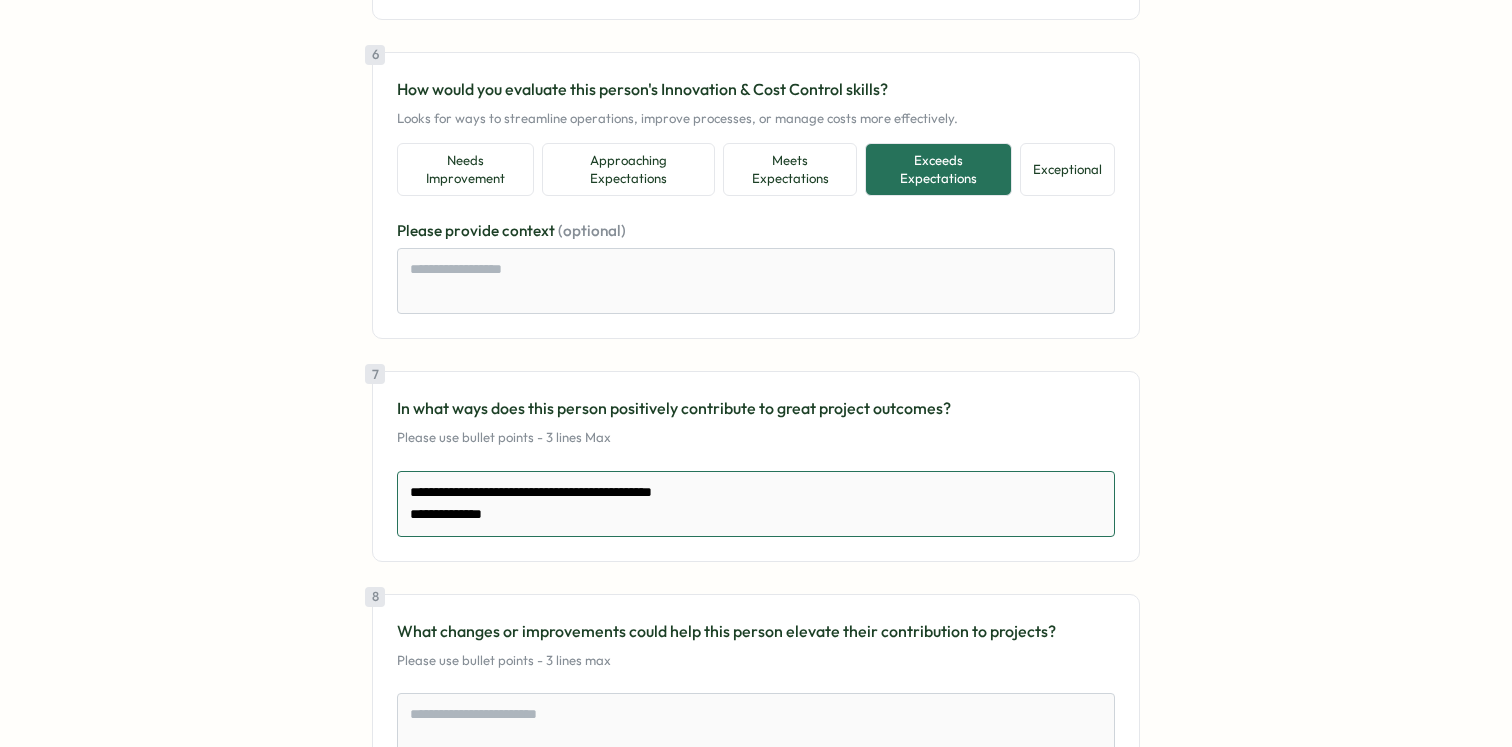 type on "*" 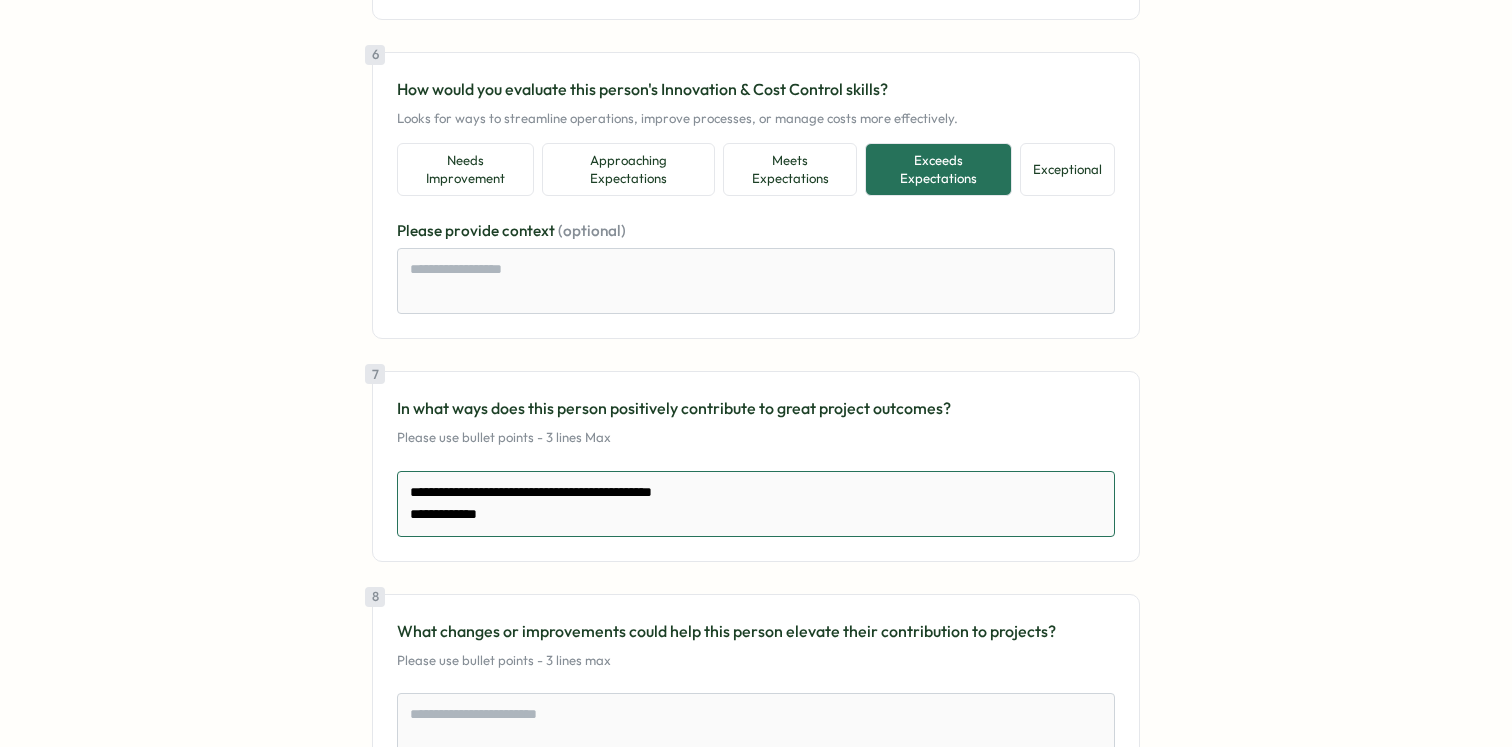 type on "*" 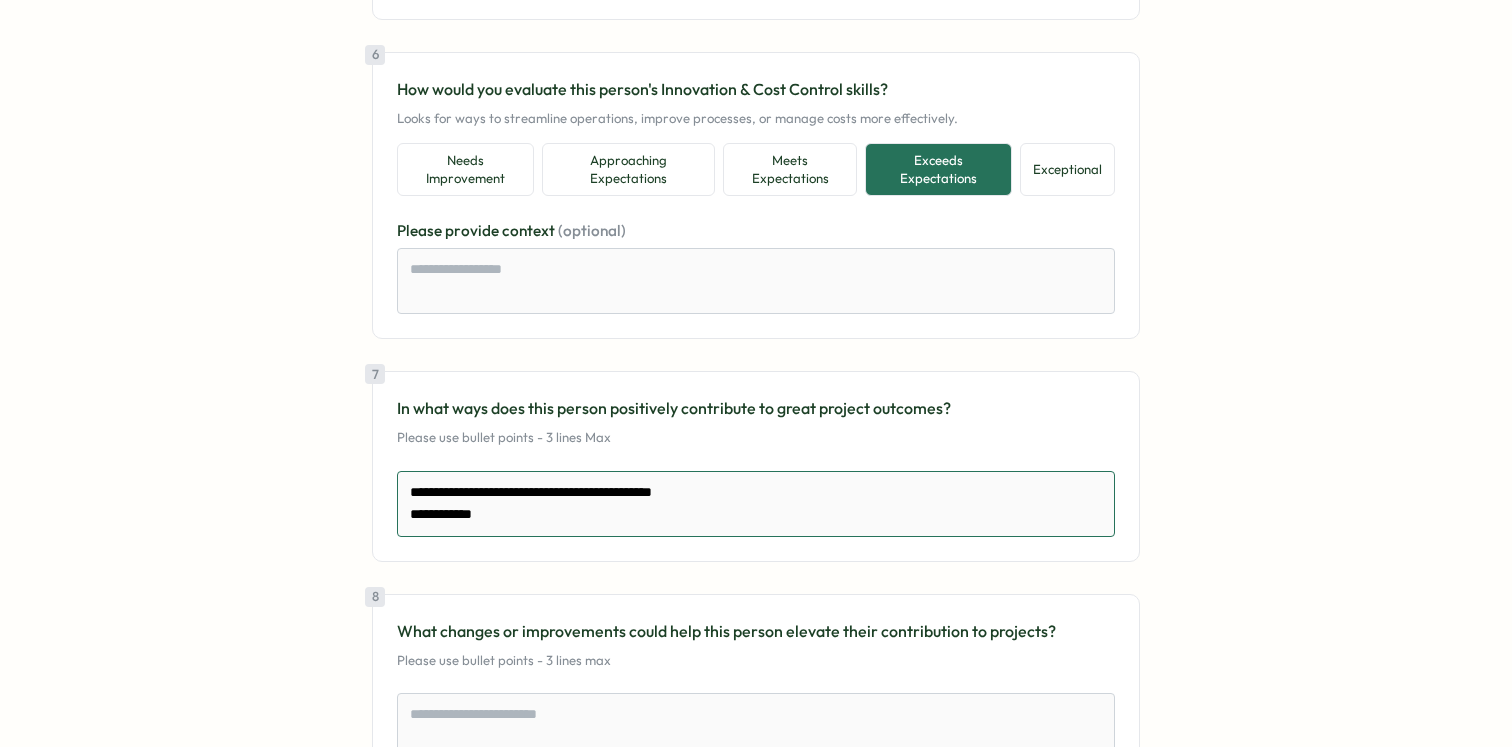 type on "*" 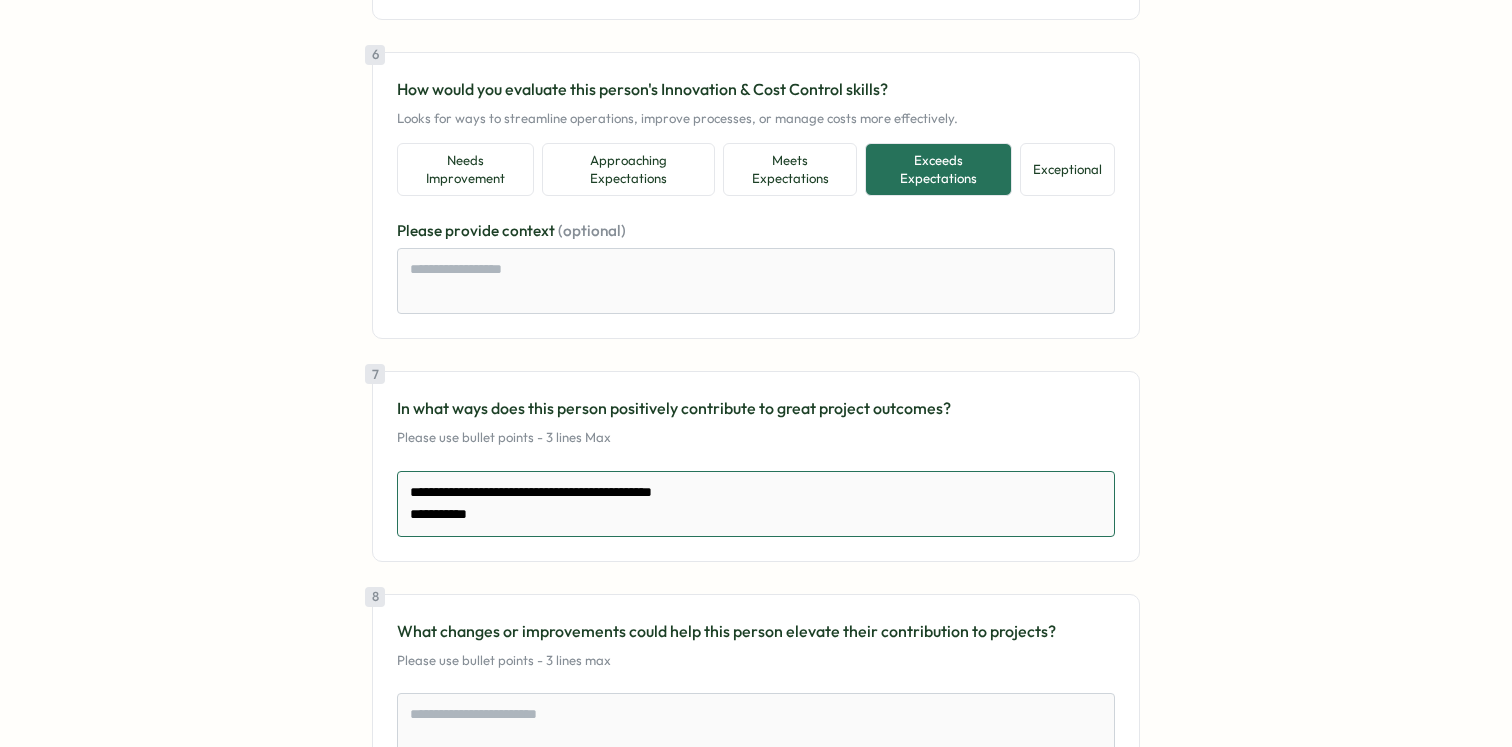 type on "*" 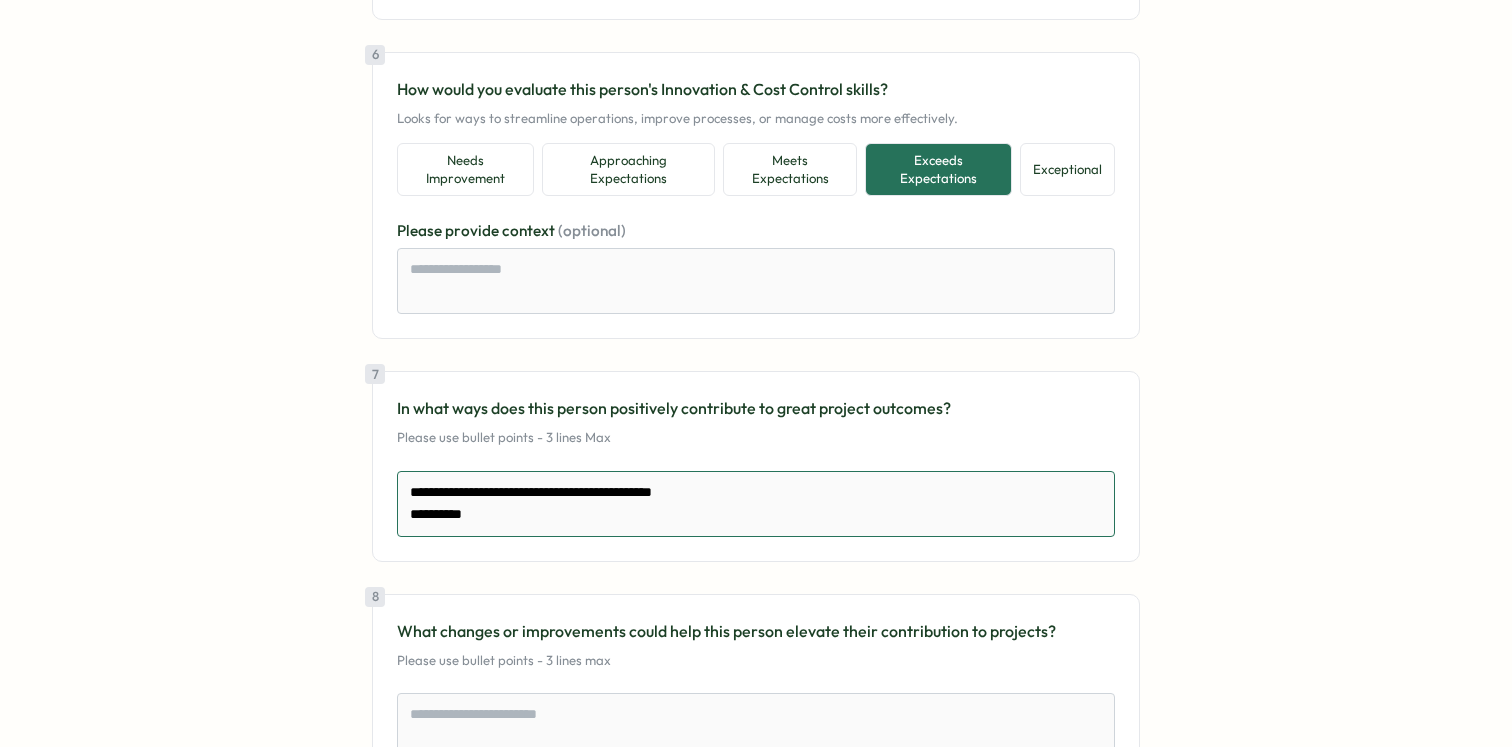 type on "*" 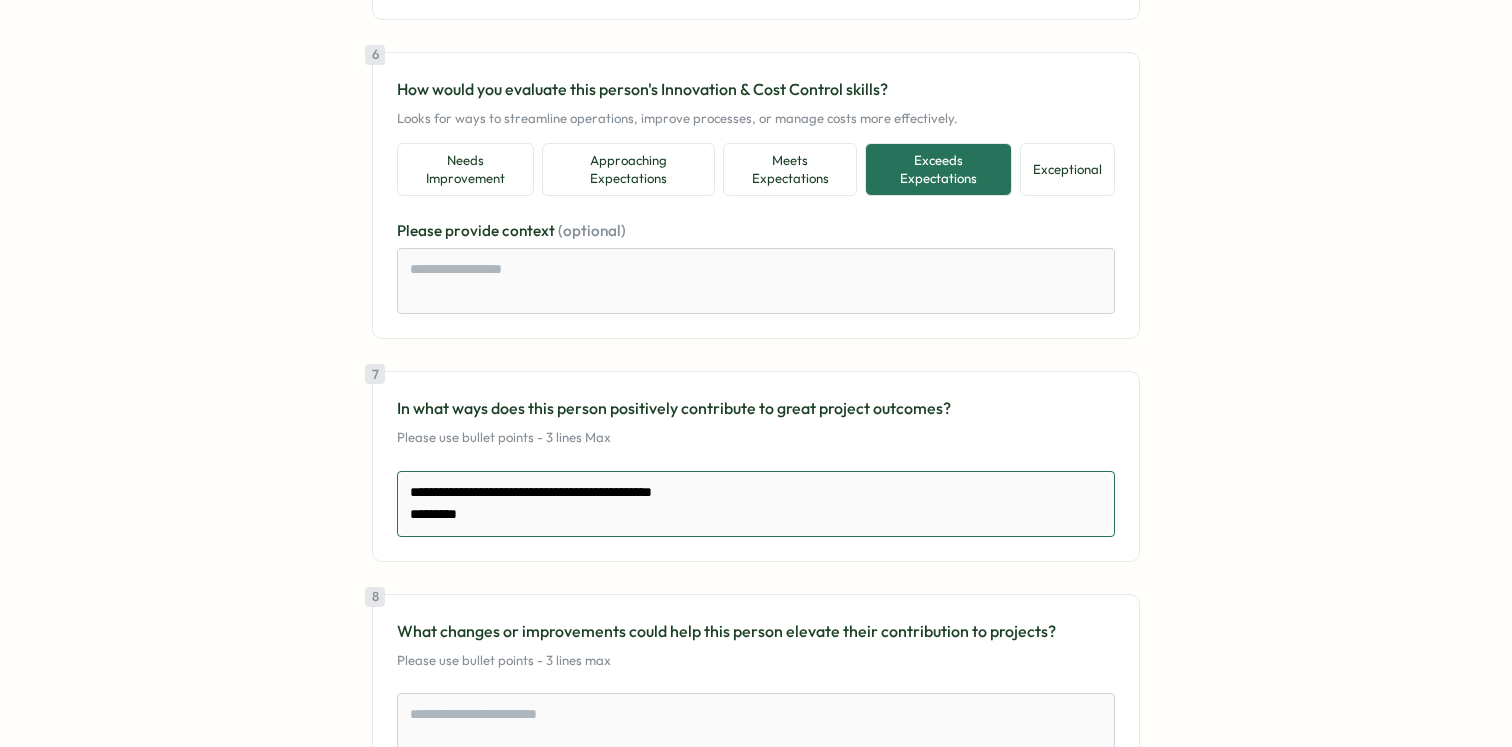 type on "*" 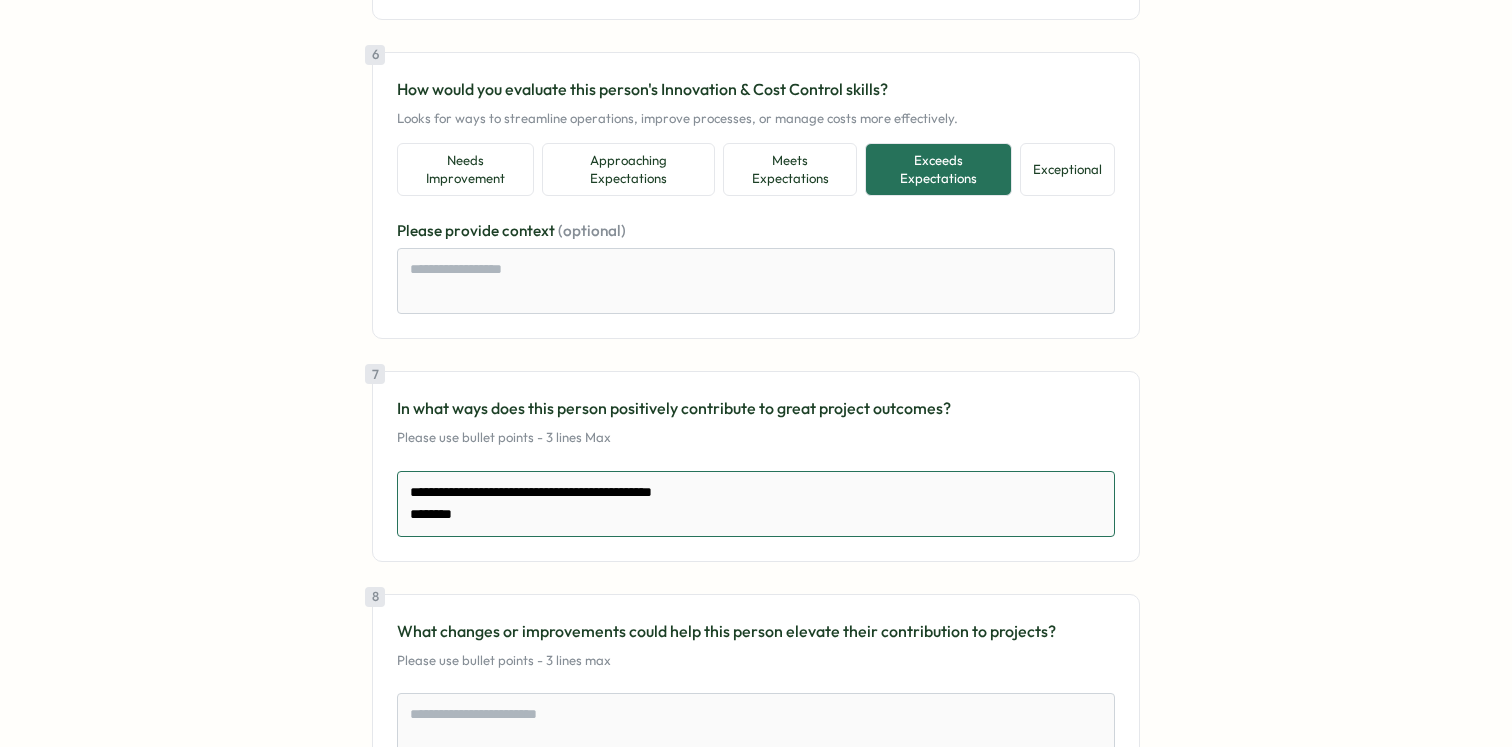 type on "*" 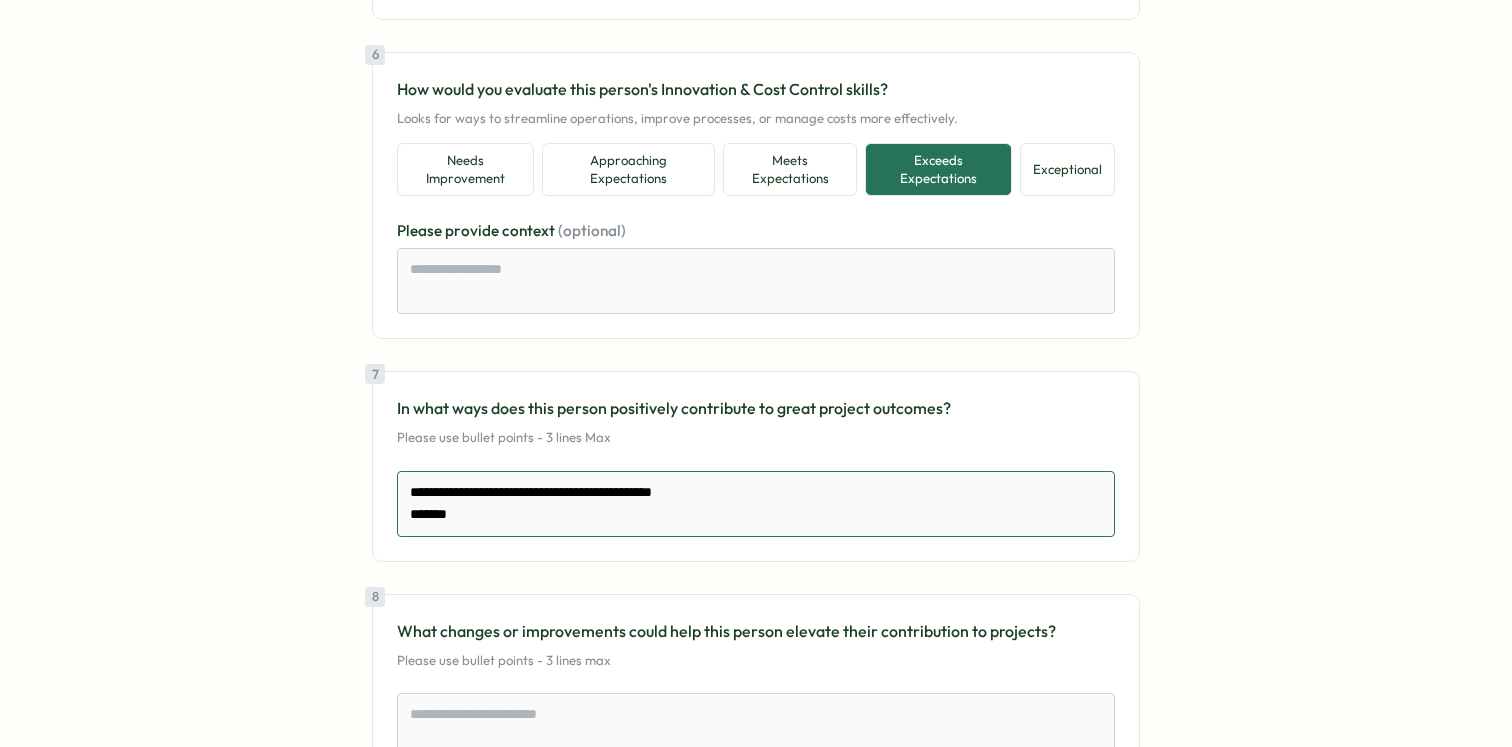 type on "*" 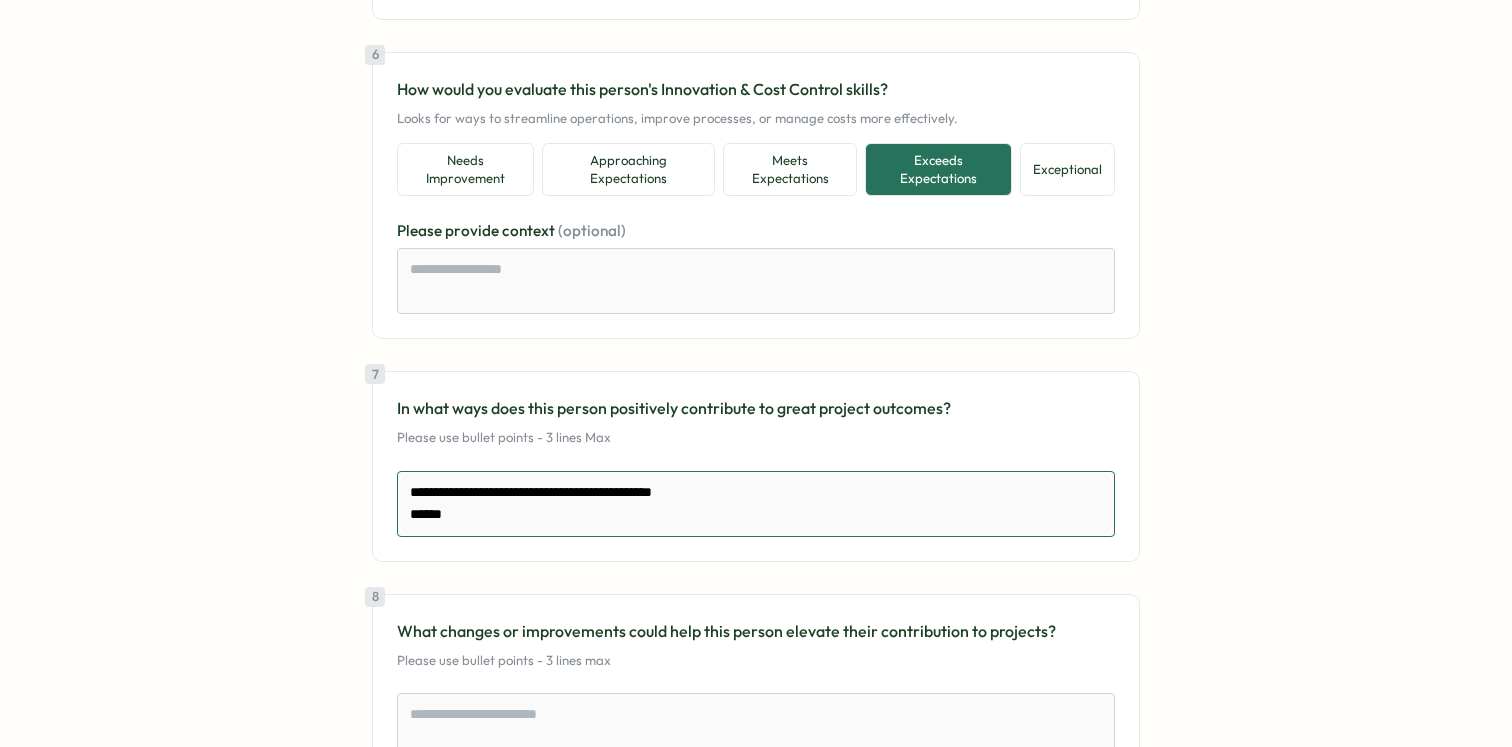 type on "*" 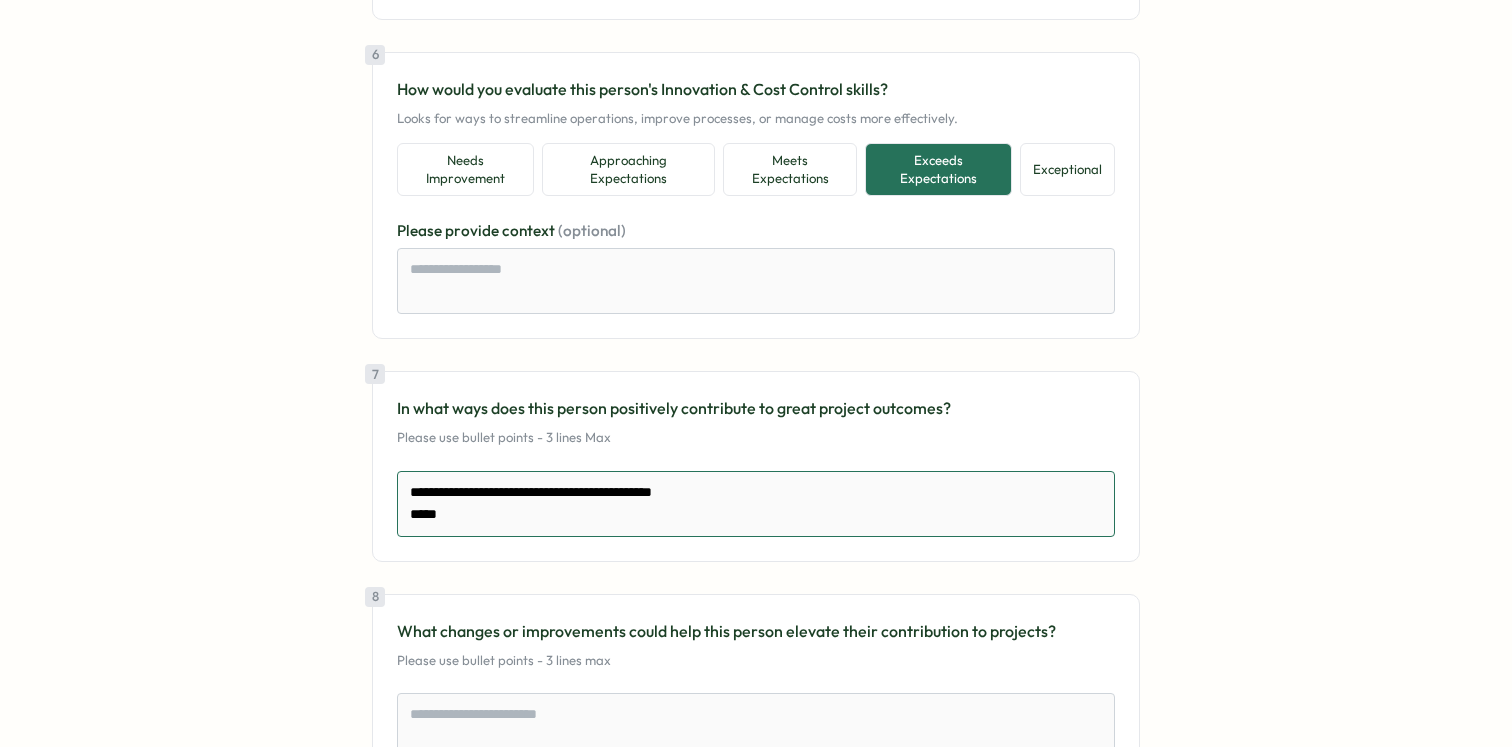 type on "*" 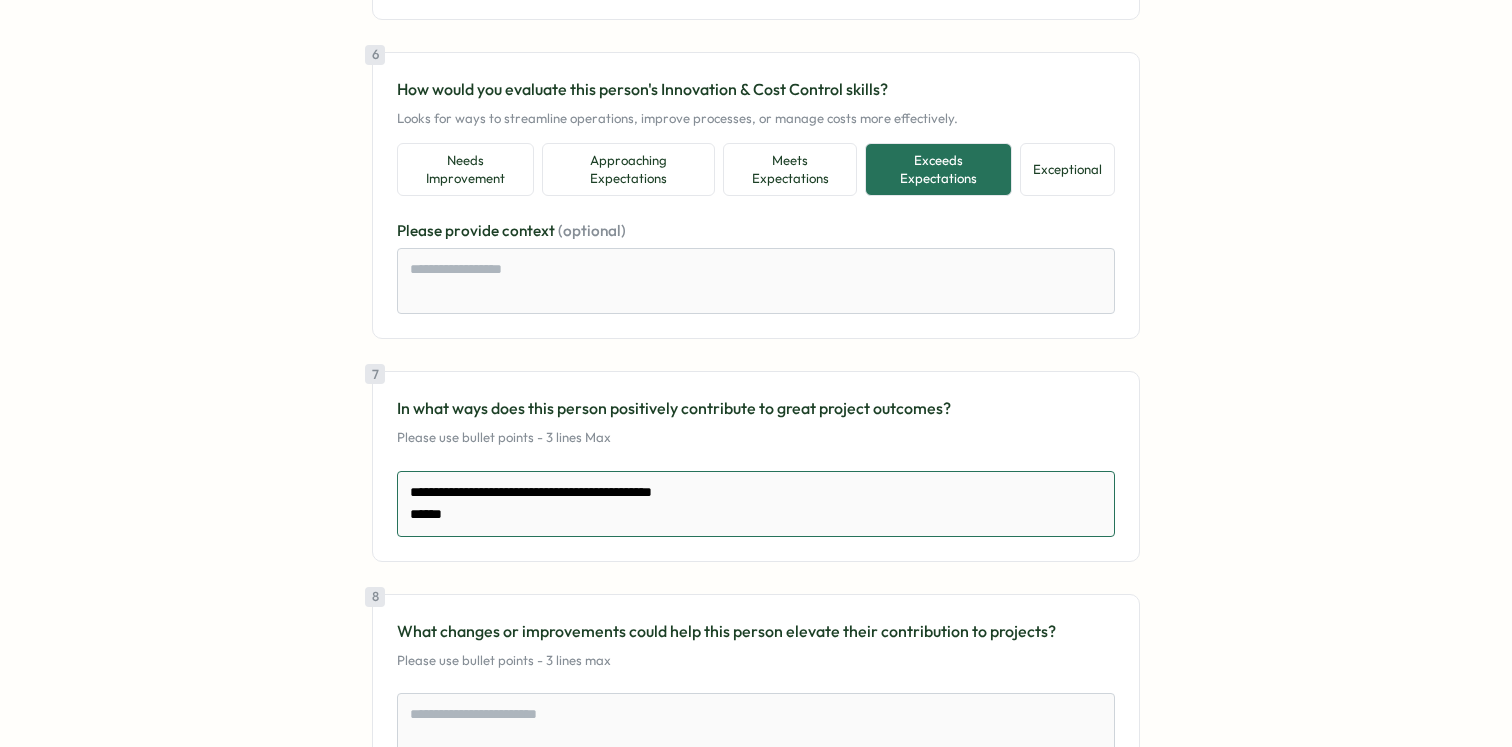 type on "*" 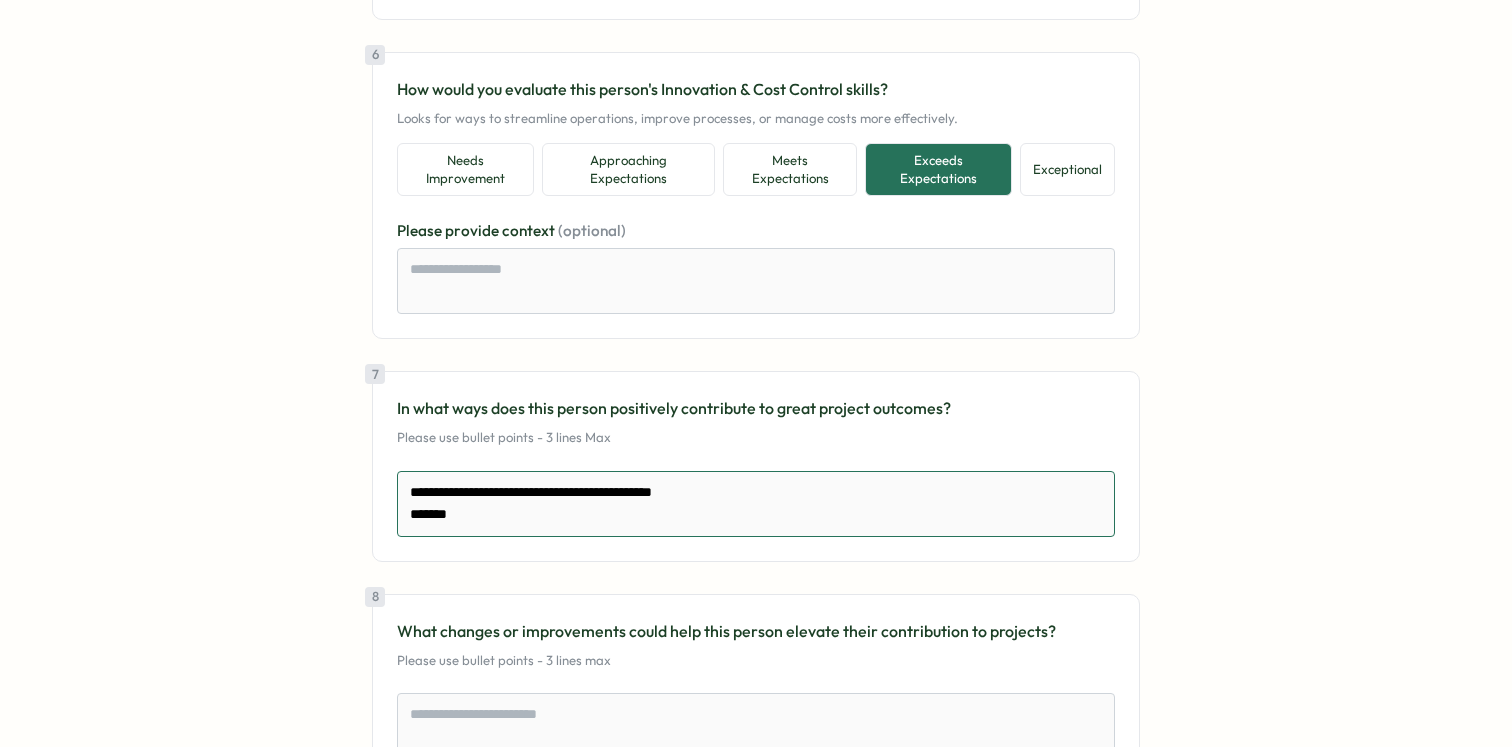 type on "*" 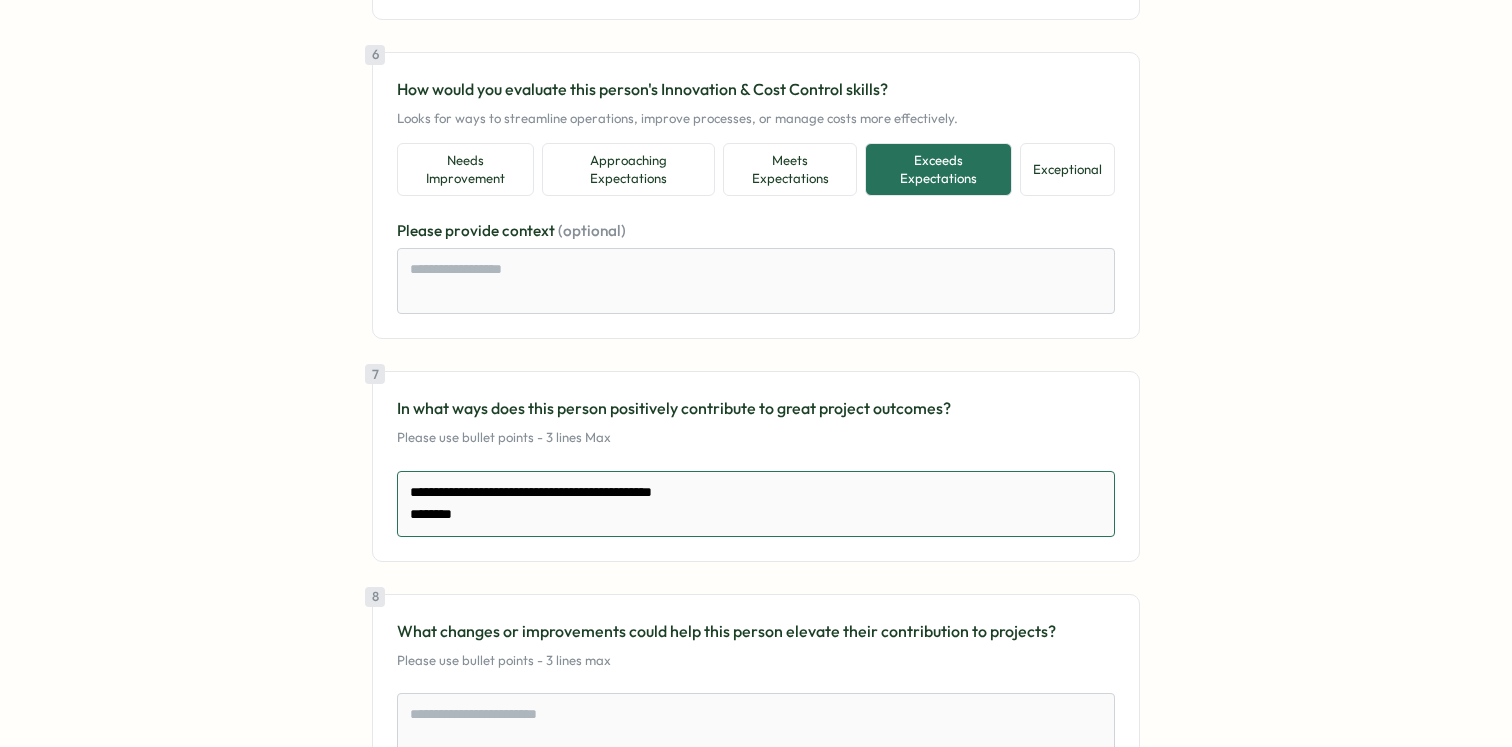 type on "*" 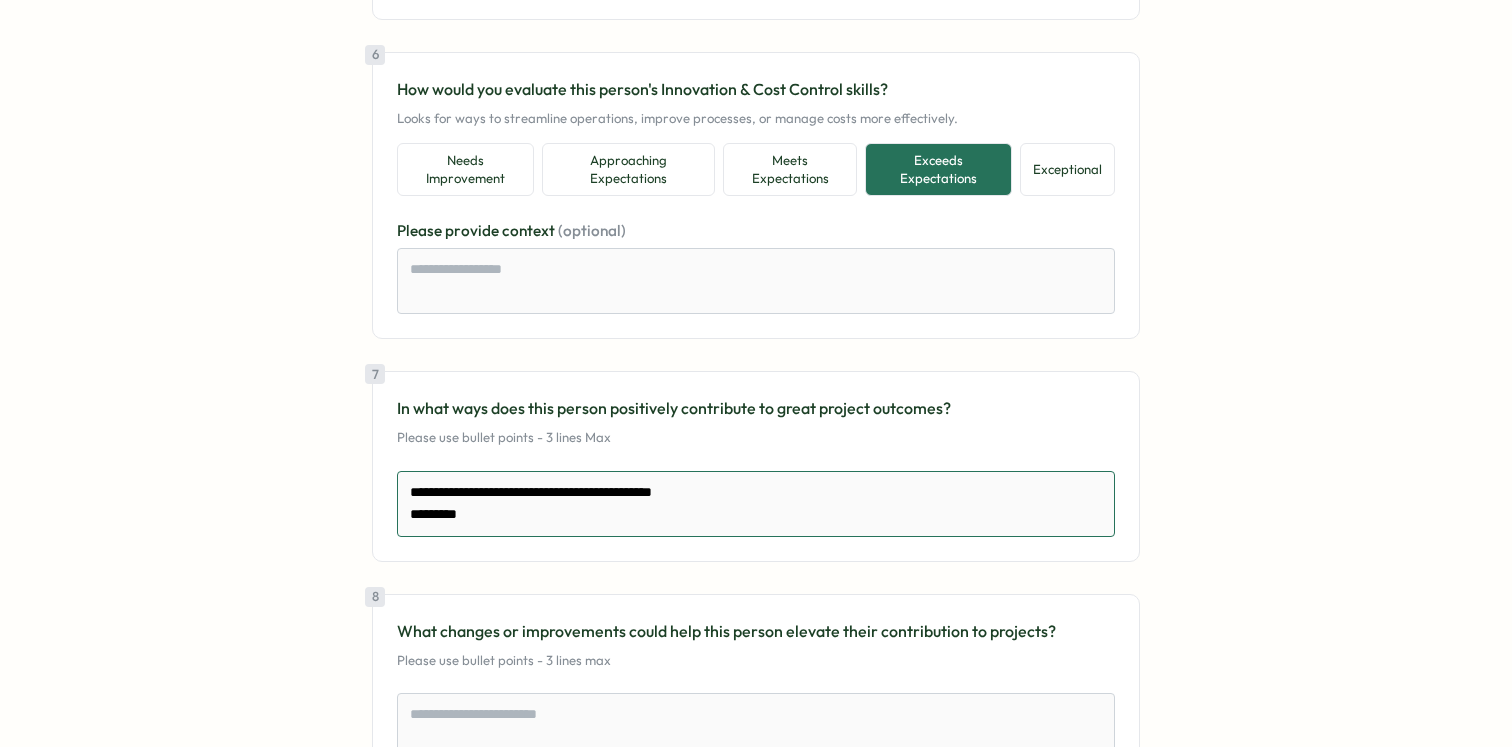 type on "*" 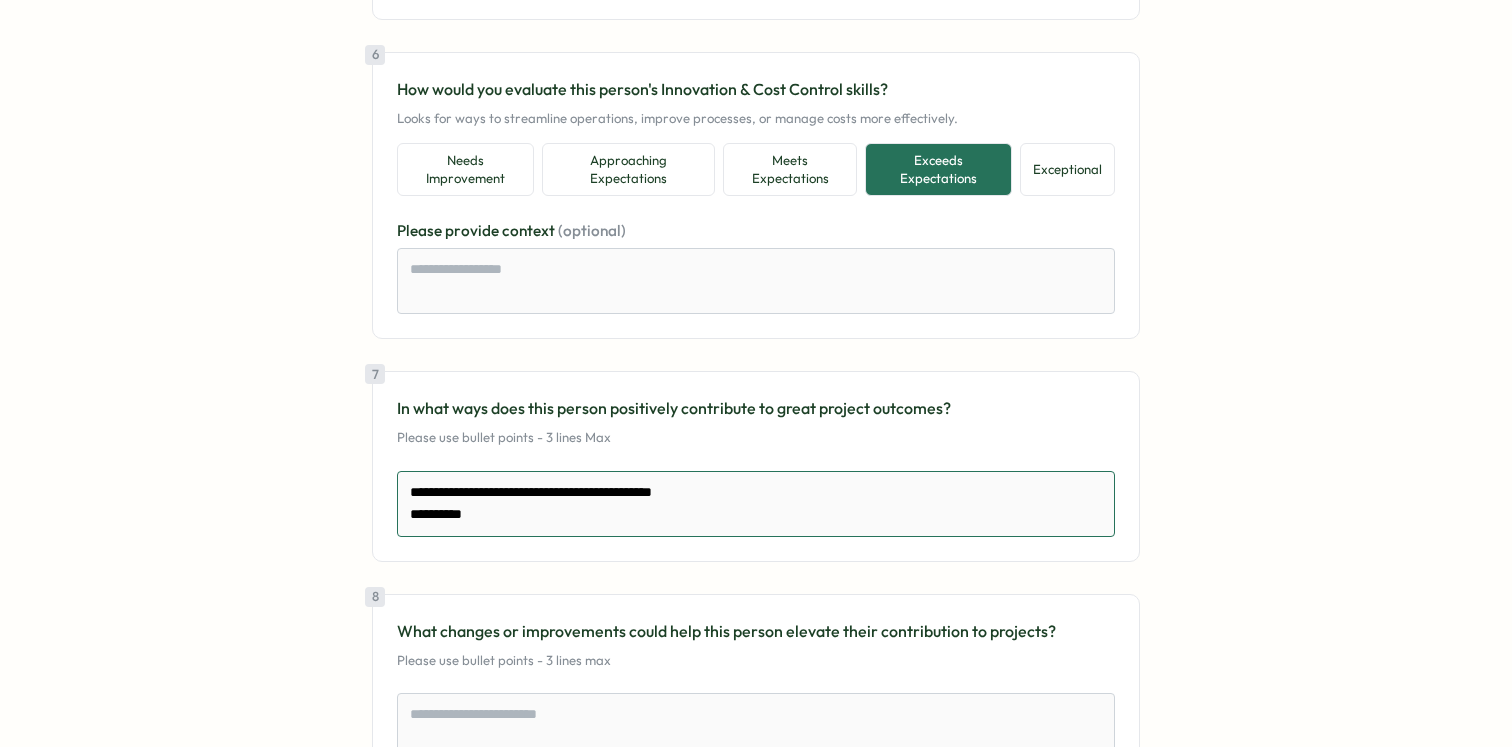 type on "**********" 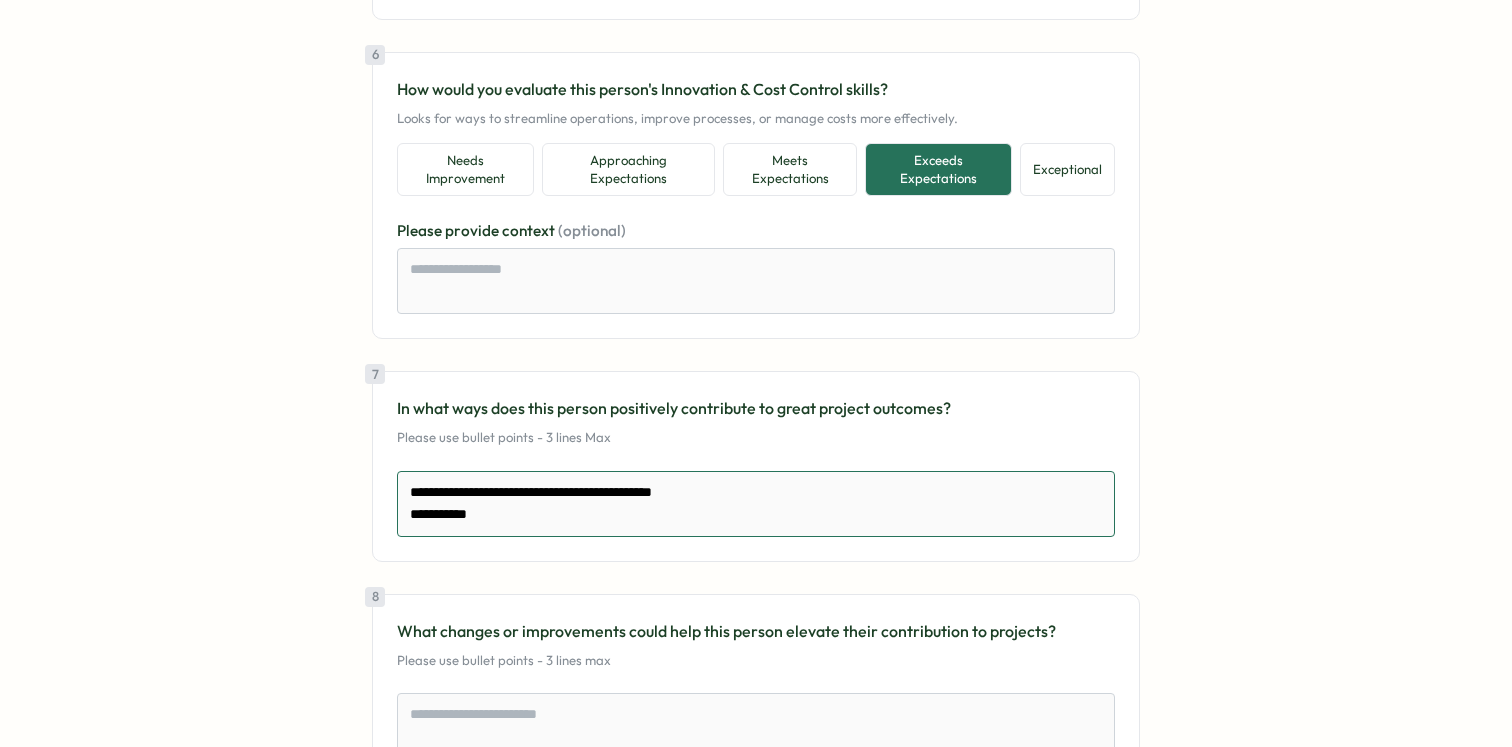 type on "*" 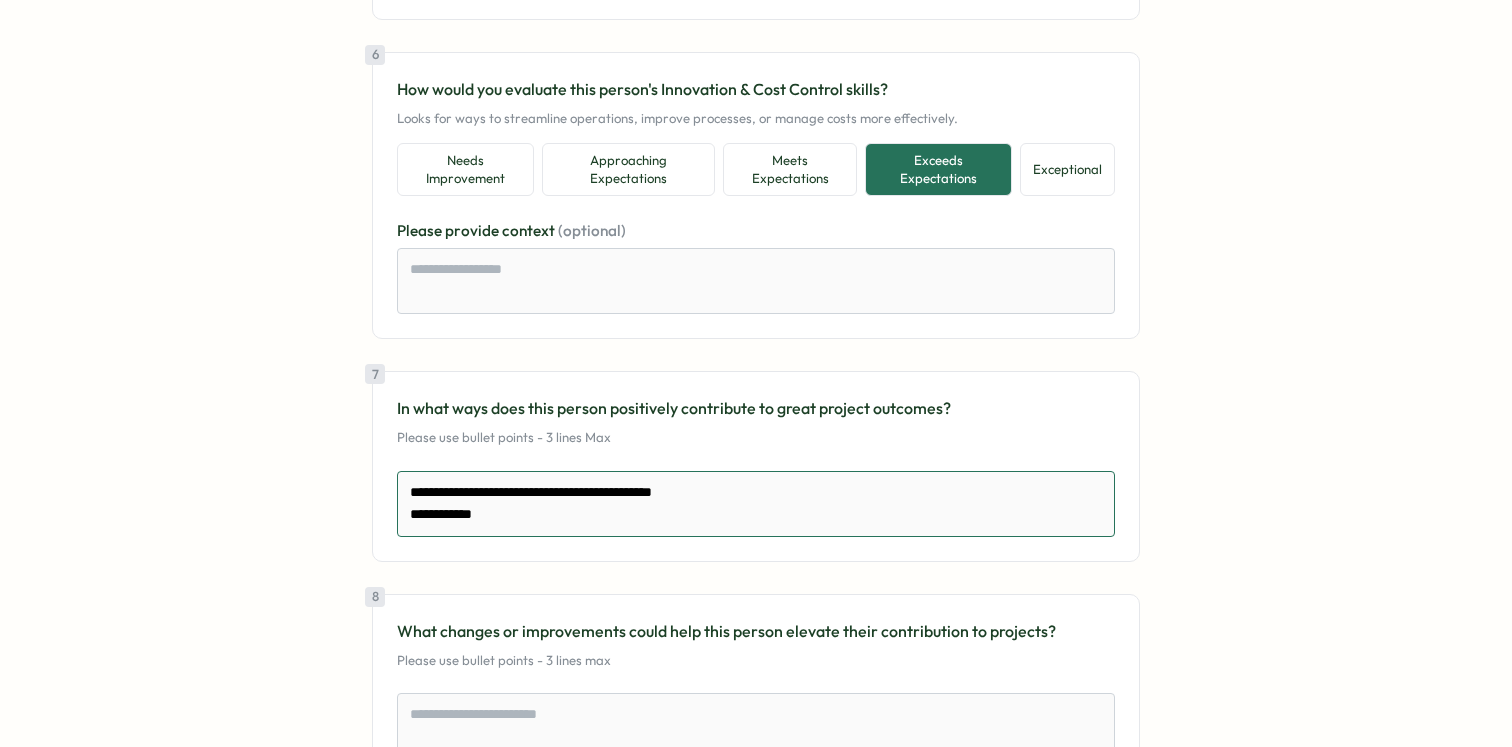 type on "*" 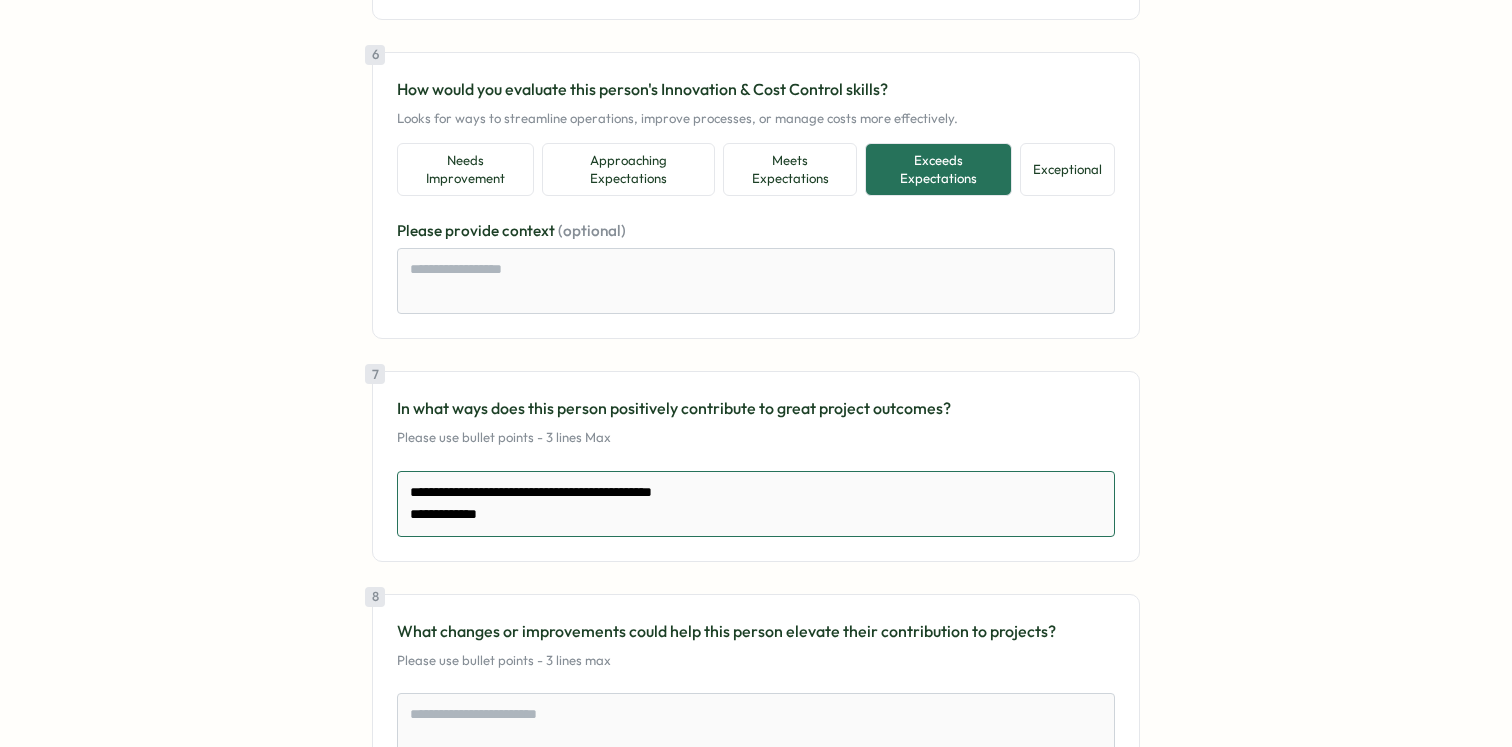 type on "*" 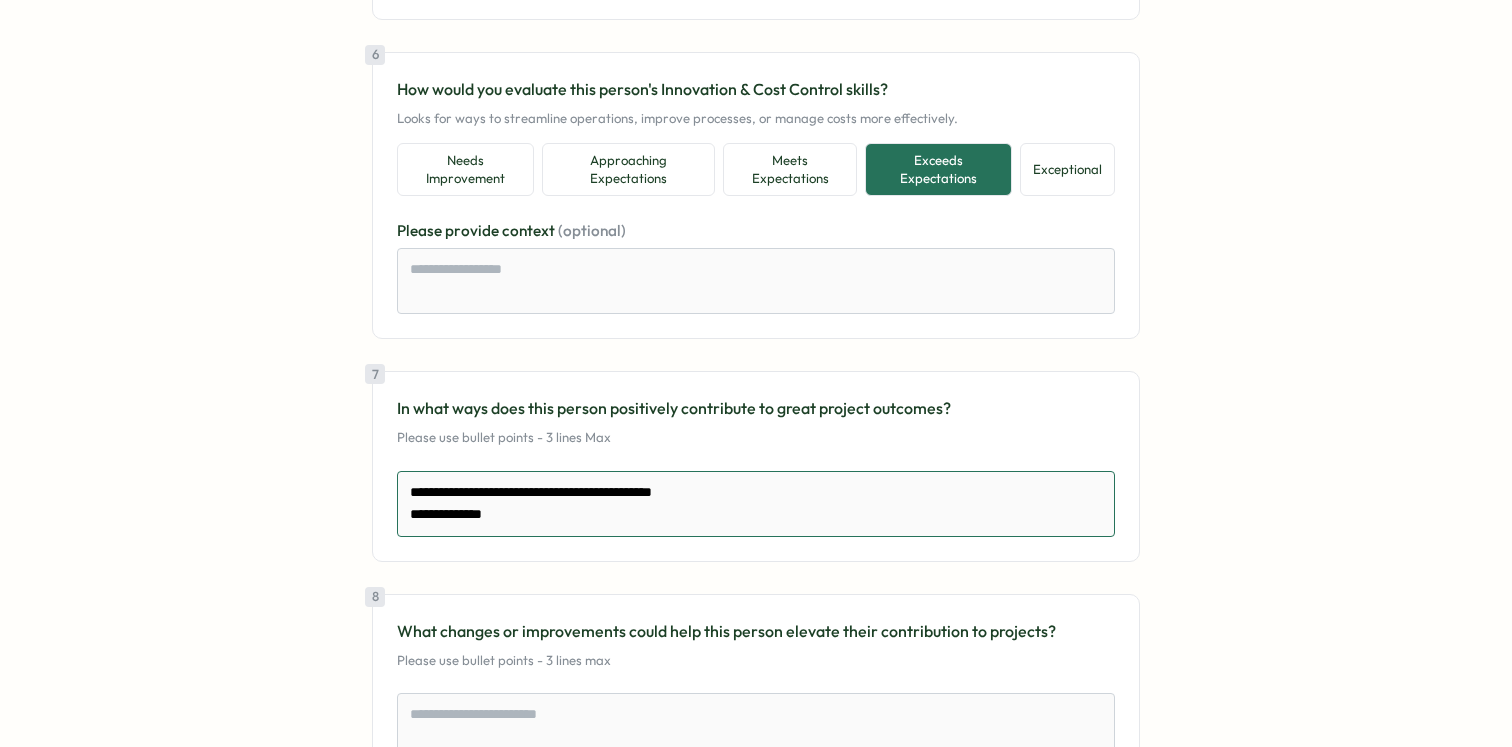 type 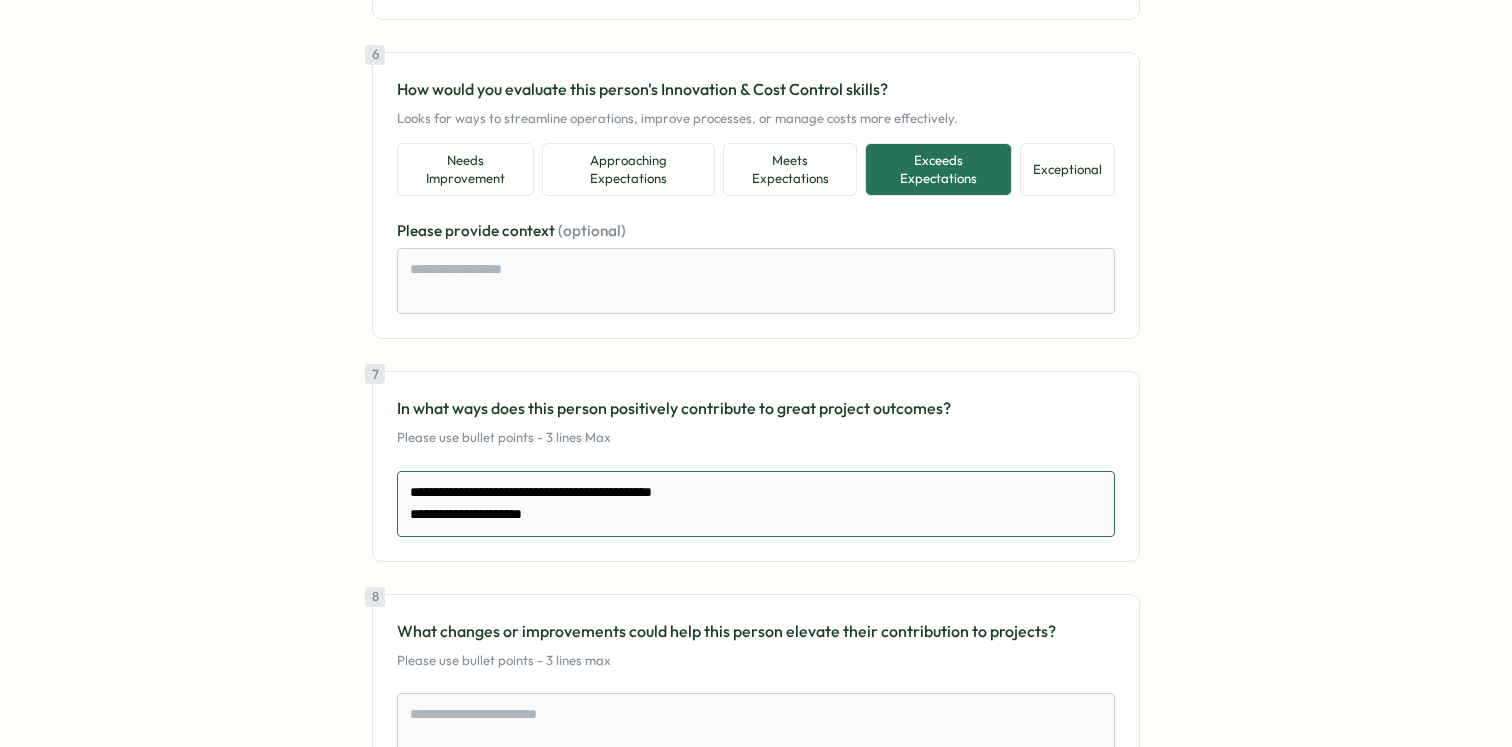 click on "**********" at bounding box center (756, 504) 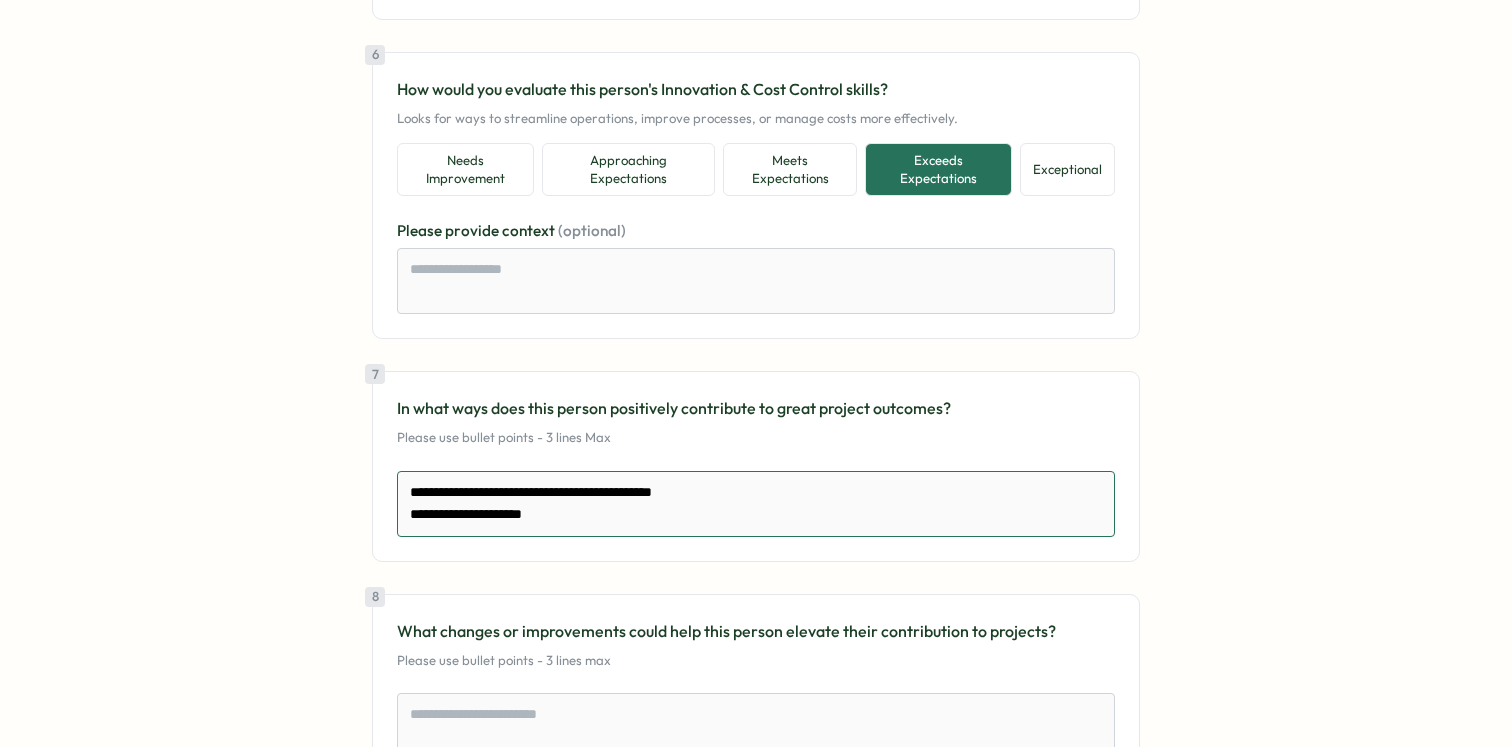paste on "**********" 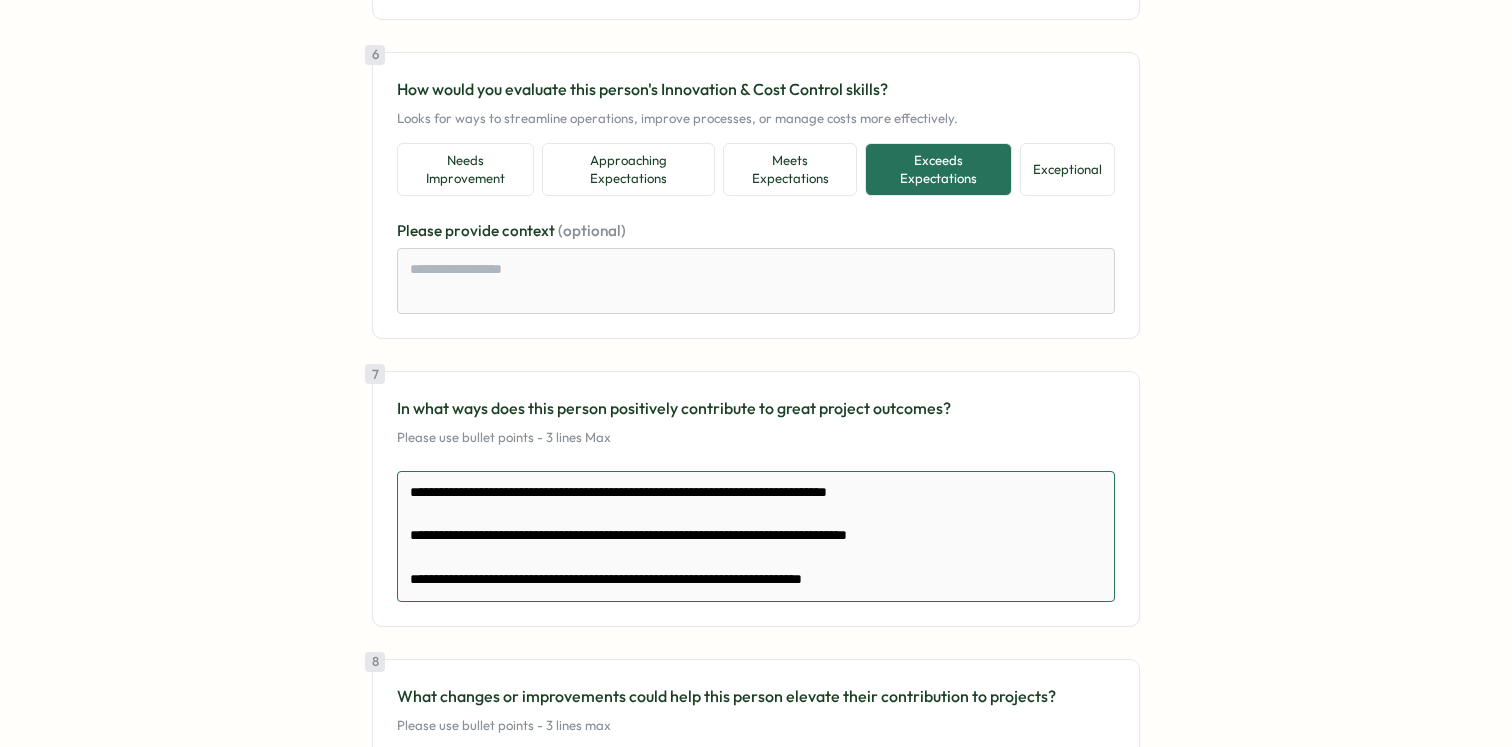 click on "**********" at bounding box center [756, 536] 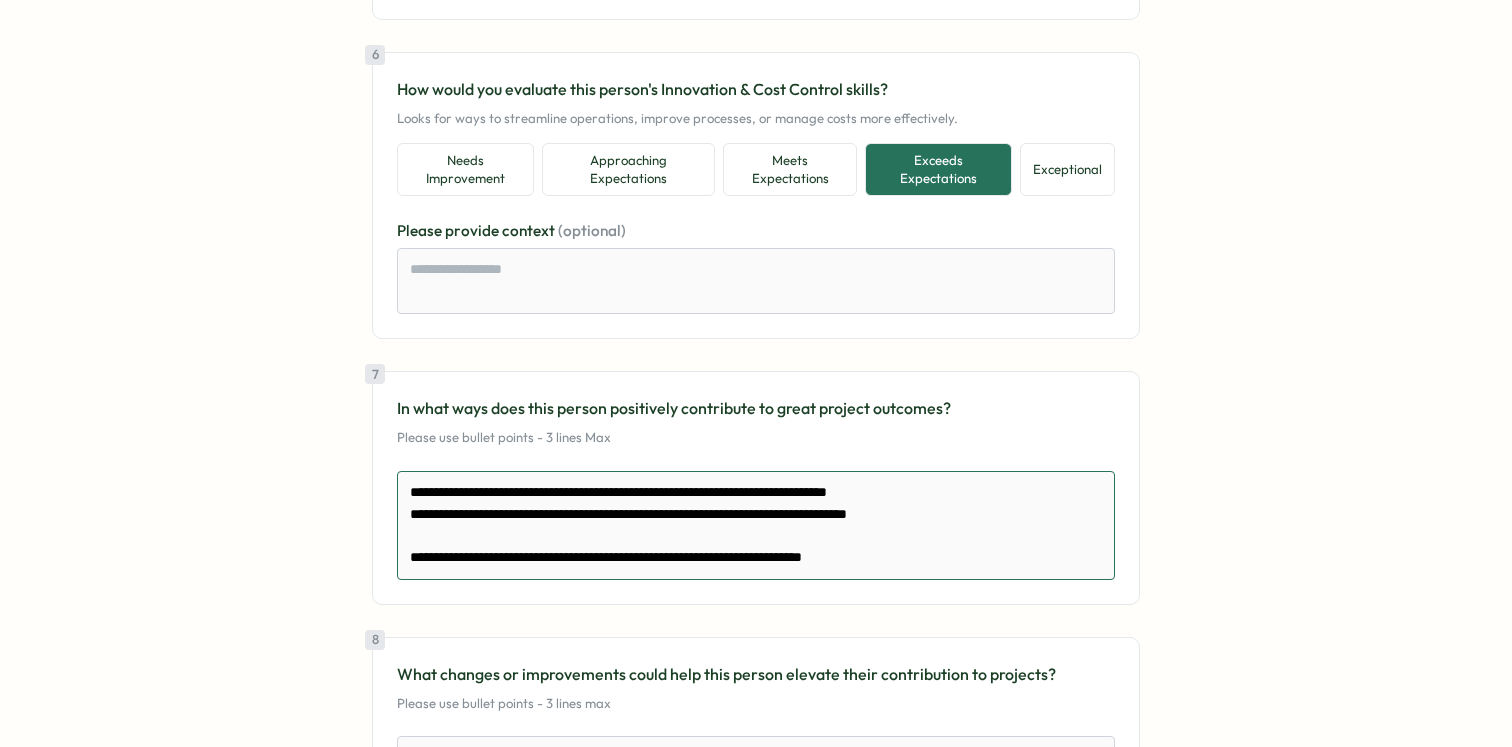 click on "**********" at bounding box center [756, 525] 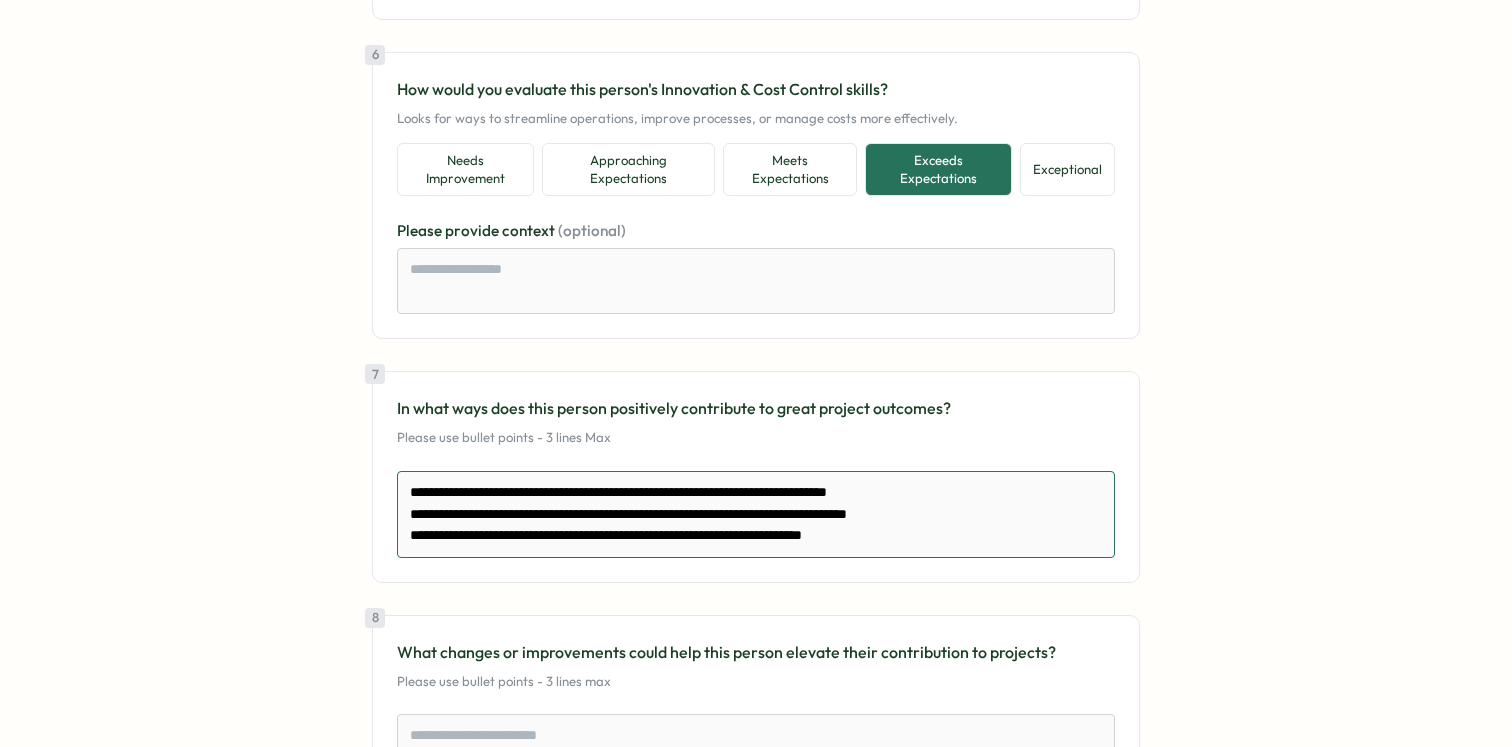 click on "**********" at bounding box center [756, 514] 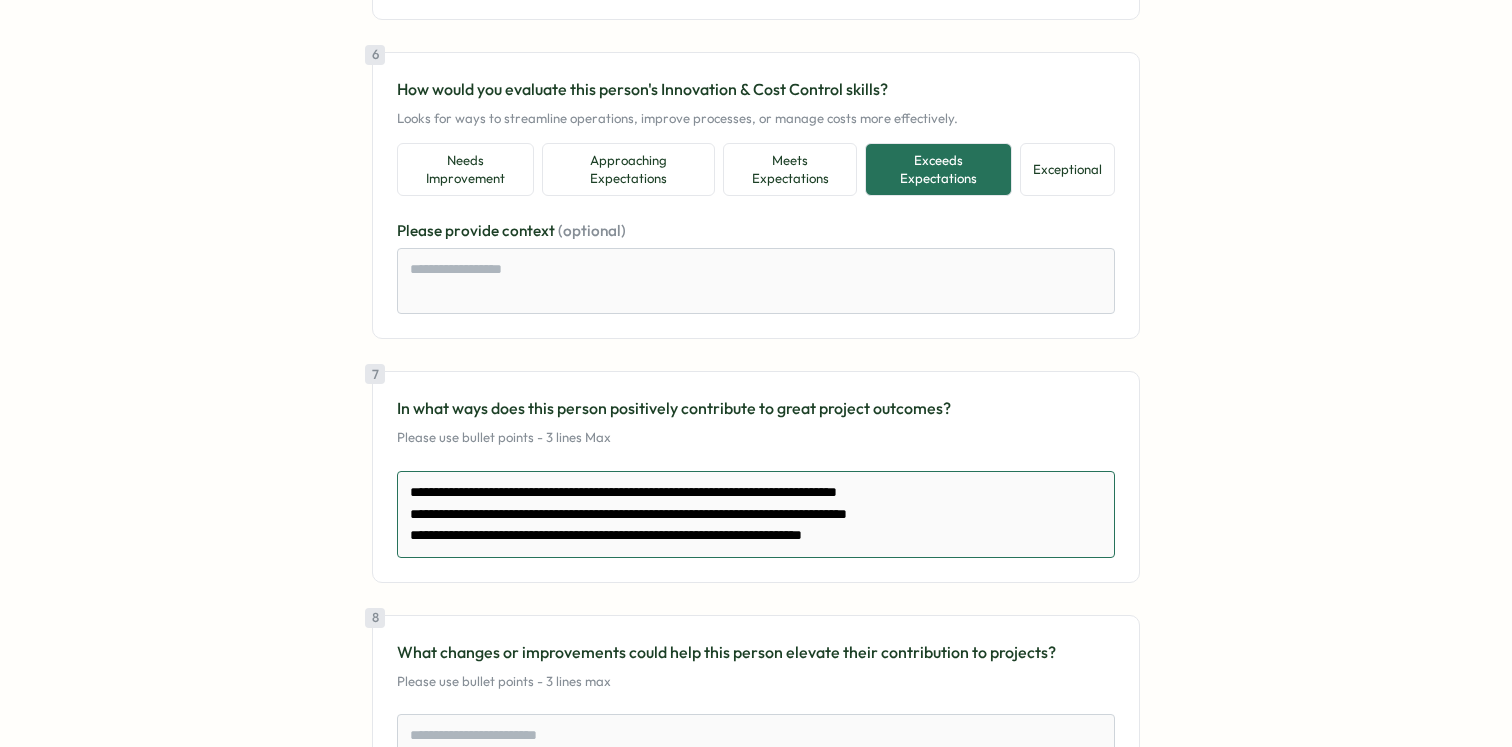 click on "**********" at bounding box center (756, 514) 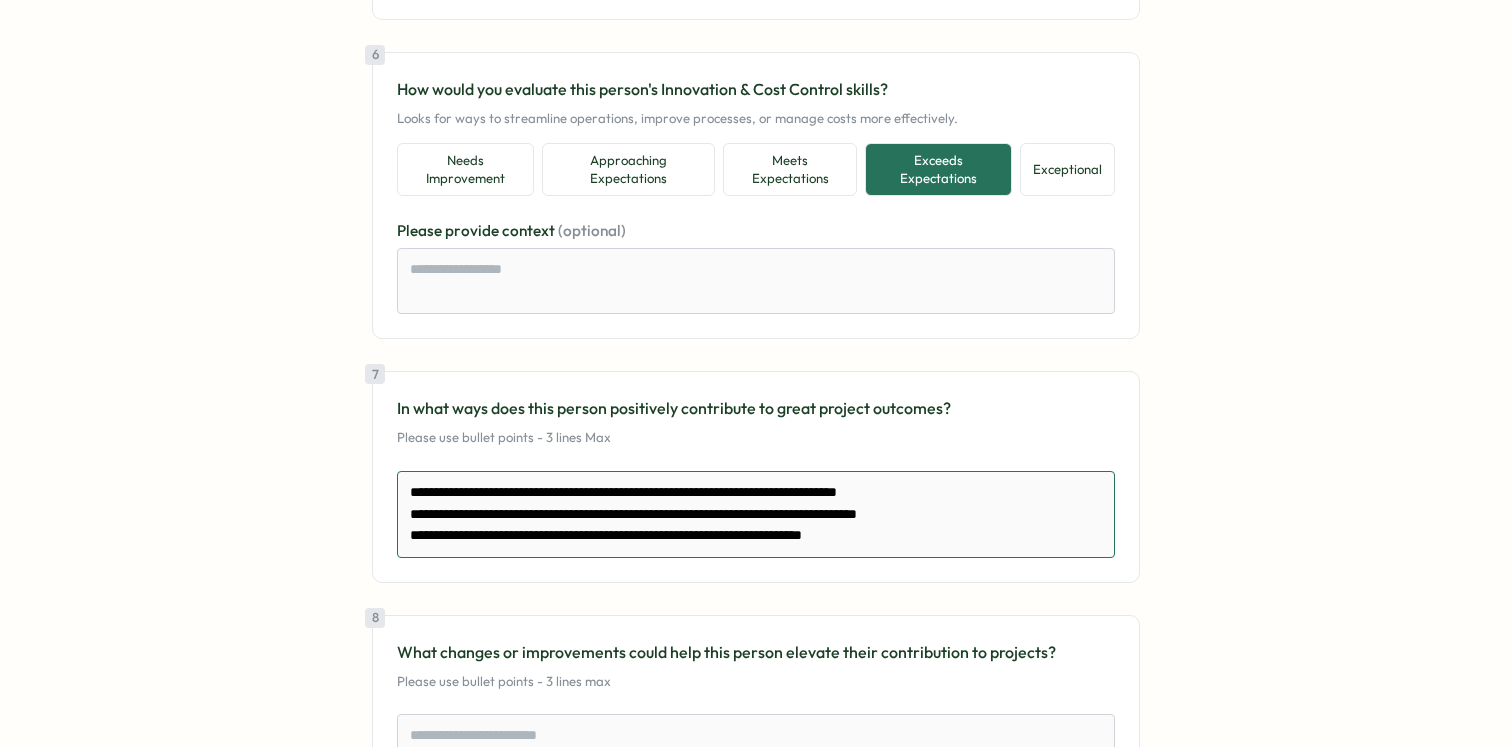 click on "**********" at bounding box center [756, 514] 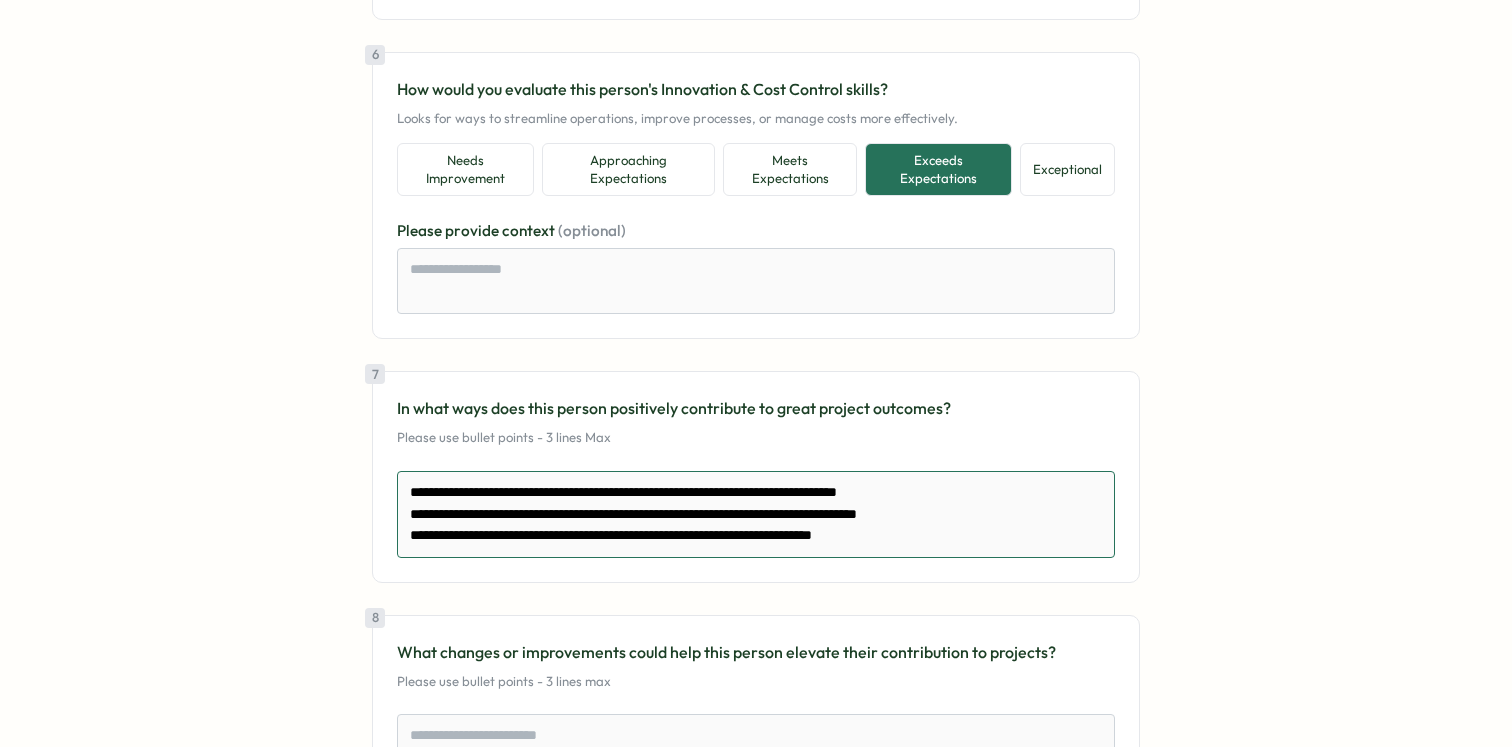 click on "**********" at bounding box center (756, 514) 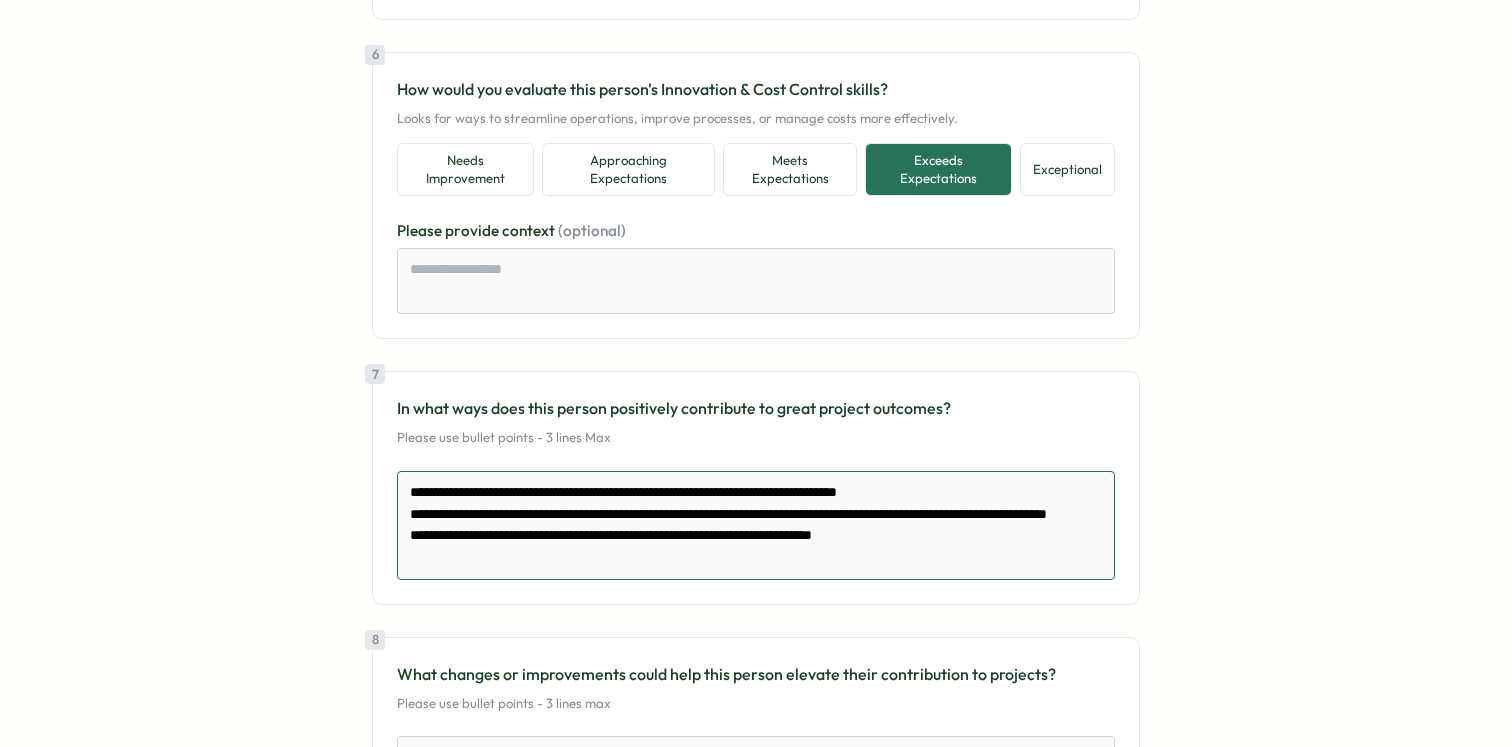 click on "**********" at bounding box center [756, 525] 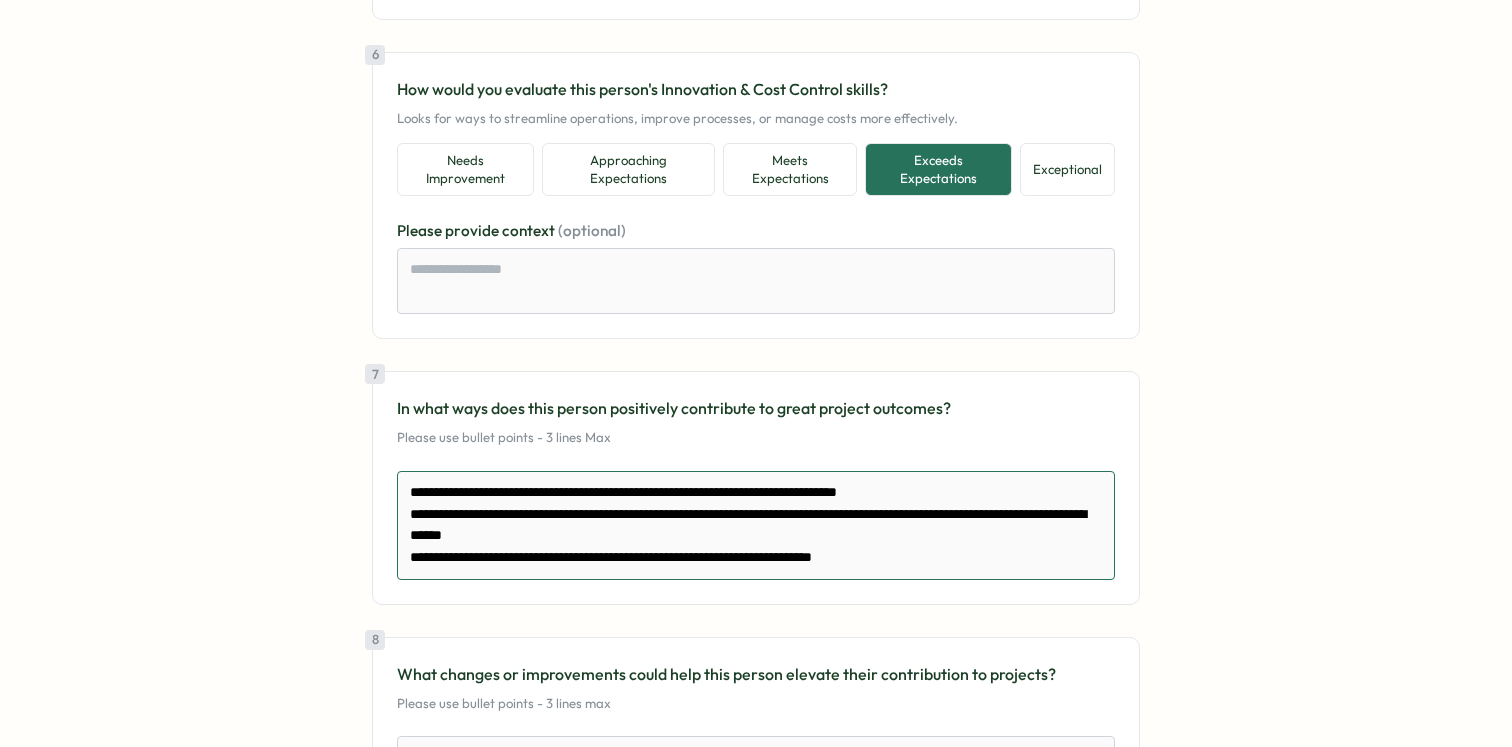 click on "**********" at bounding box center [756, 525] 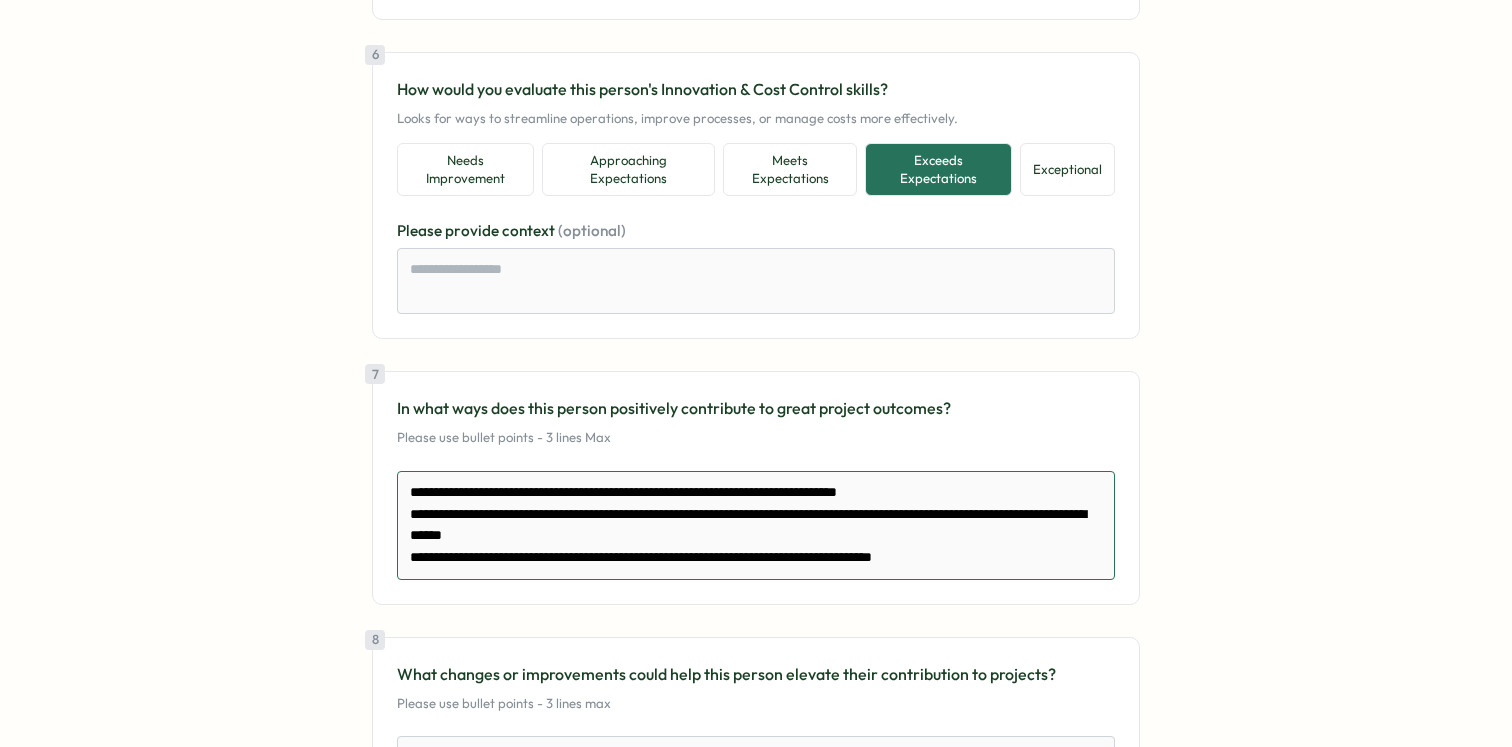 click on "**********" at bounding box center (756, 525) 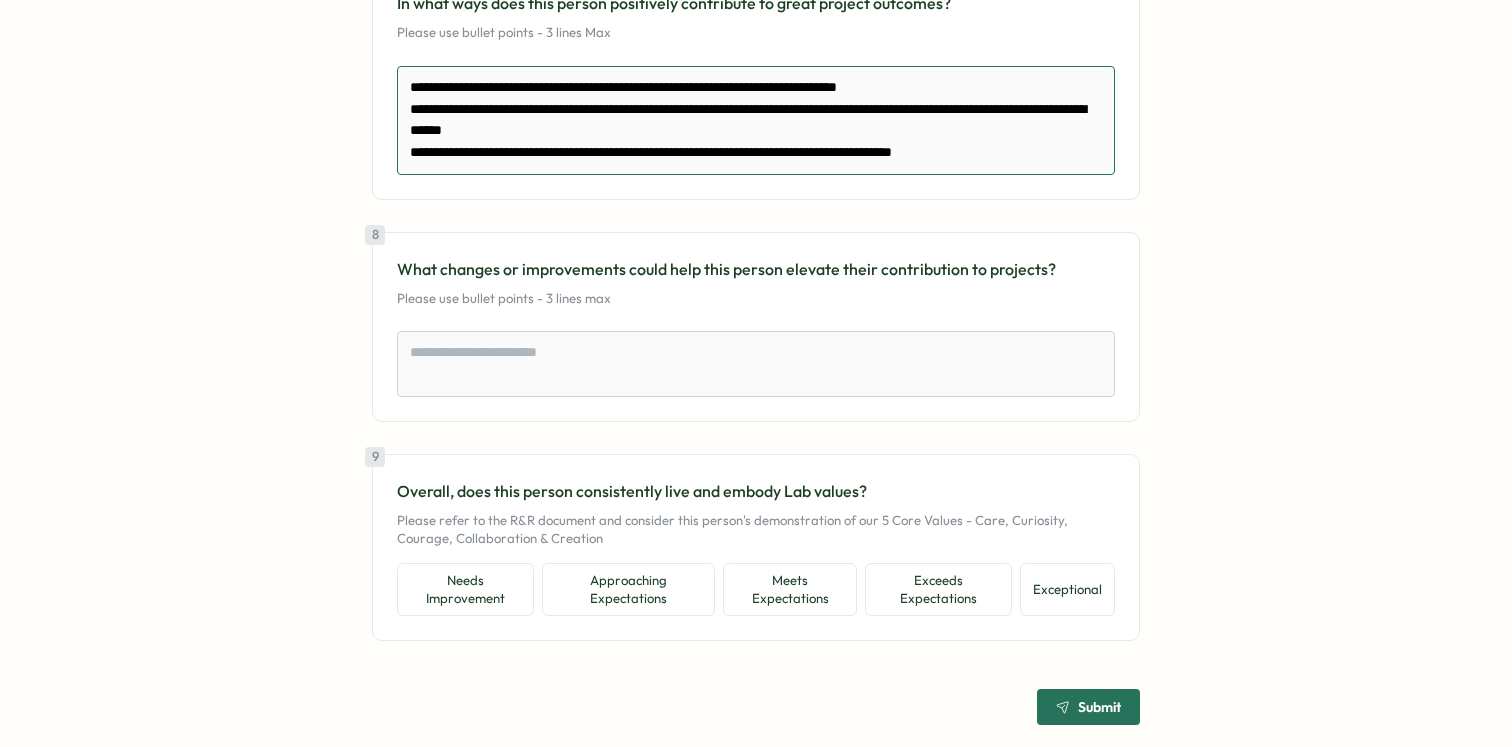 scroll, scrollTop: 2263, scrollLeft: 0, axis: vertical 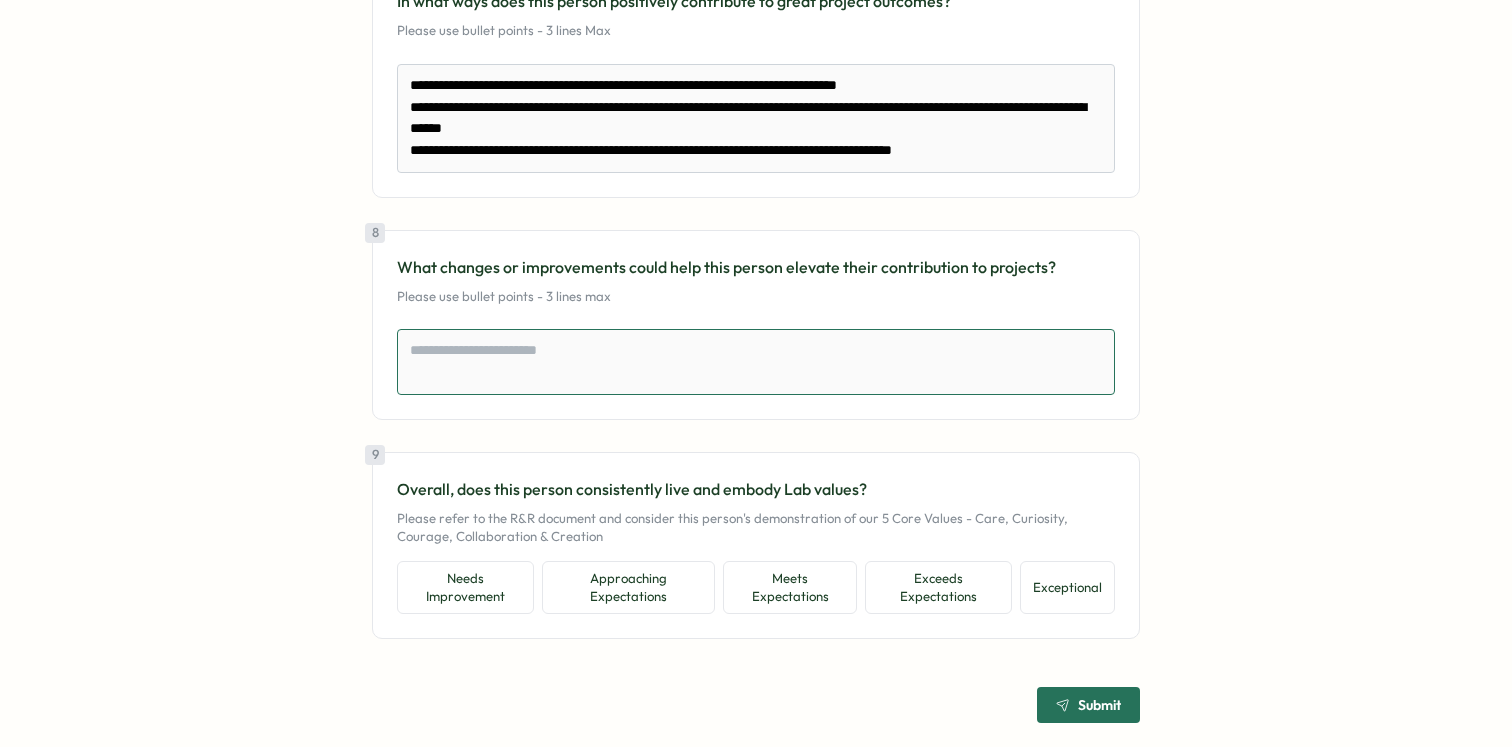 click at bounding box center (756, 362) 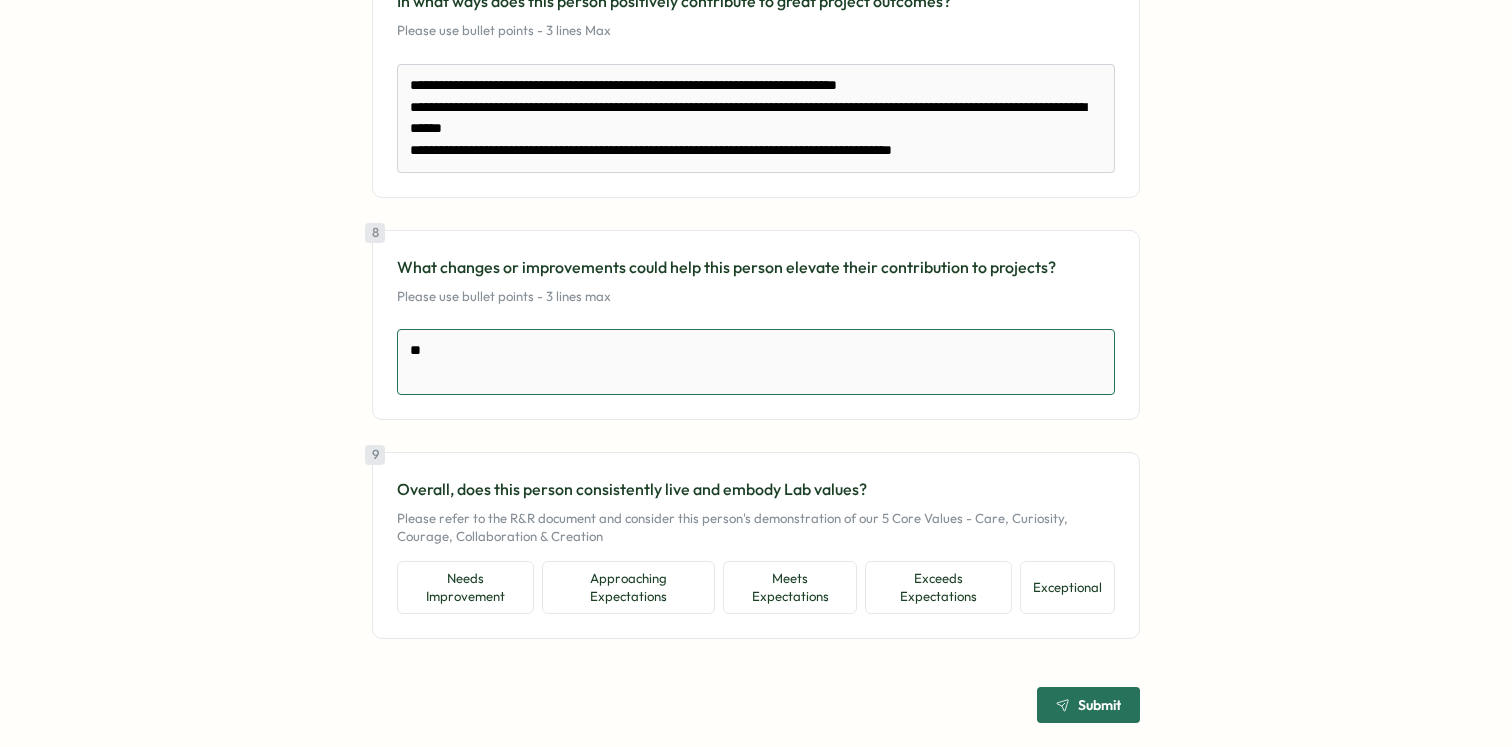 paste on "**********" 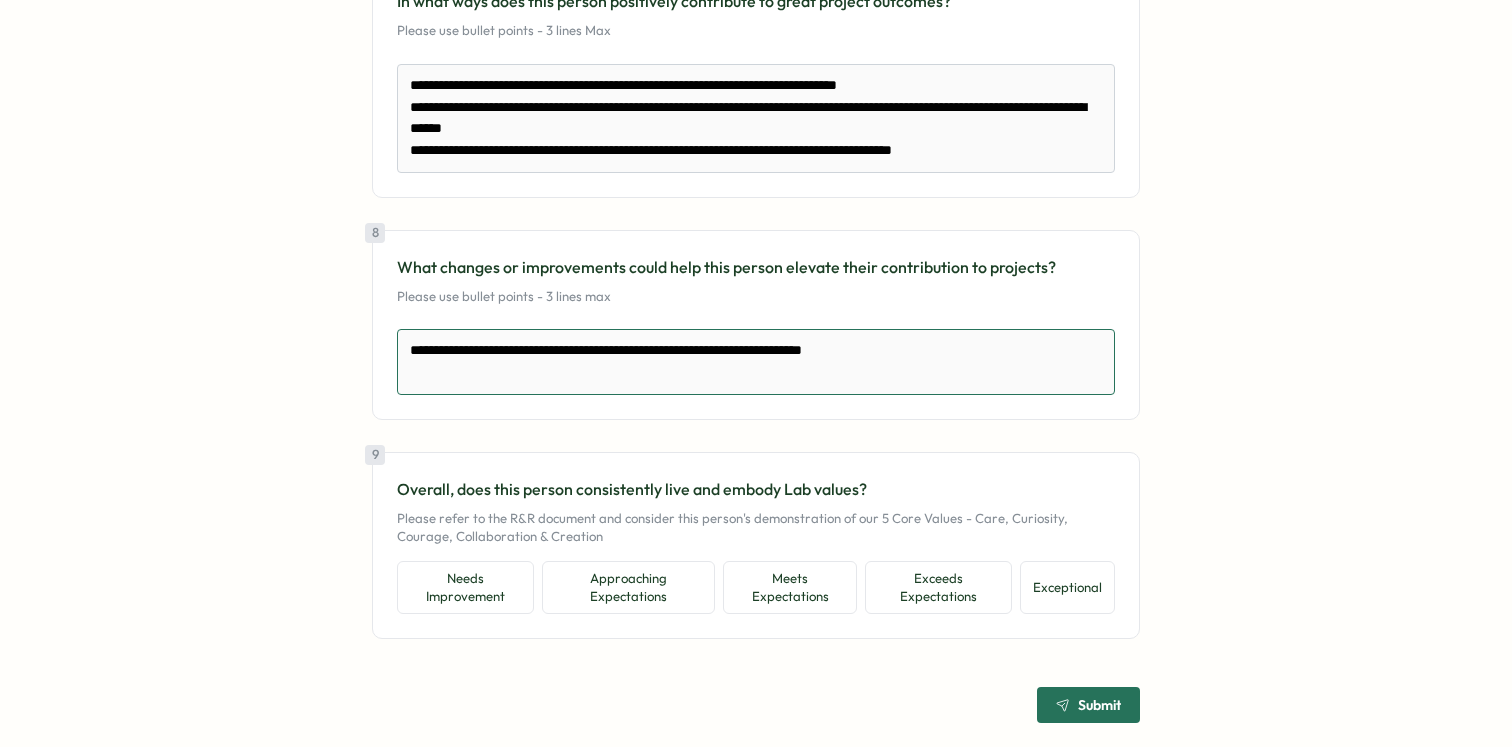 click on "**********" at bounding box center (756, 362) 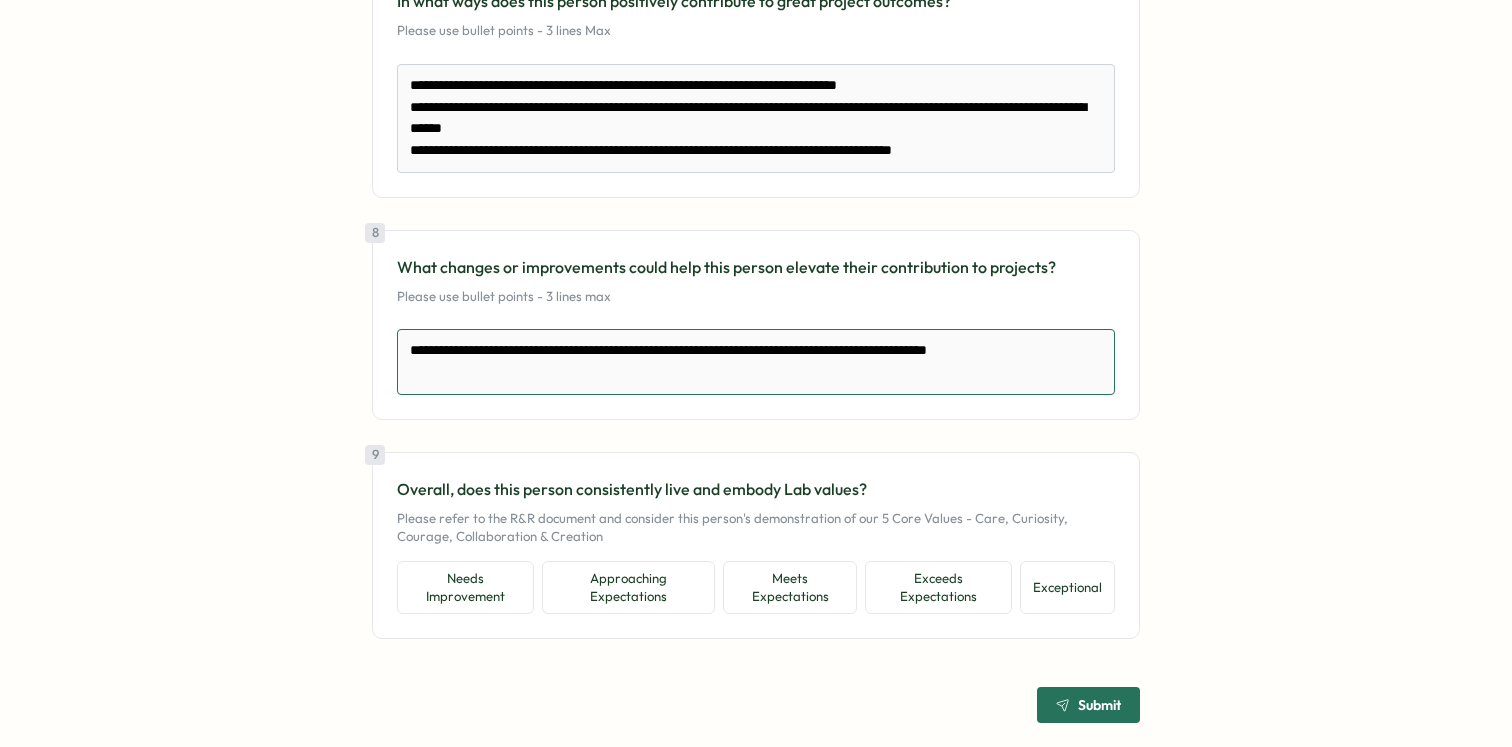 click on "**********" at bounding box center [756, 362] 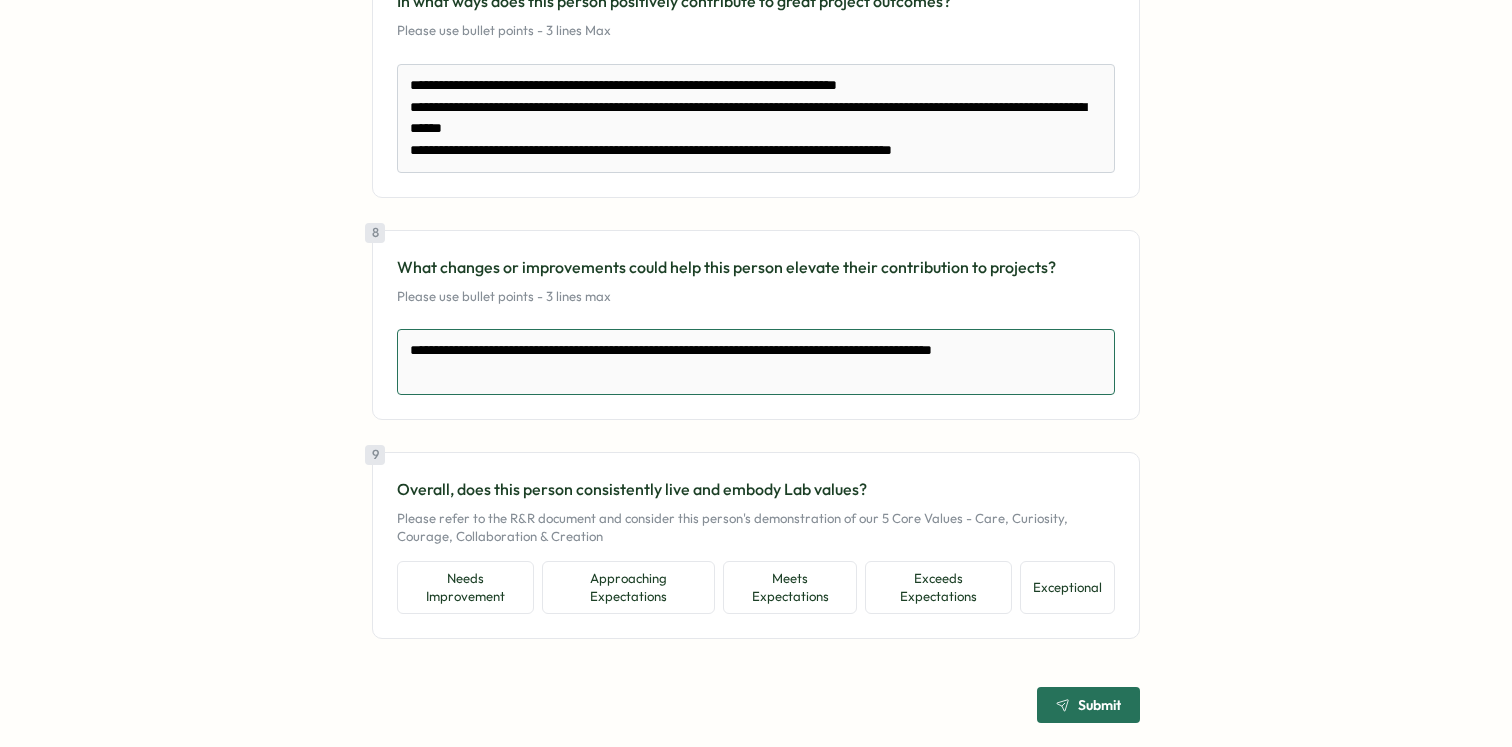 click on "**********" at bounding box center [756, 362] 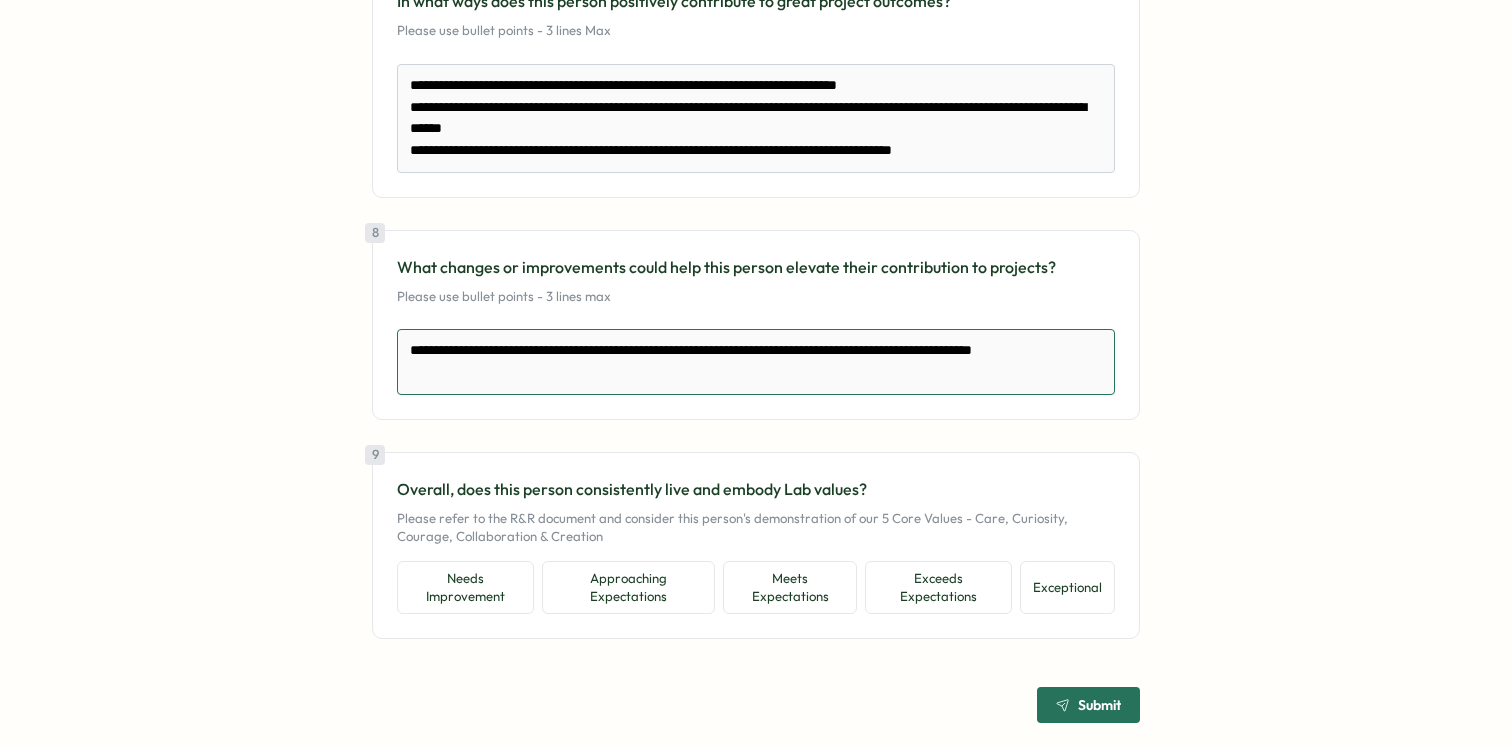click on "**********" at bounding box center [756, 362] 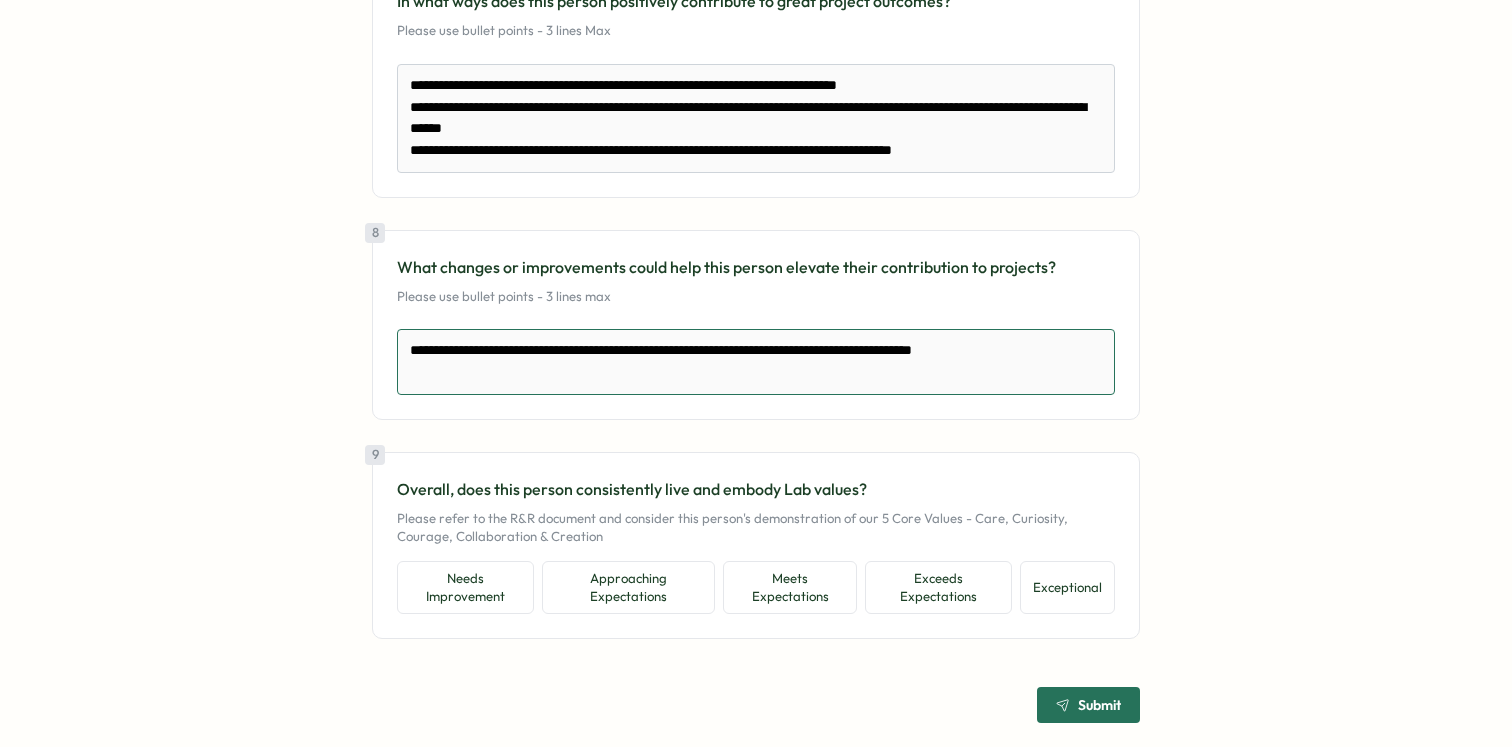 scroll, scrollTop: 2271, scrollLeft: 0, axis: vertical 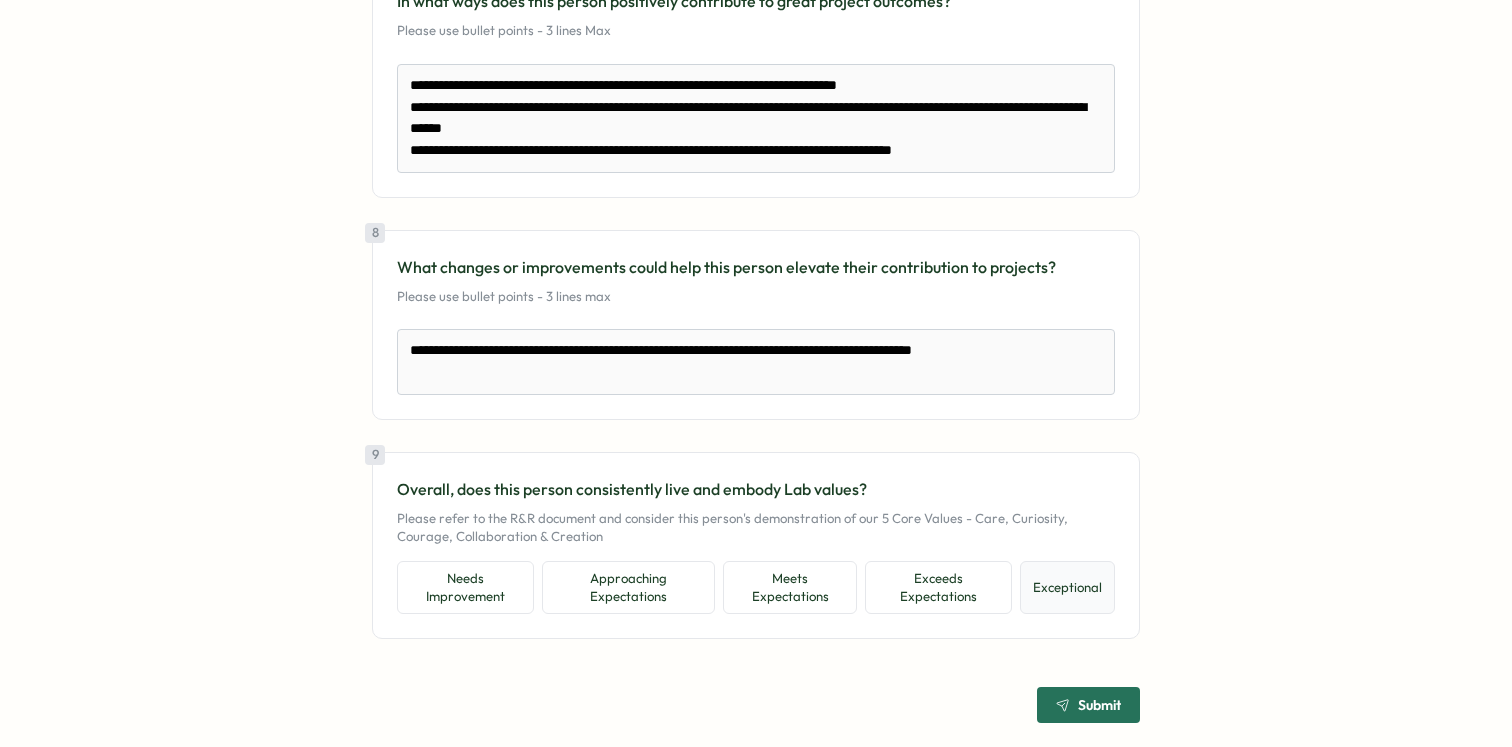 click on "Exceptional" at bounding box center [1067, 587] 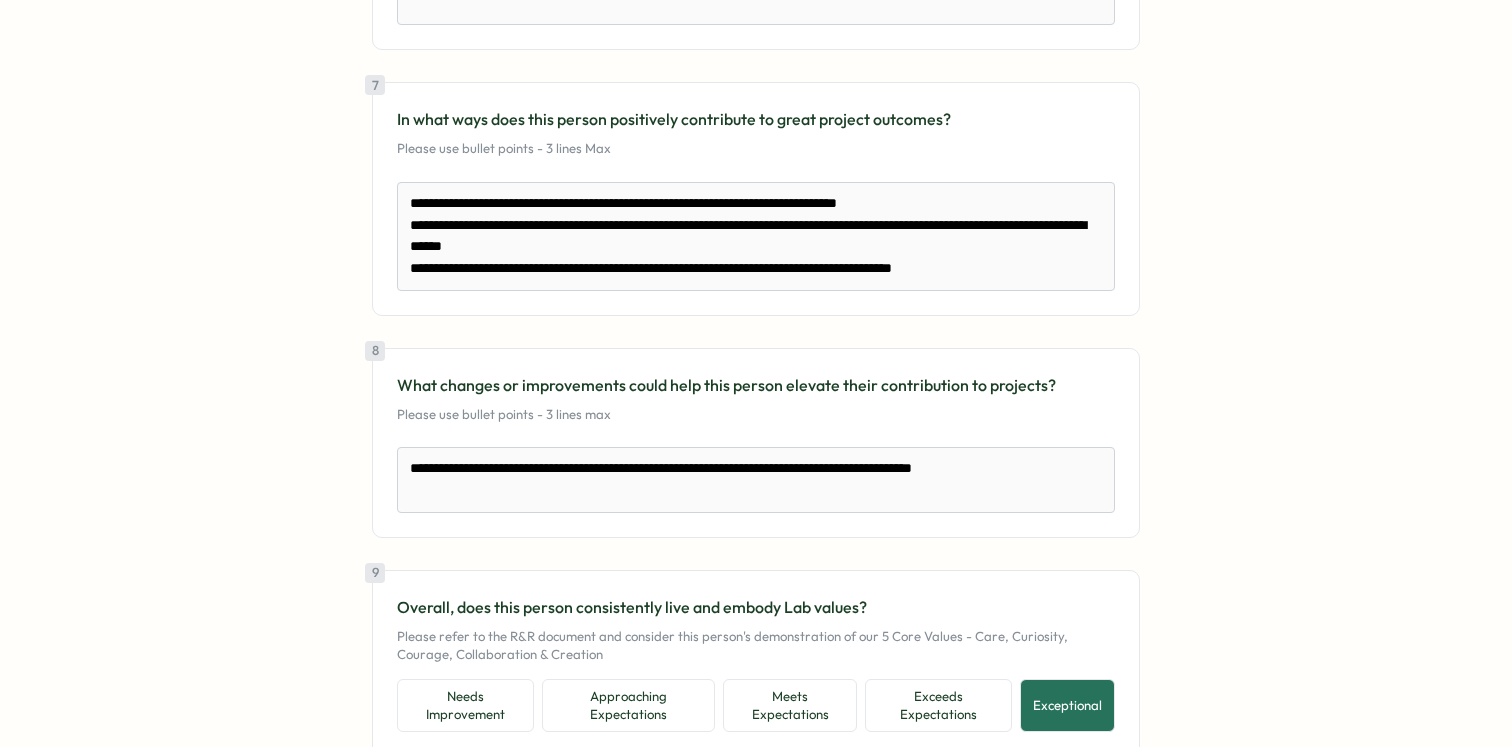 scroll, scrollTop: 2389, scrollLeft: 0, axis: vertical 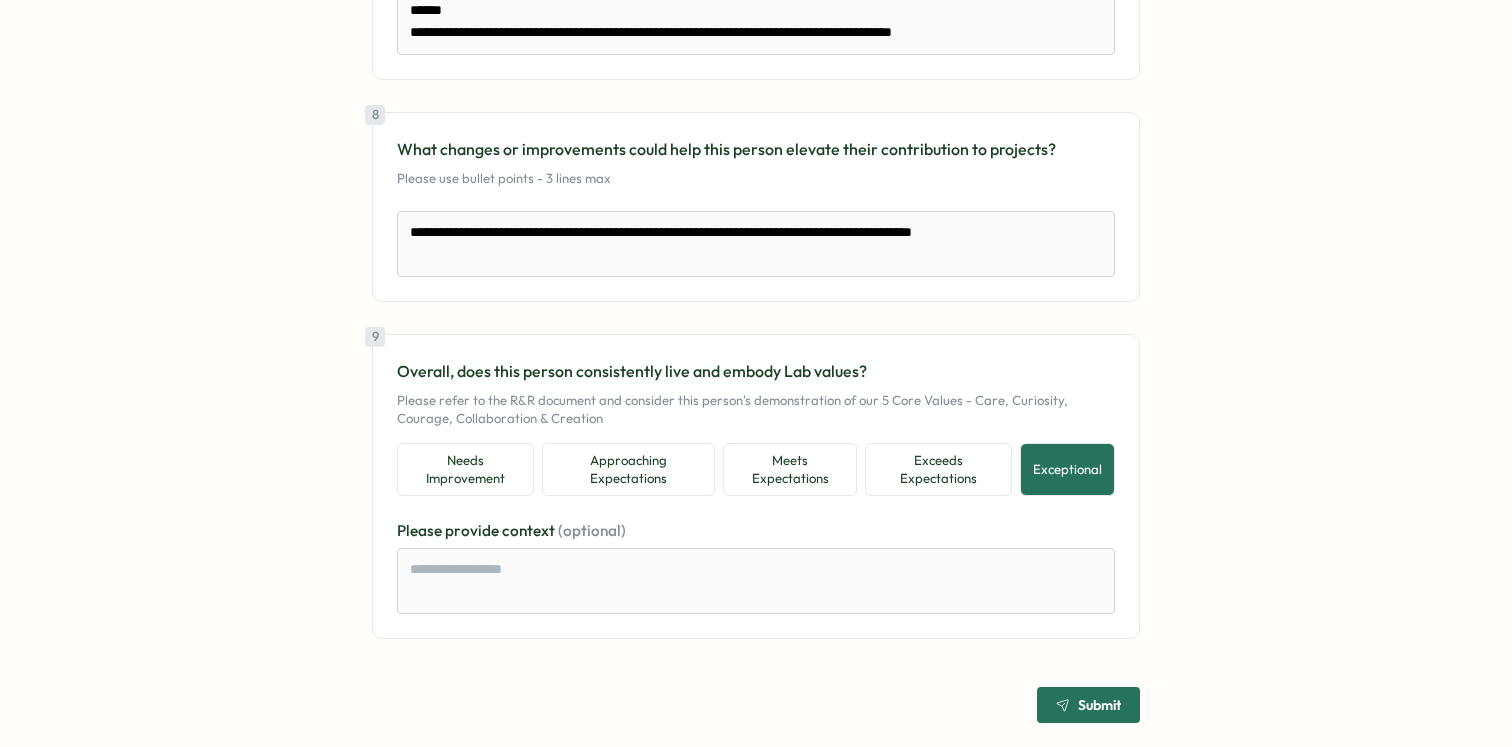 click on "Submit" at bounding box center [1099, 705] 